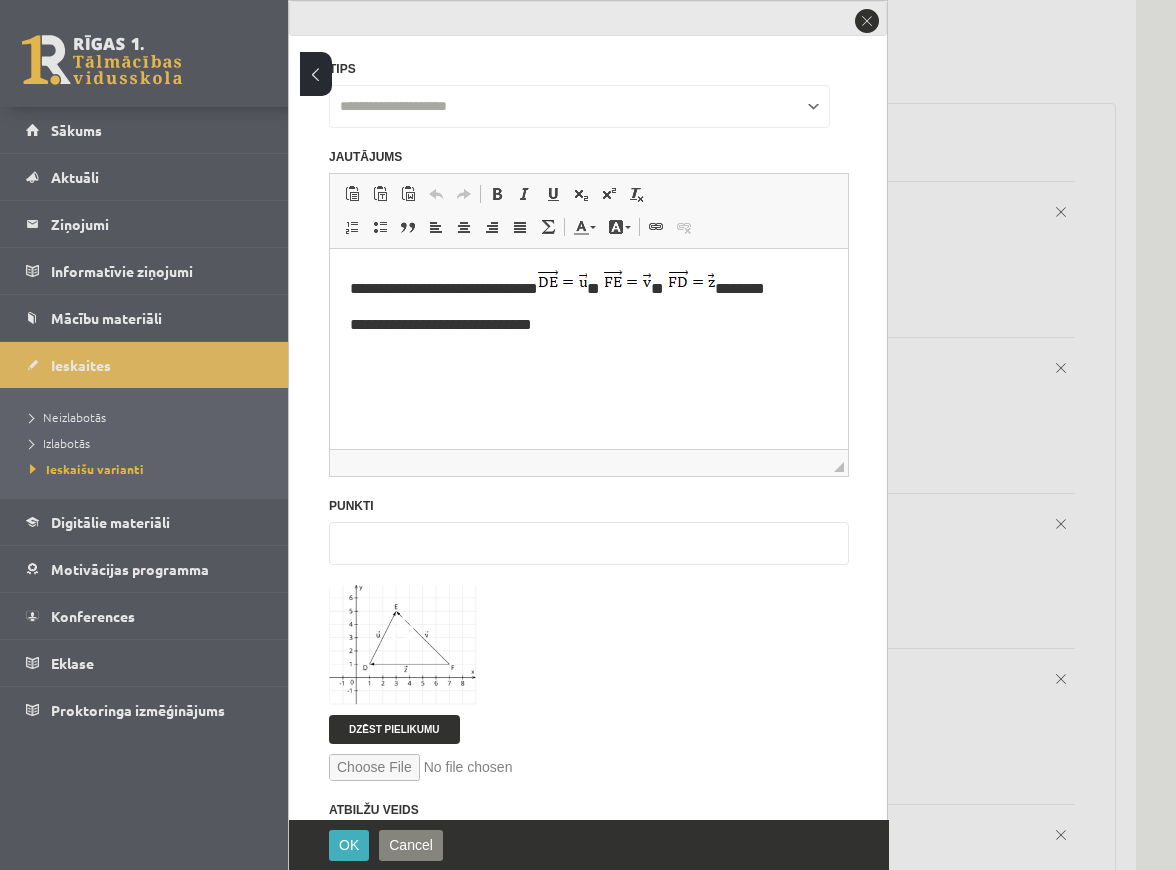 scroll, scrollTop: 3500, scrollLeft: 0, axis: vertical 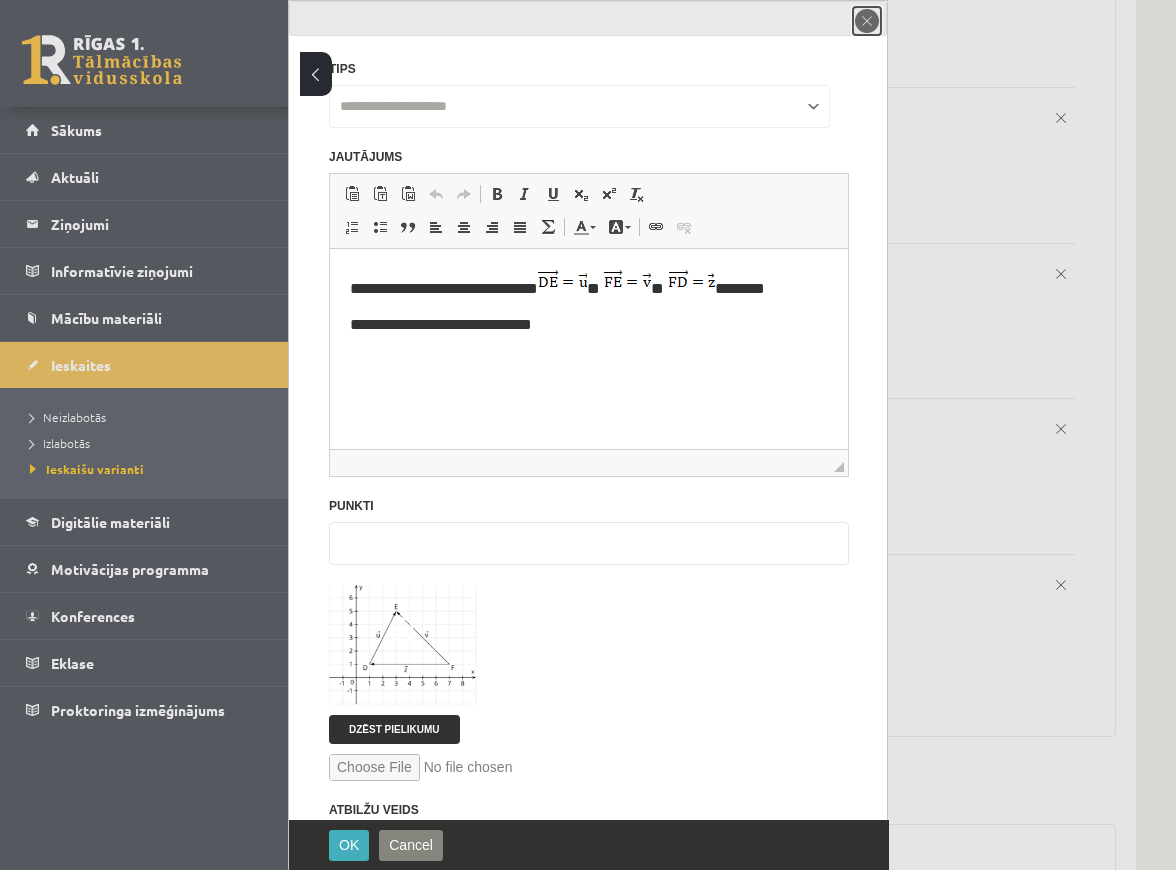 click on "close" at bounding box center (867, 21) 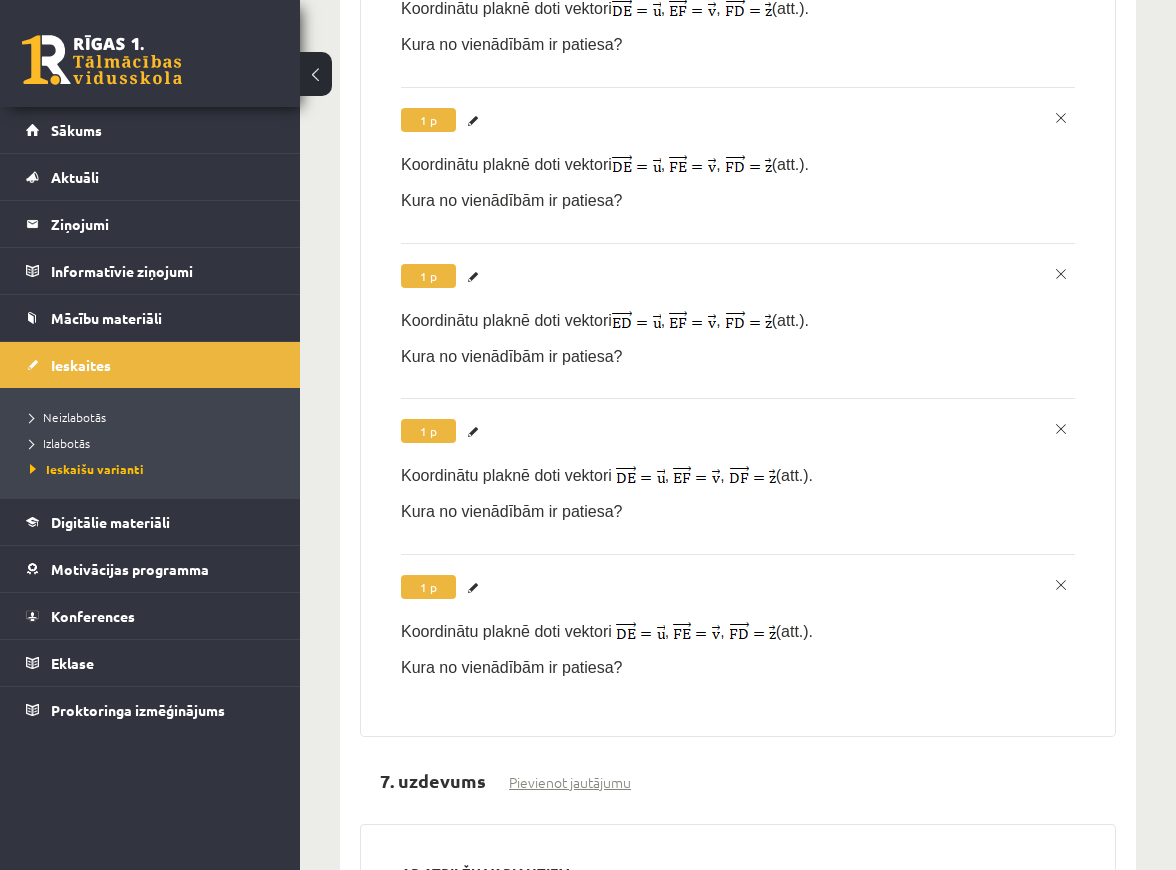 scroll, scrollTop: 0, scrollLeft: 0, axis: both 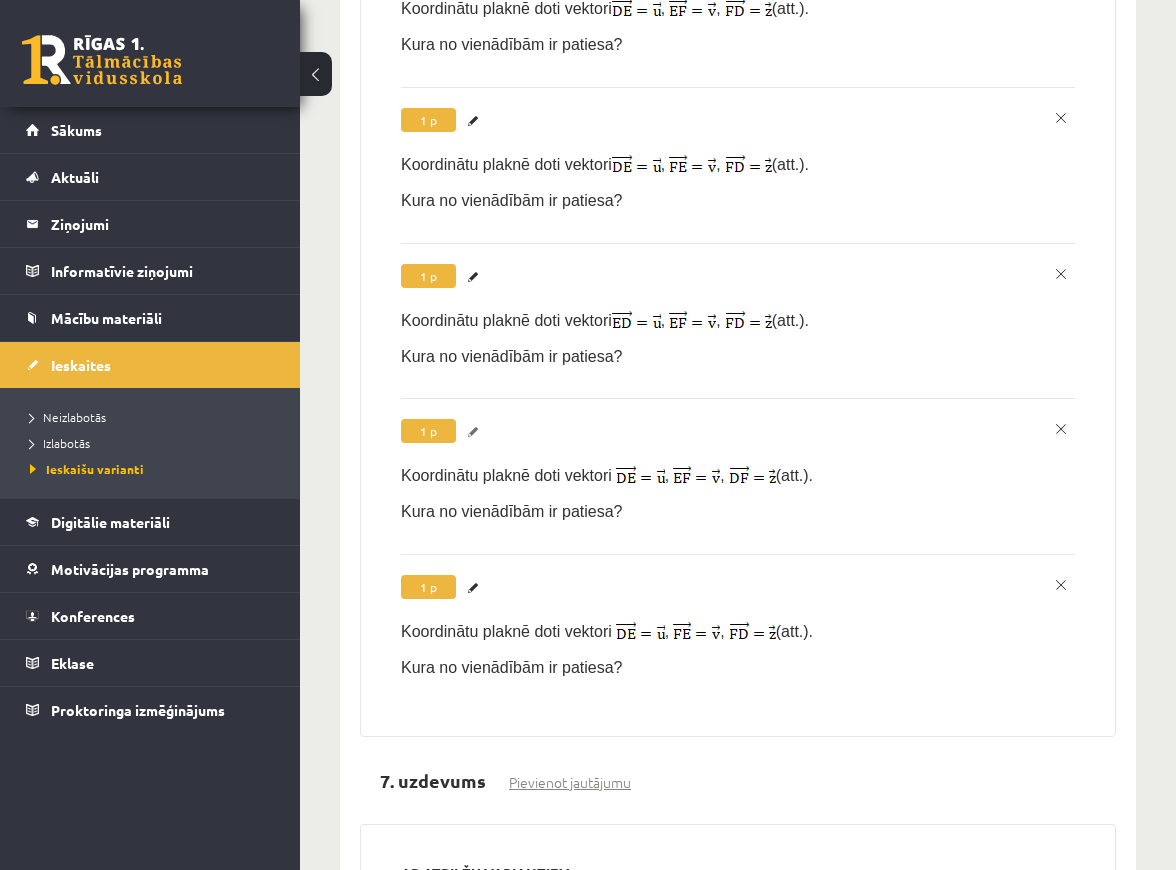 click on "Labot" at bounding box center (476, 432) 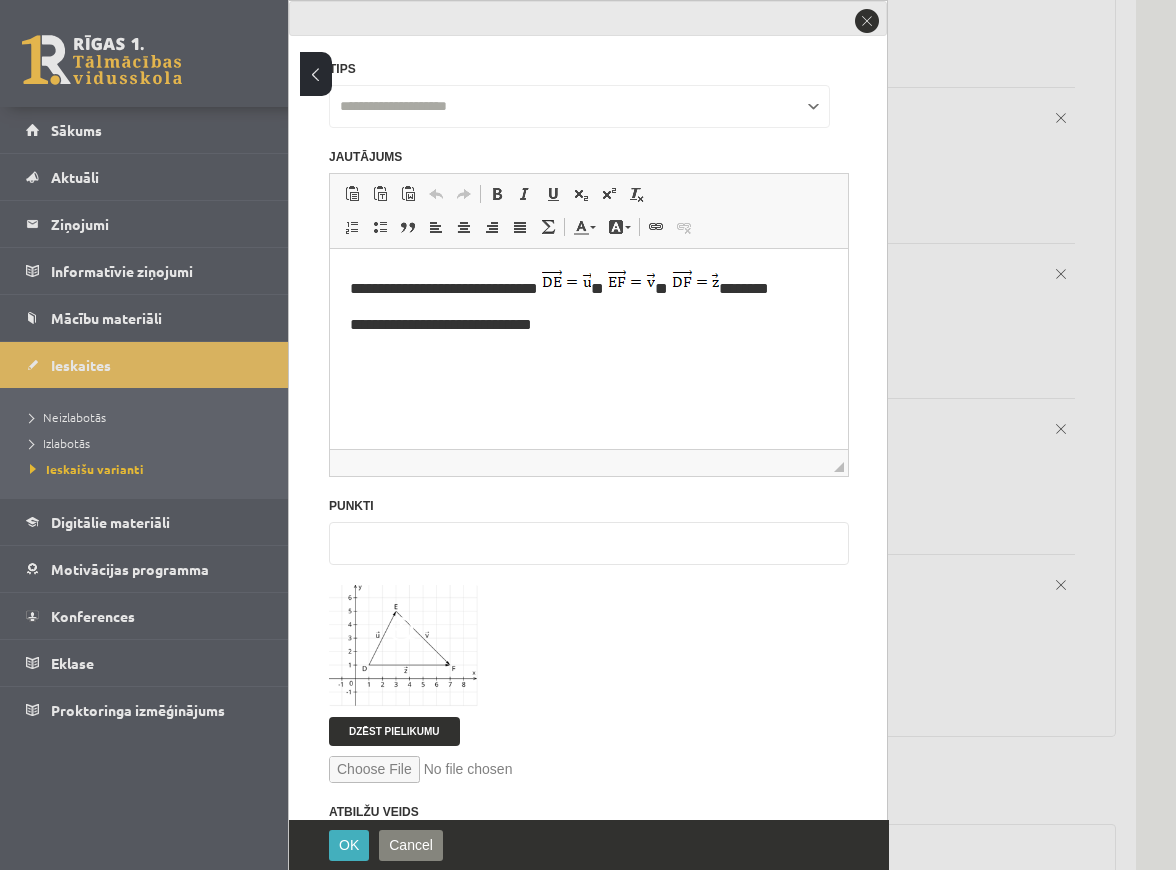scroll, scrollTop: 0, scrollLeft: 0, axis: both 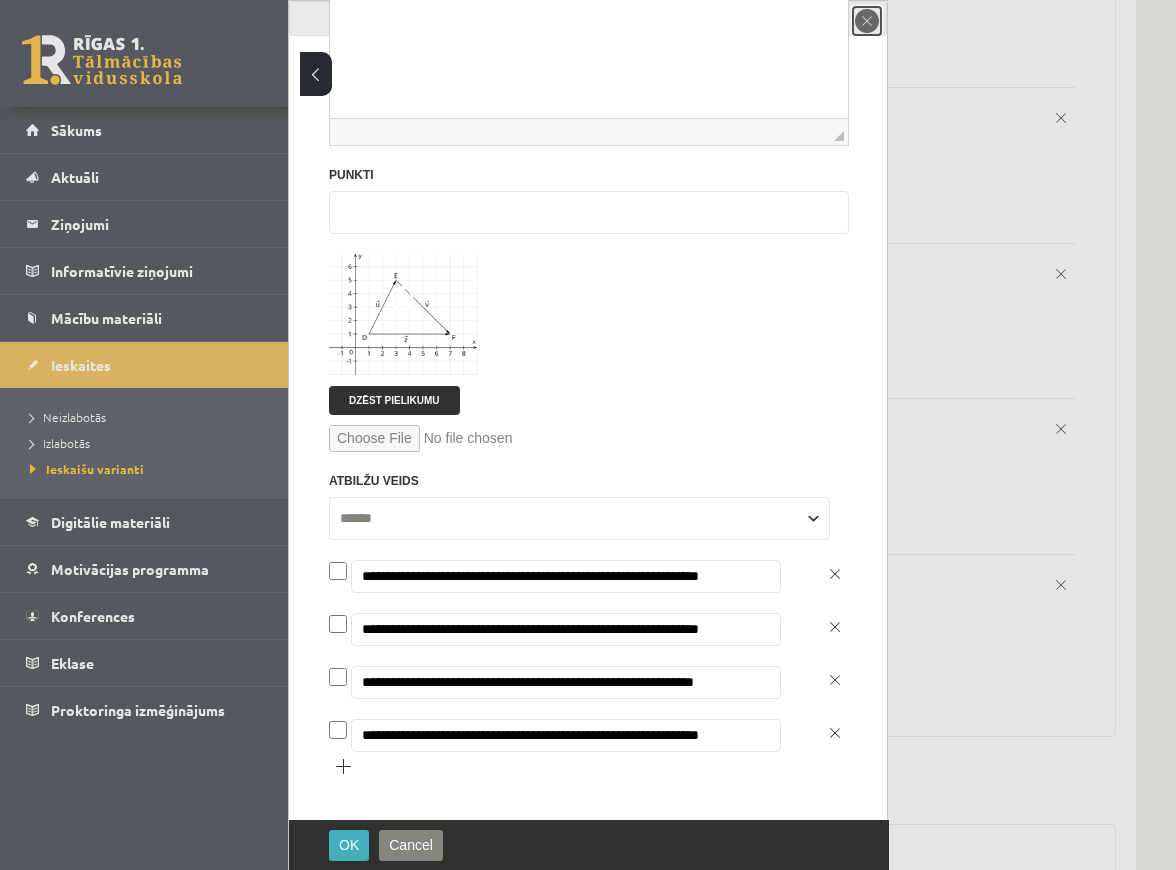 click on "close" at bounding box center (867, 21) 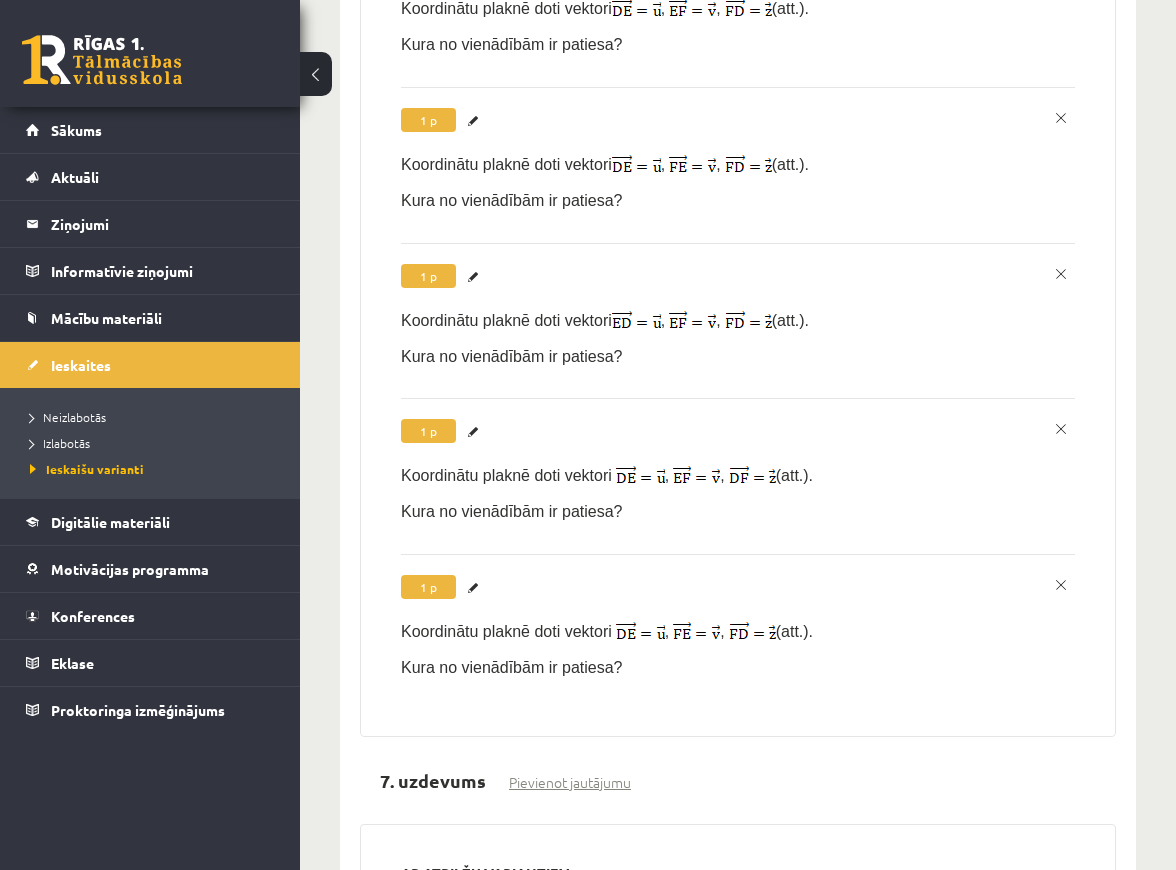 scroll, scrollTop: 0, scrollLeft: 0, axis: both 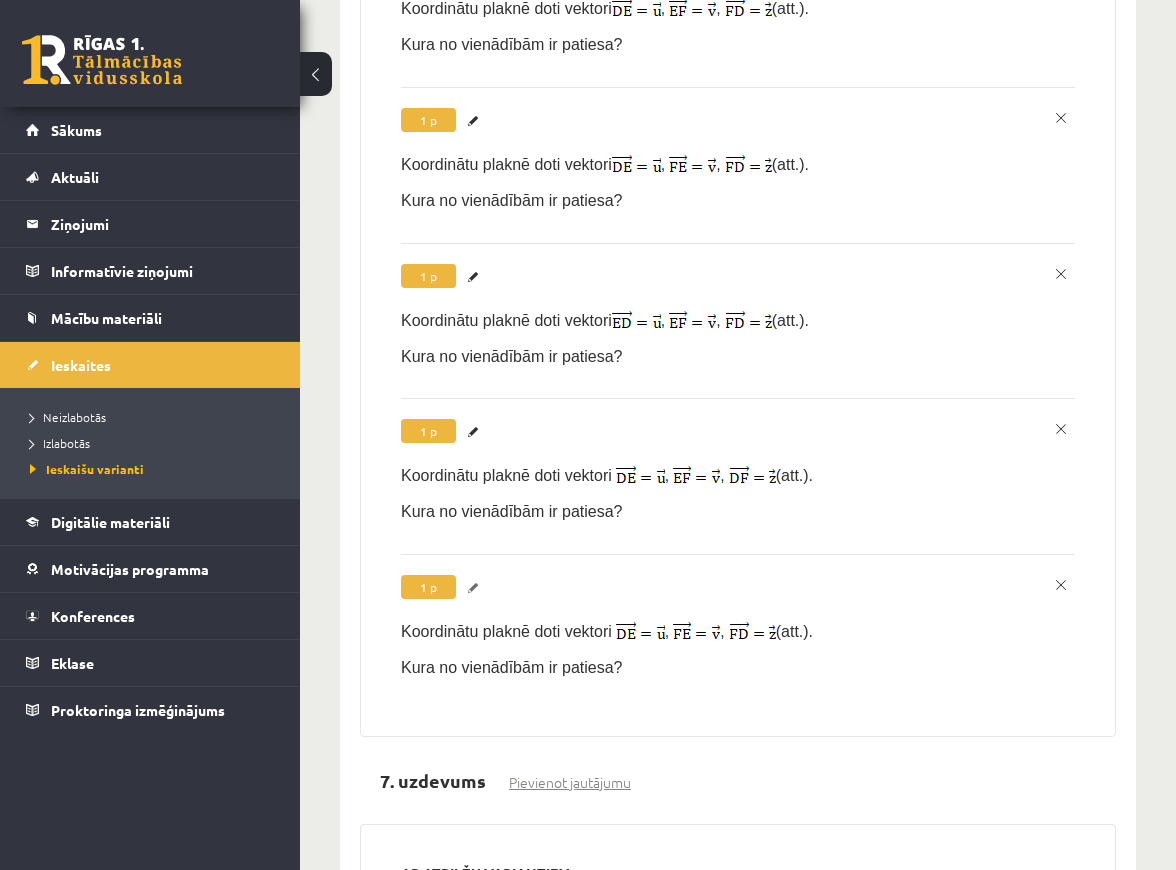 click on "Labot" at bounding box center (476, 588) 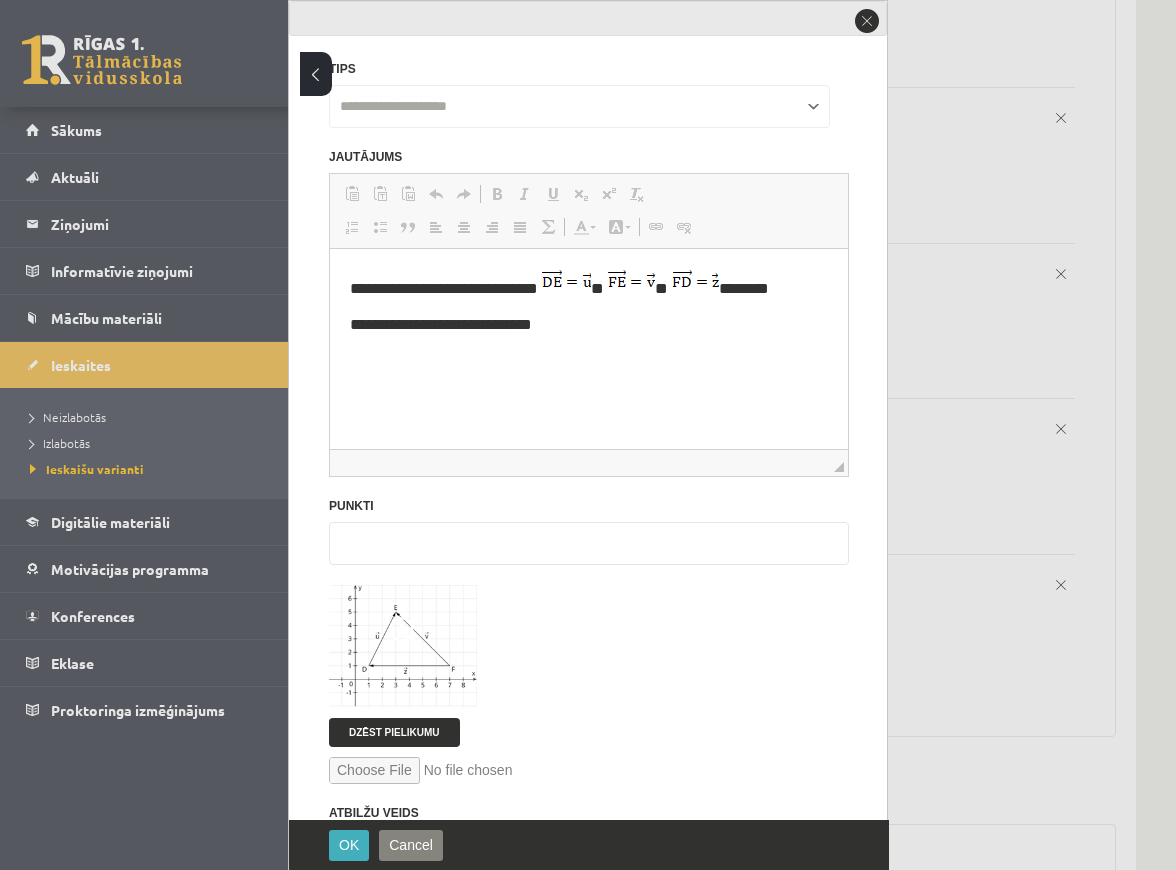 scroll, scrollTop: 0, scrollLeft: 0, axis: both 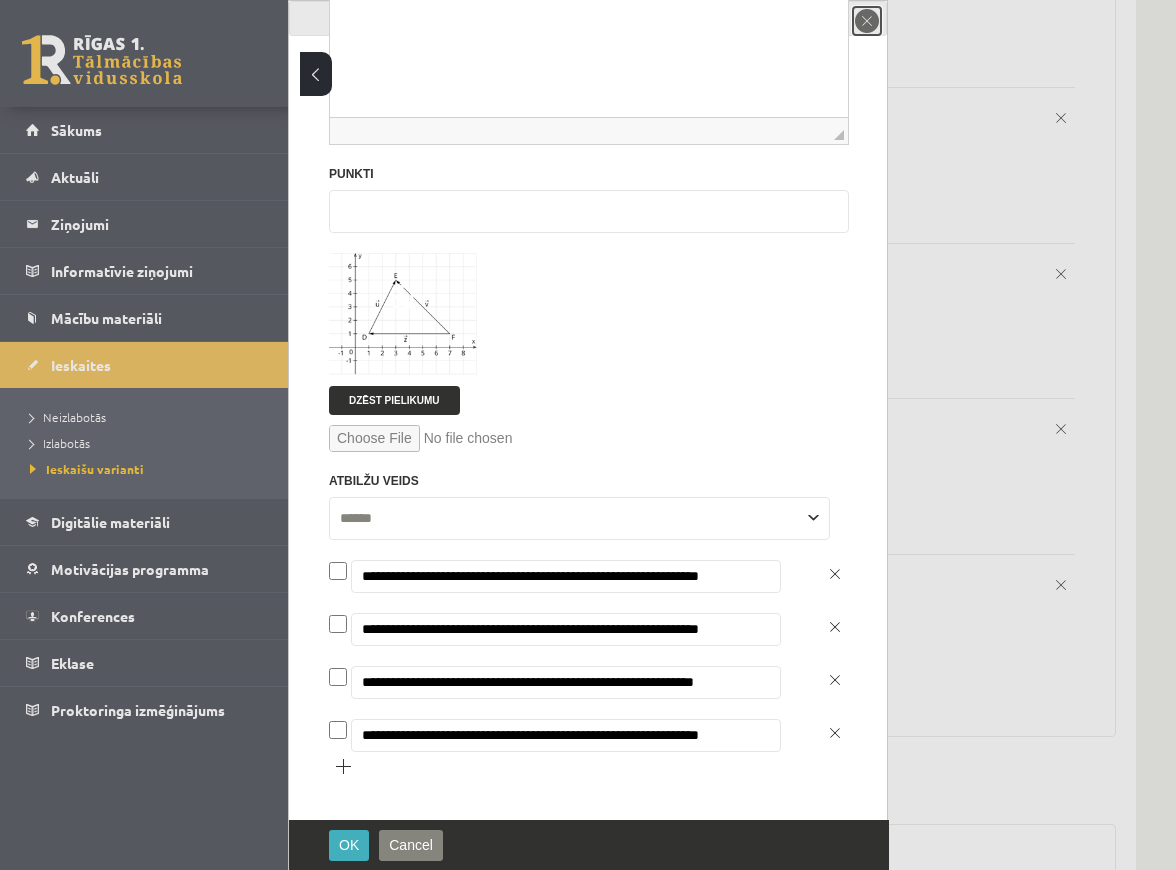 click on "close" at bounding box center (867, 21) 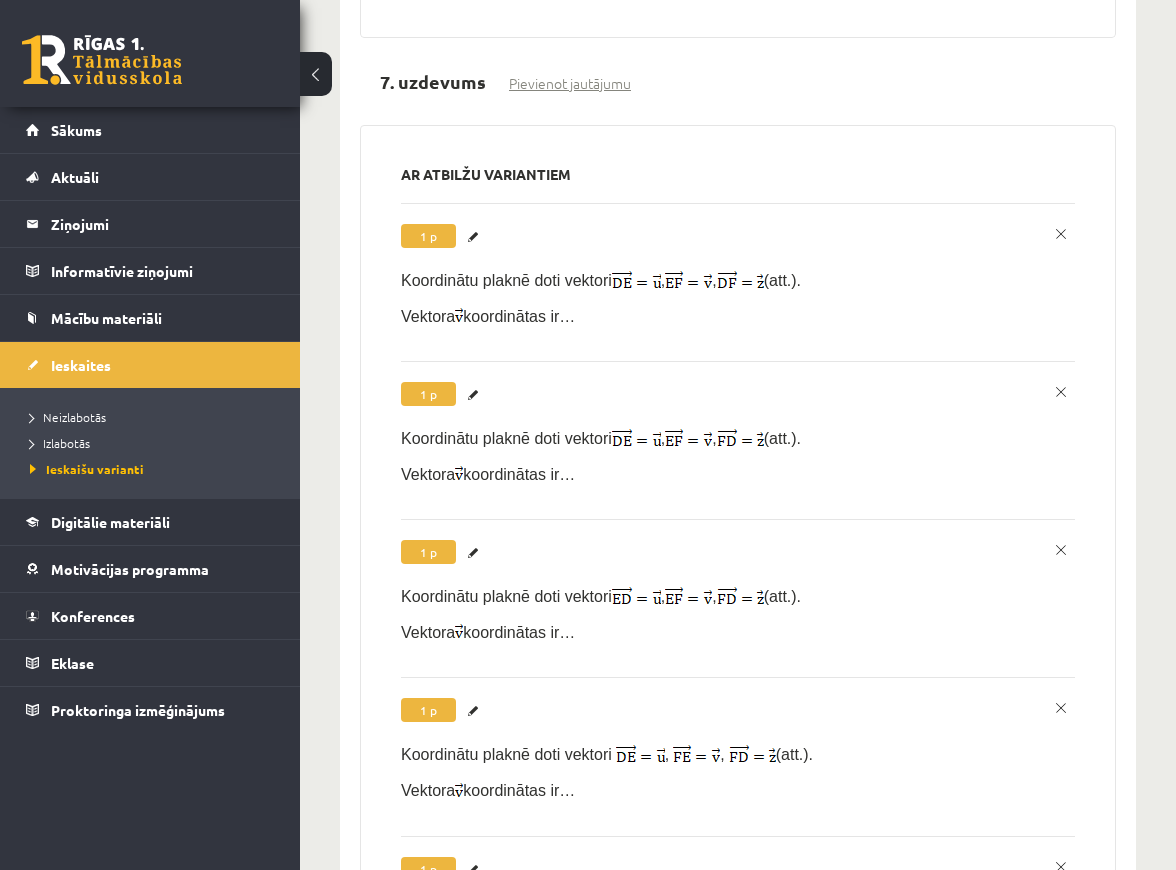 scroll, scrollTop: 4500, scrollLeft: 0, axis: vertical 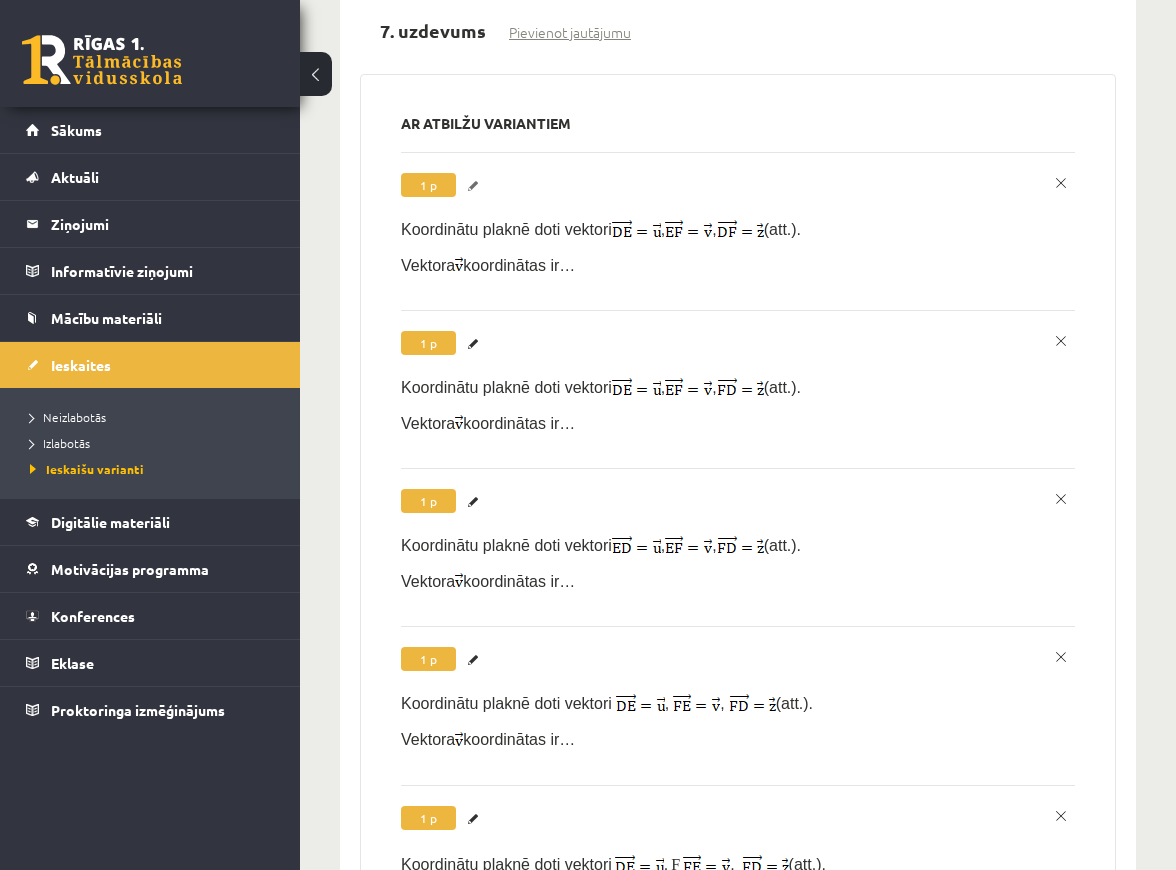 click on "Labot" at bounding box center [476, 186] 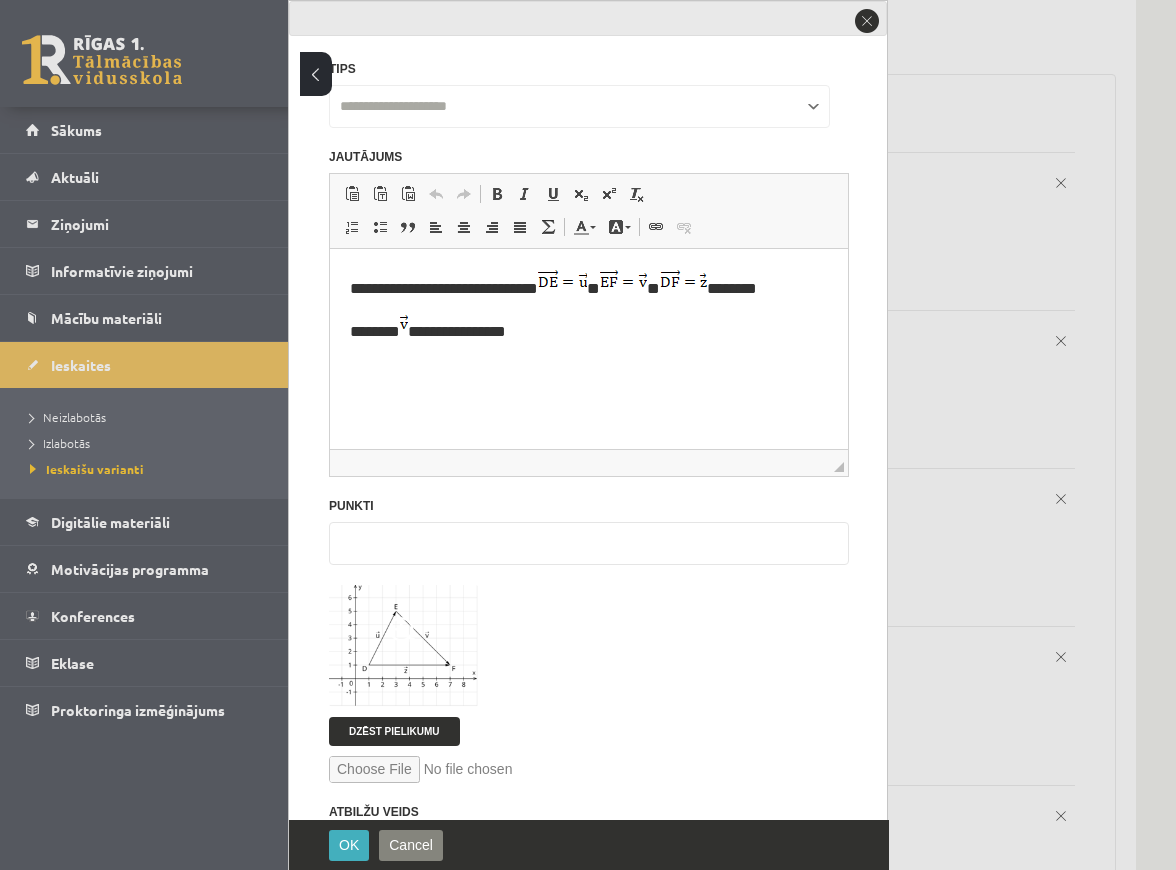 scroll, scrollTop: 0, scrollLeft: 0, axis: both 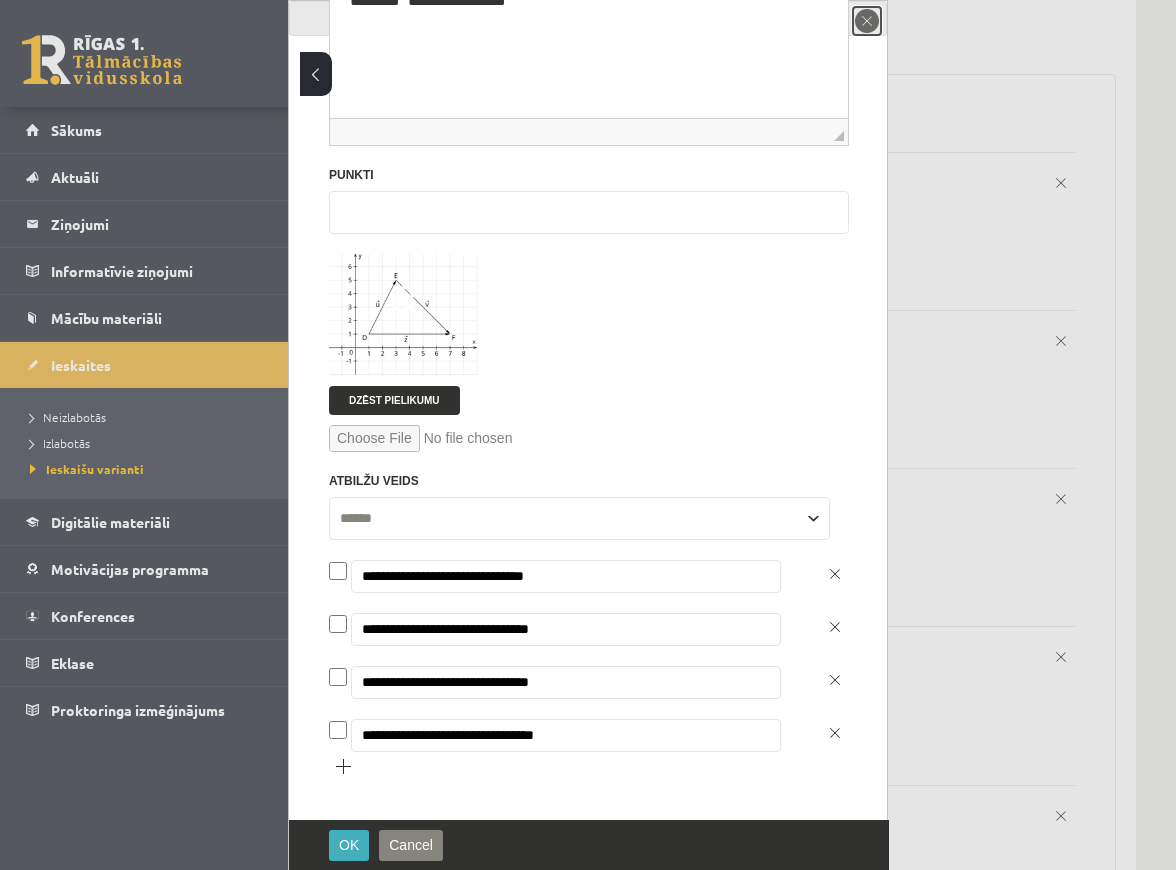 click on "close" at bounding box center [867, 21] 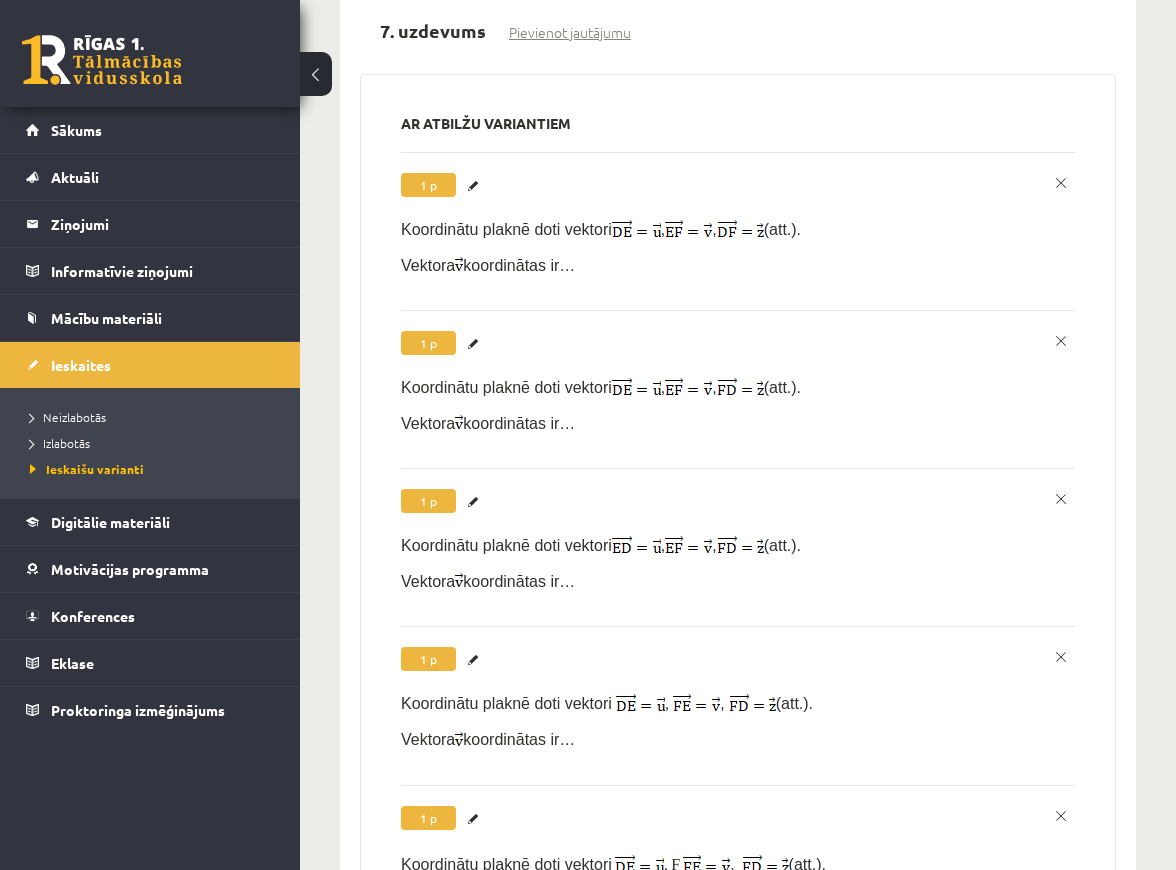 scroll, scrollTop: 0, scrollLeft: 0, axis: both 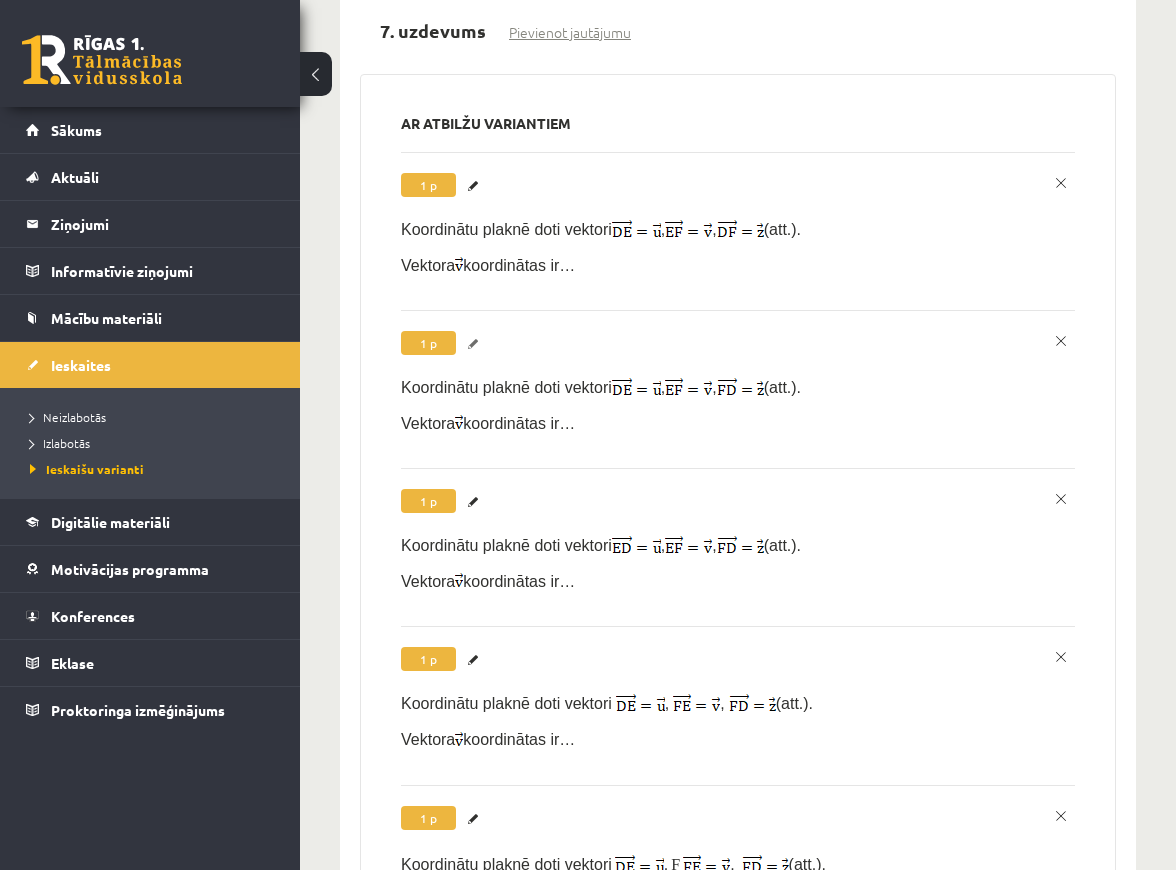 click on "Labot" at bounding box center [476, 344] 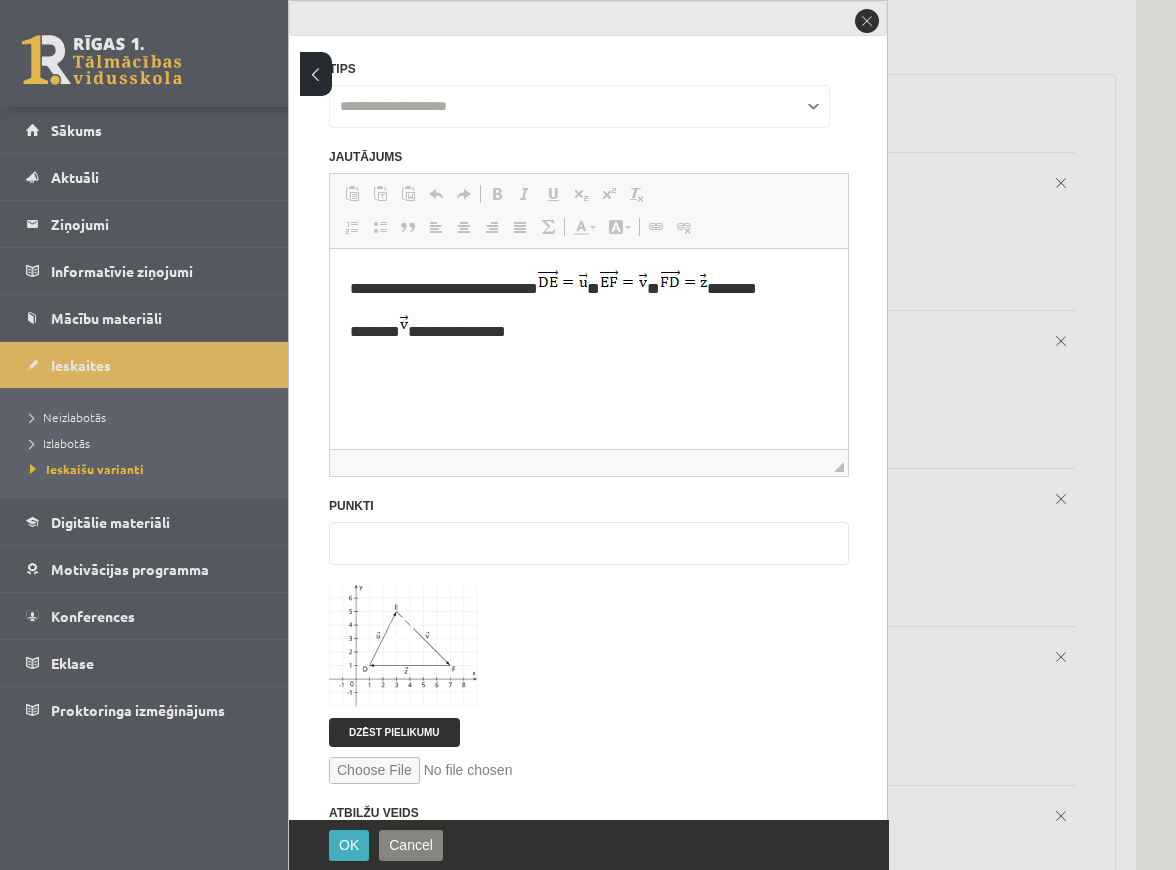 scroll, scrollTop: 0, scrollLeft: 0, axis: both 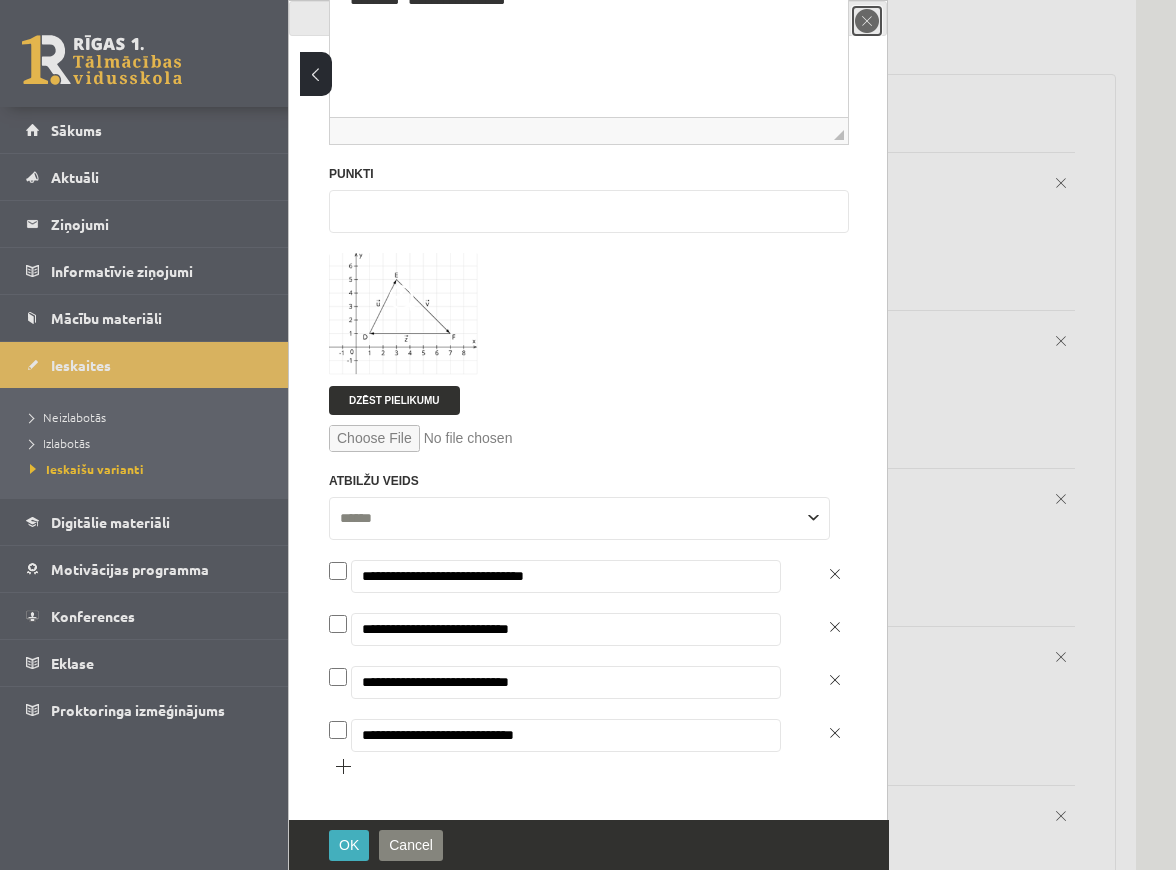 click on "close" at bounding box center [867, 21] 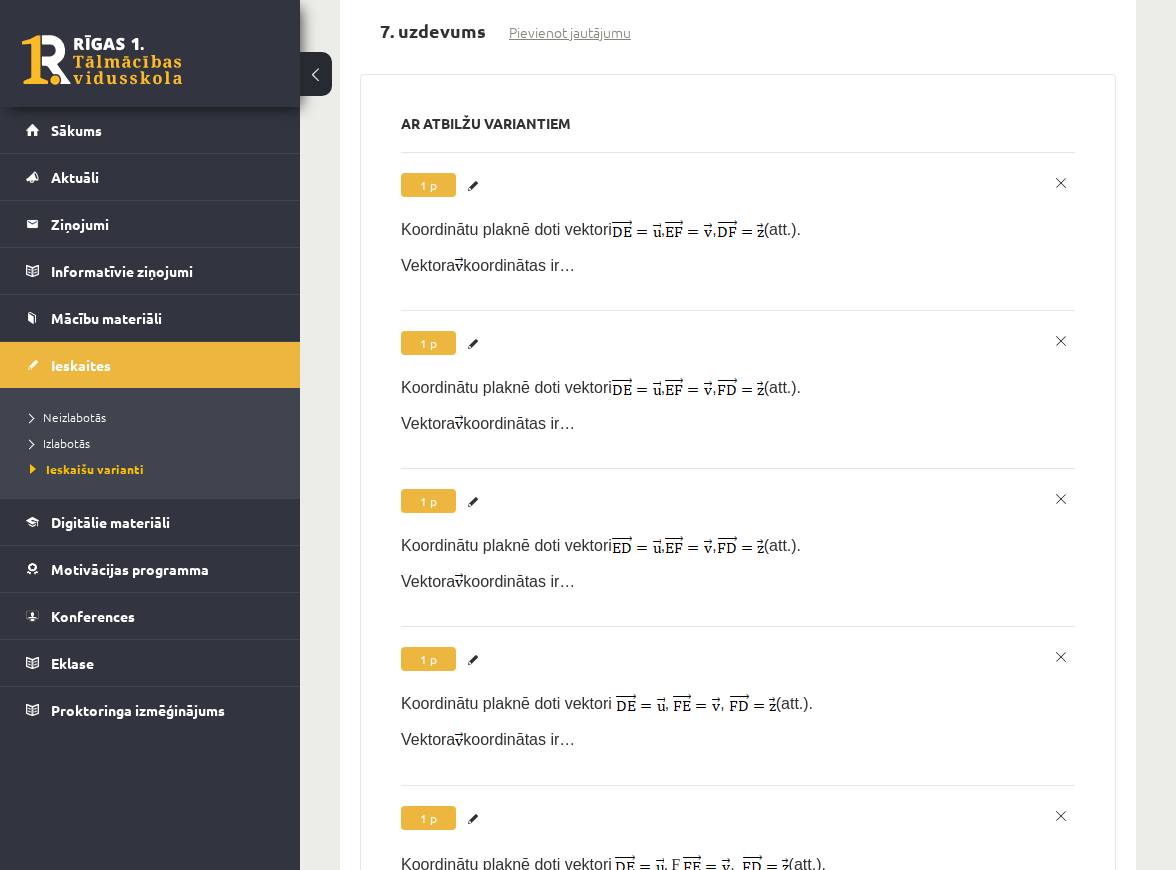 scroll, scrollTop: 0, scrollLeft: 0, axis: both 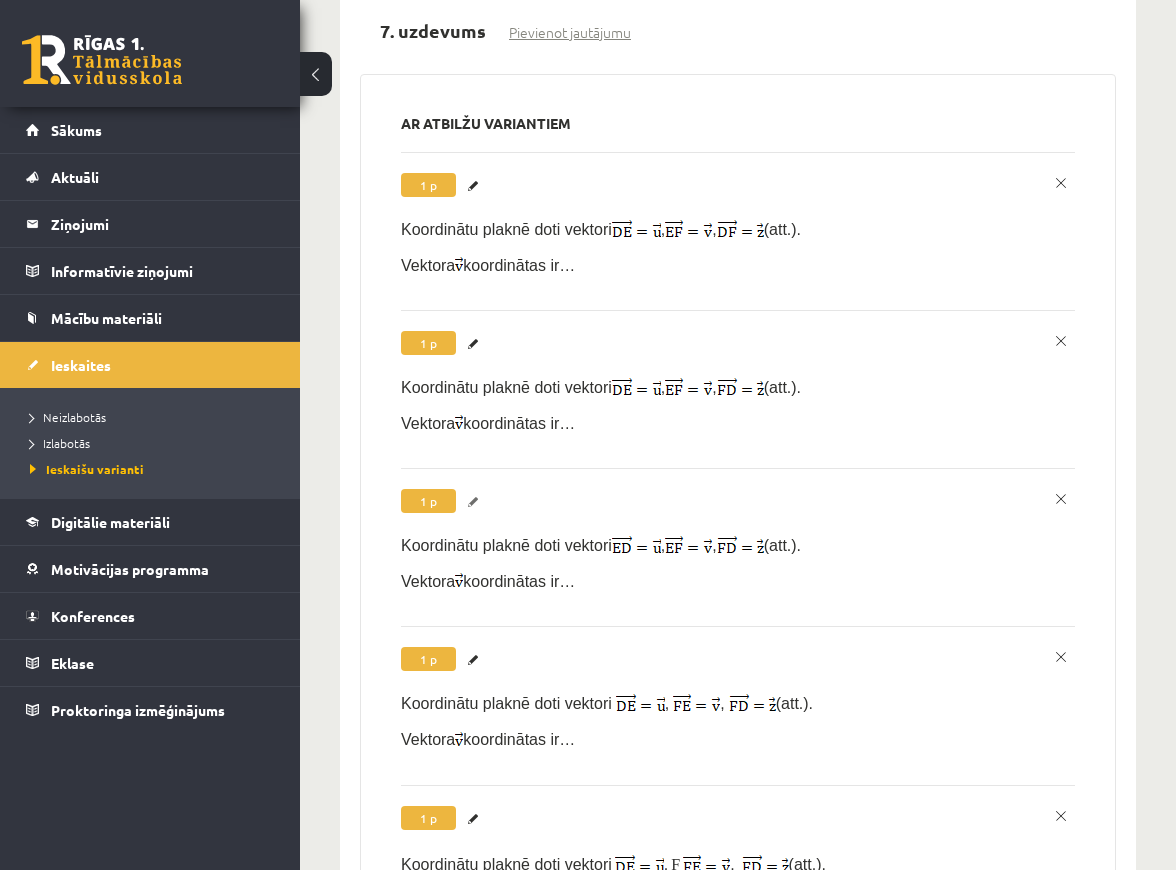 click on "Labot" at bounding box center (476, 502) 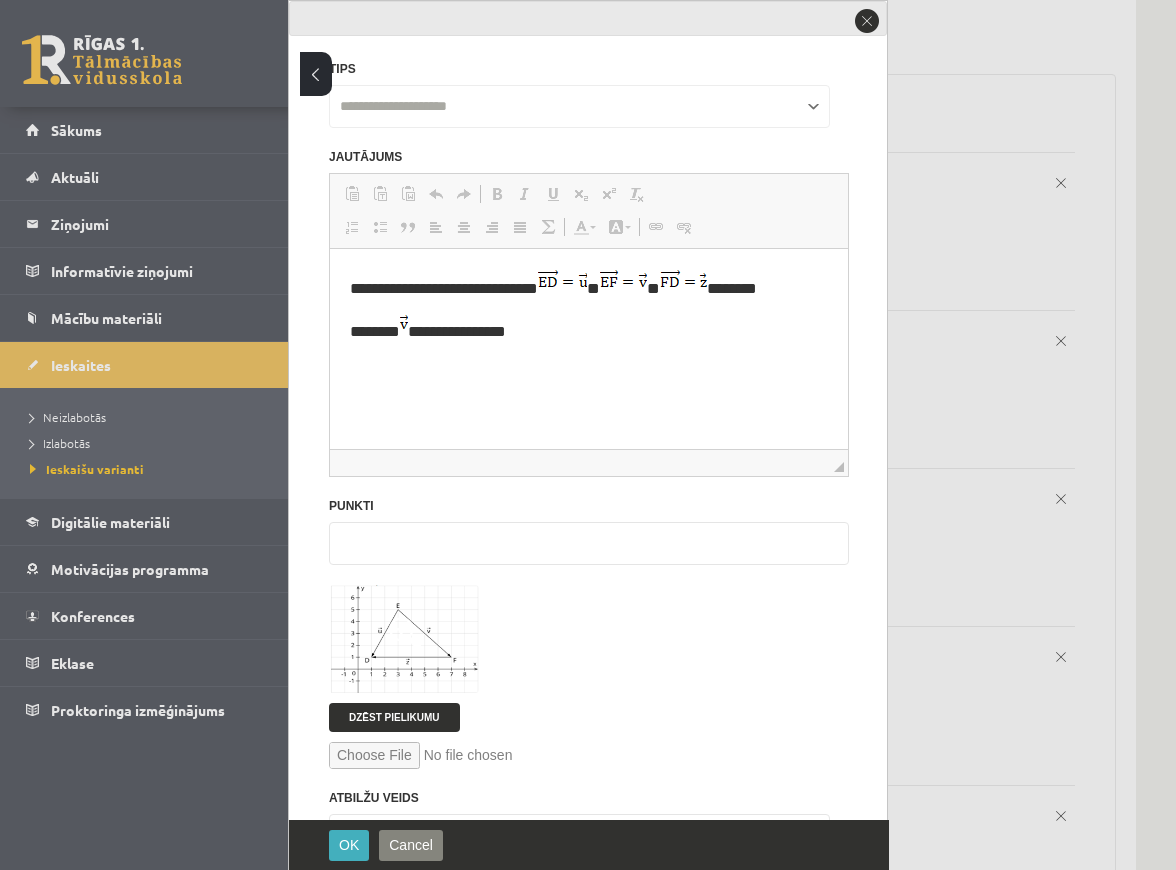 scroll, scrollTop: 0, scrollLeft: 0, axis: both 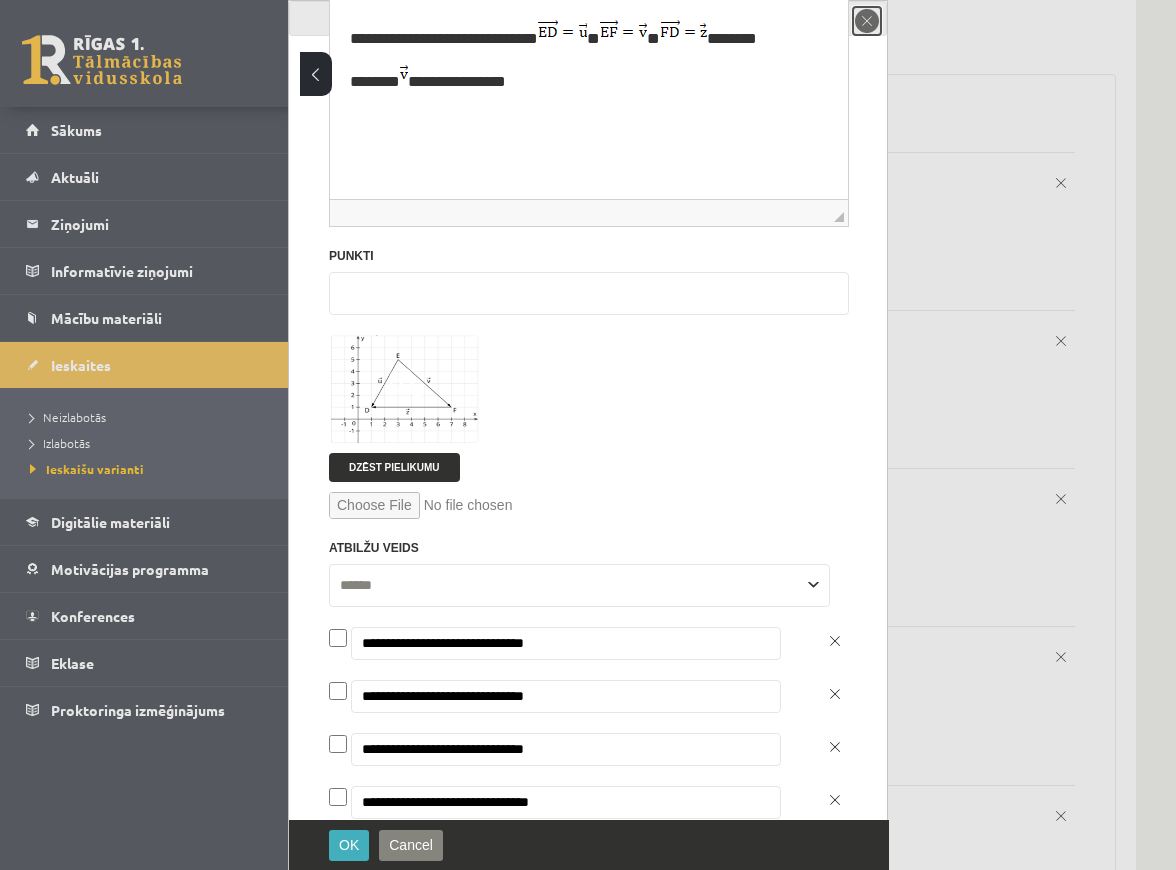 click on "close" at bounding box center [867, 21] 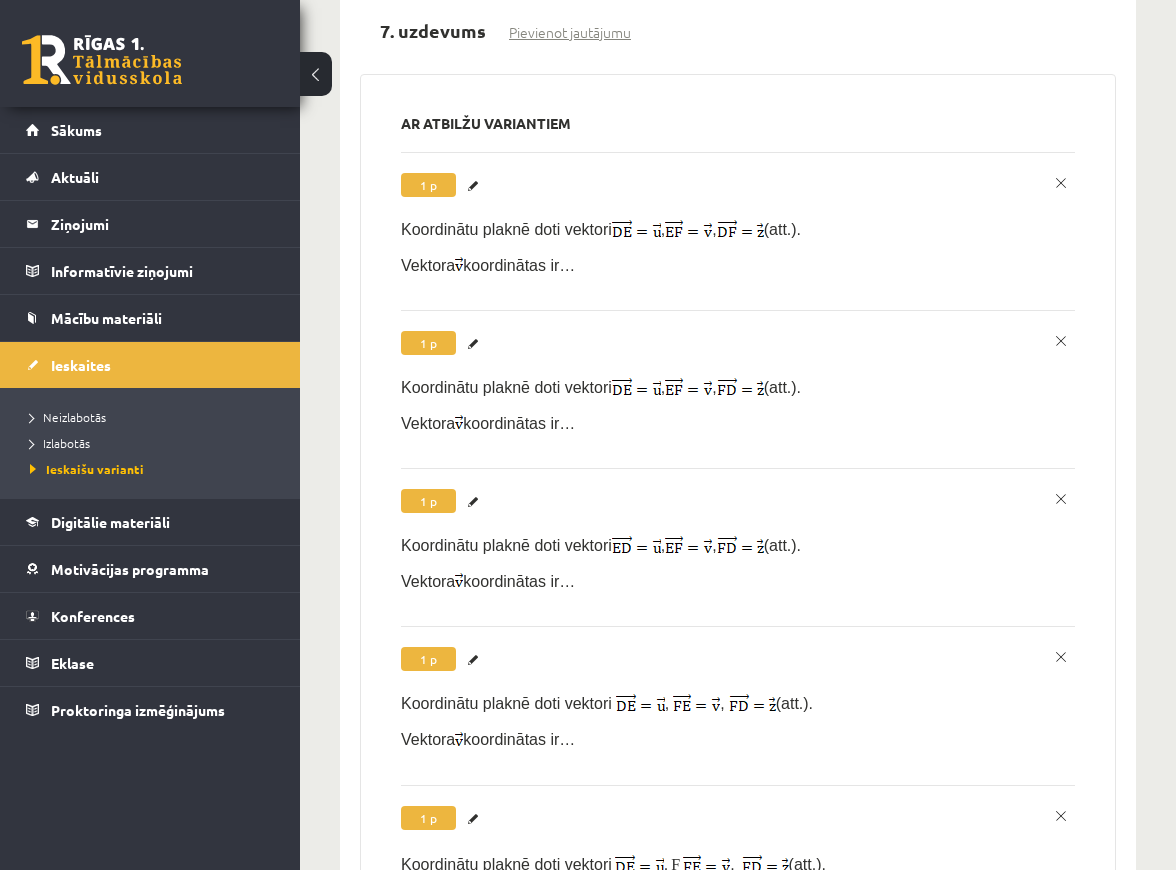 scroll, scrollTop: 0, scrollLeft: 0, axis: both 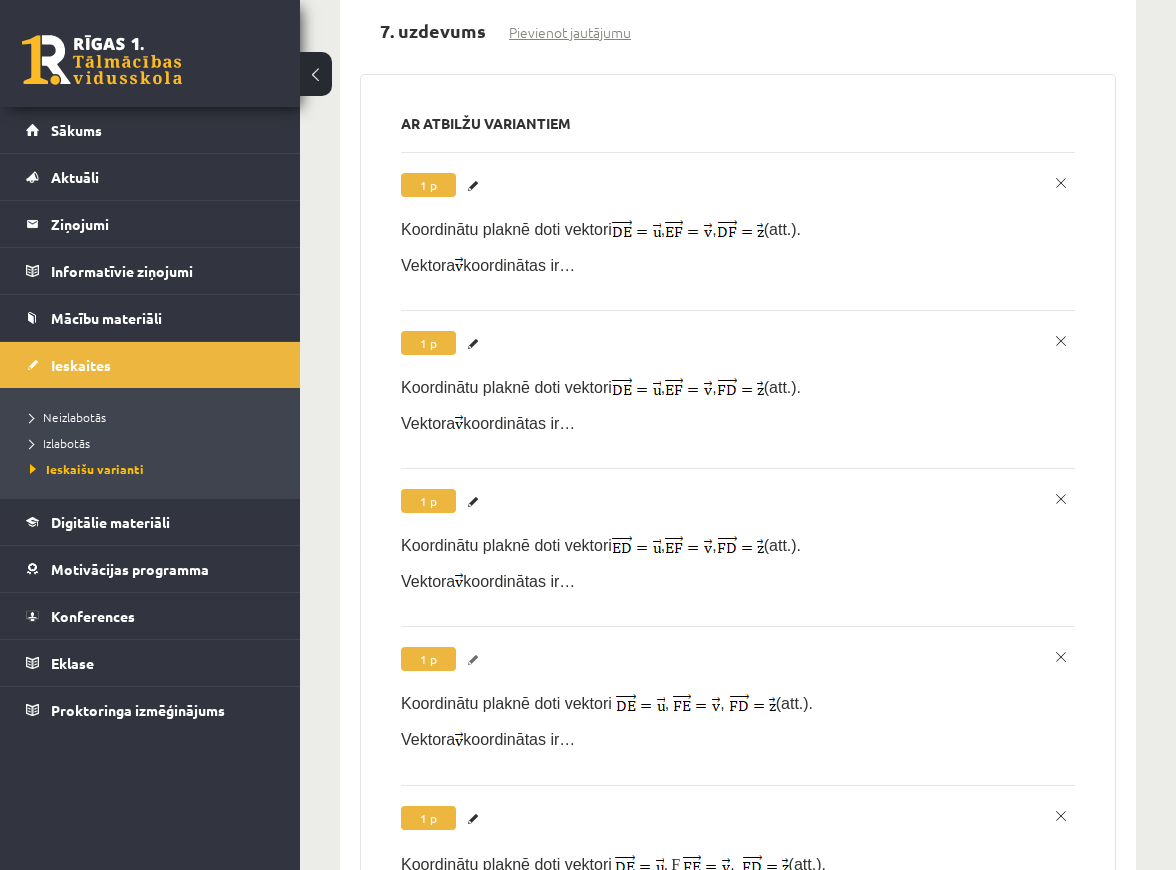 click on "Labot" at bounding box center [476, 660] 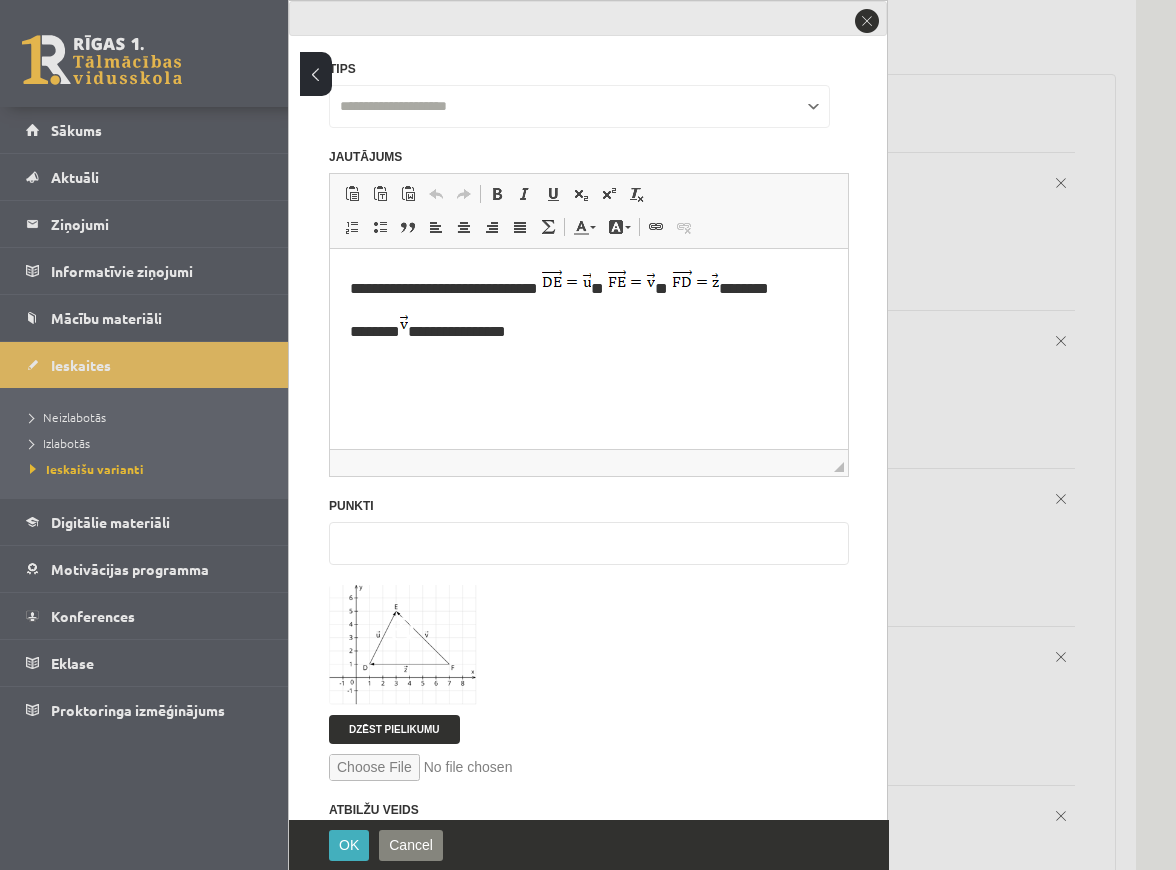 scroll 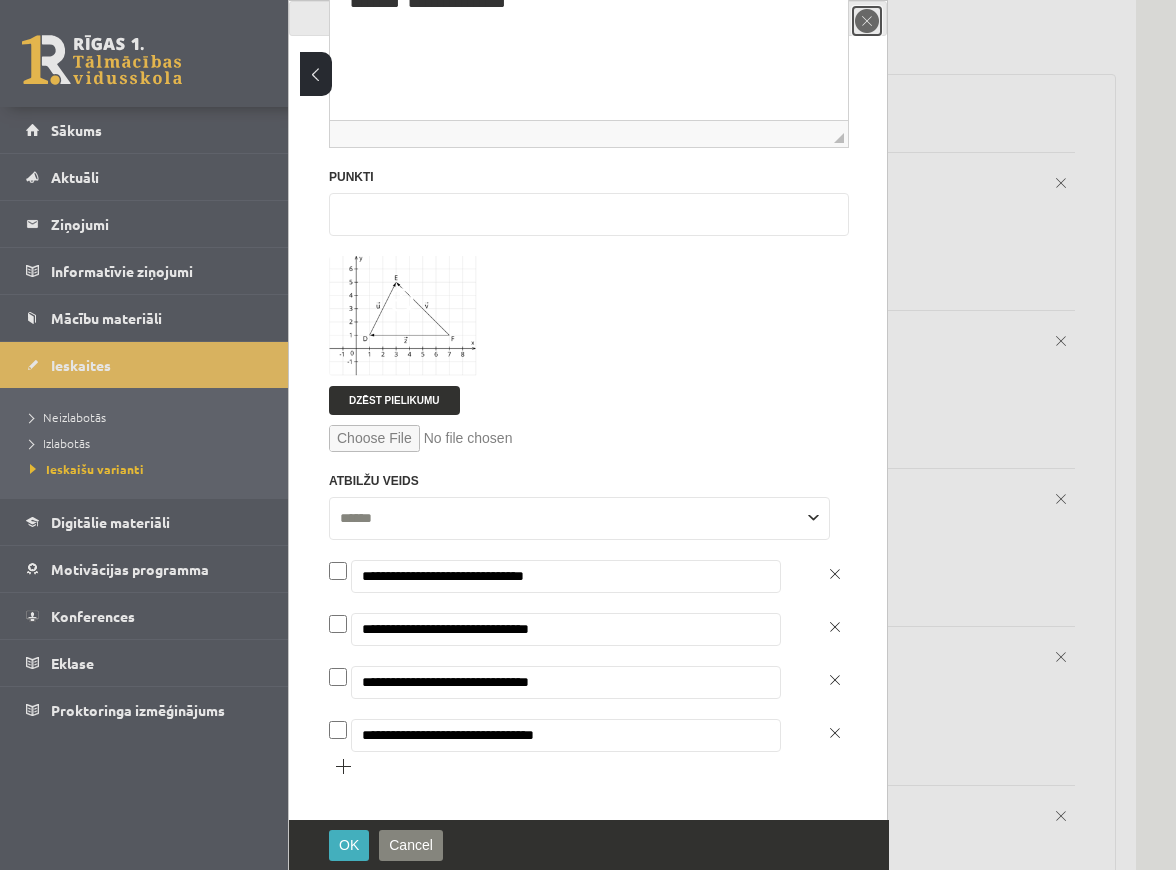 click on "close" at bounding box center (867, 21) 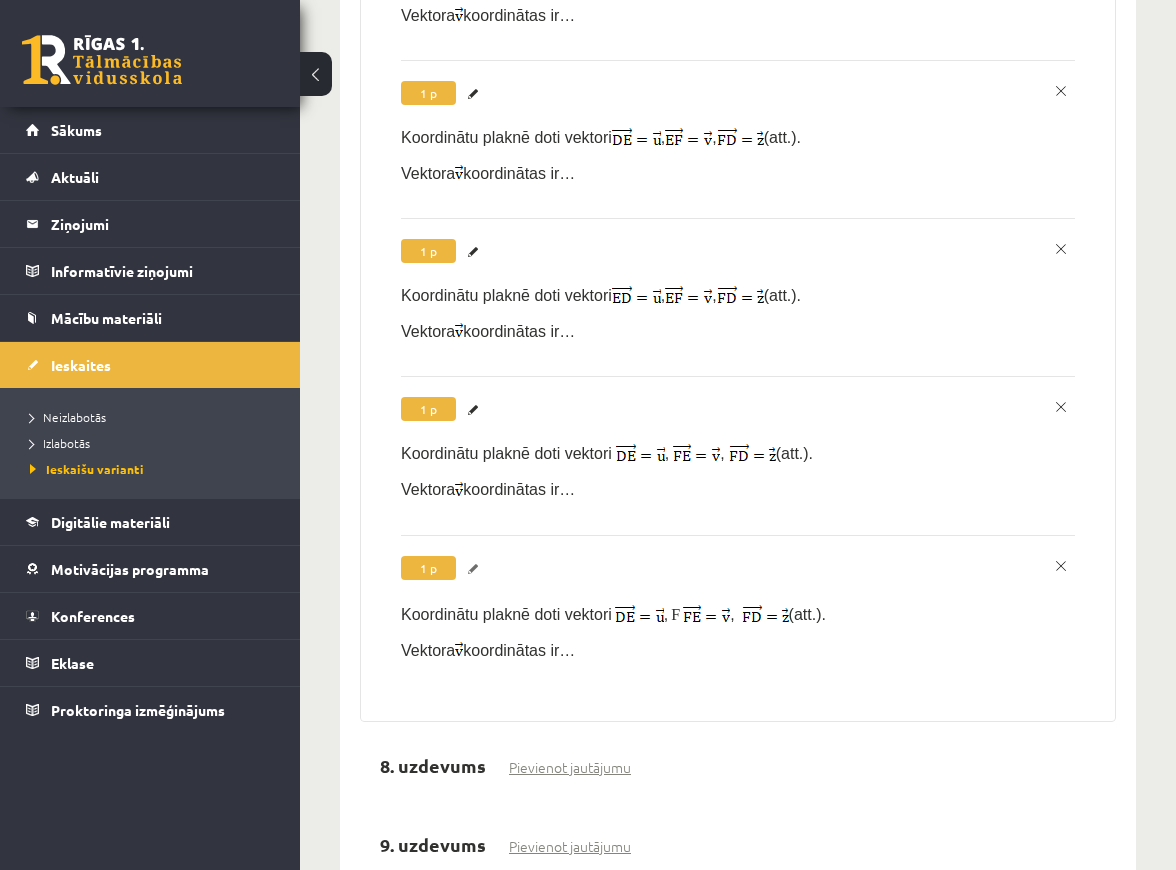 click on "Labot" at bounding box center [476, 569] 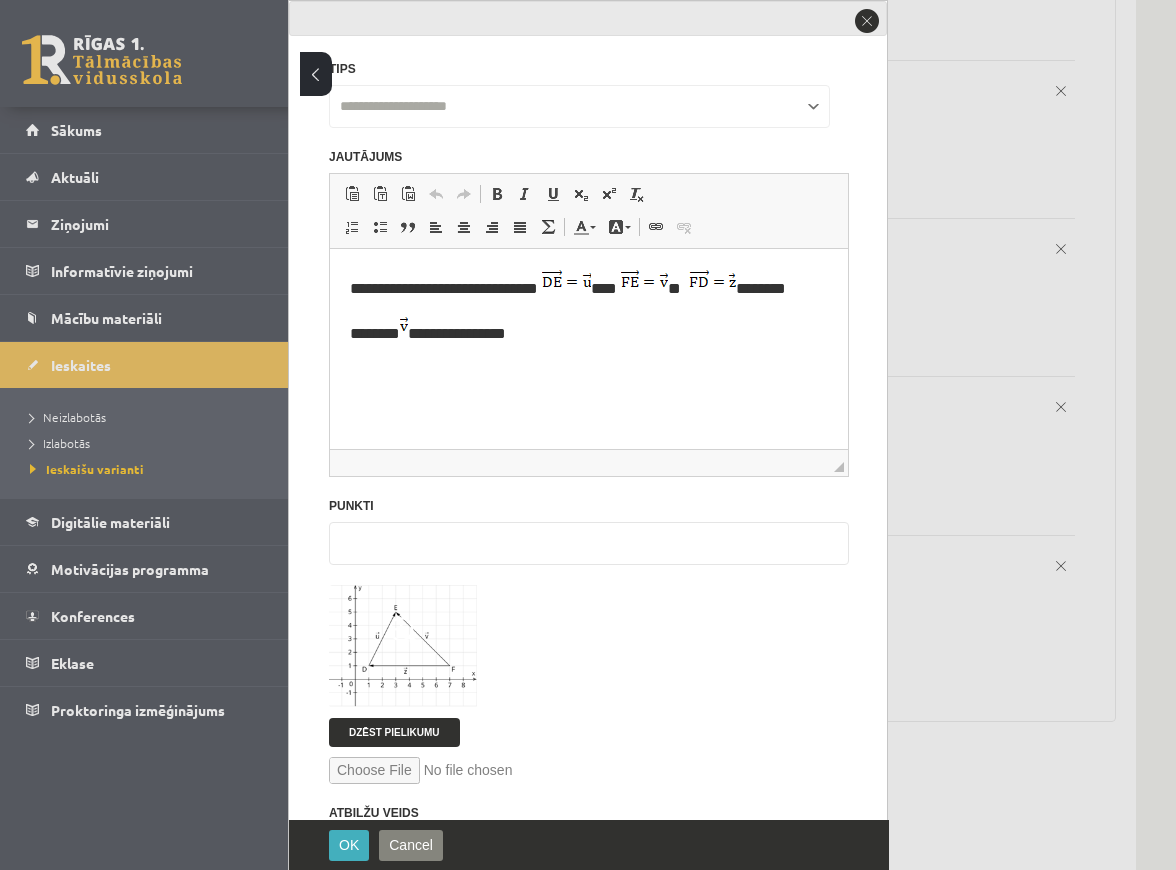 scroll, scrollTop: 250, scrollLeft: 0, axis: vertical 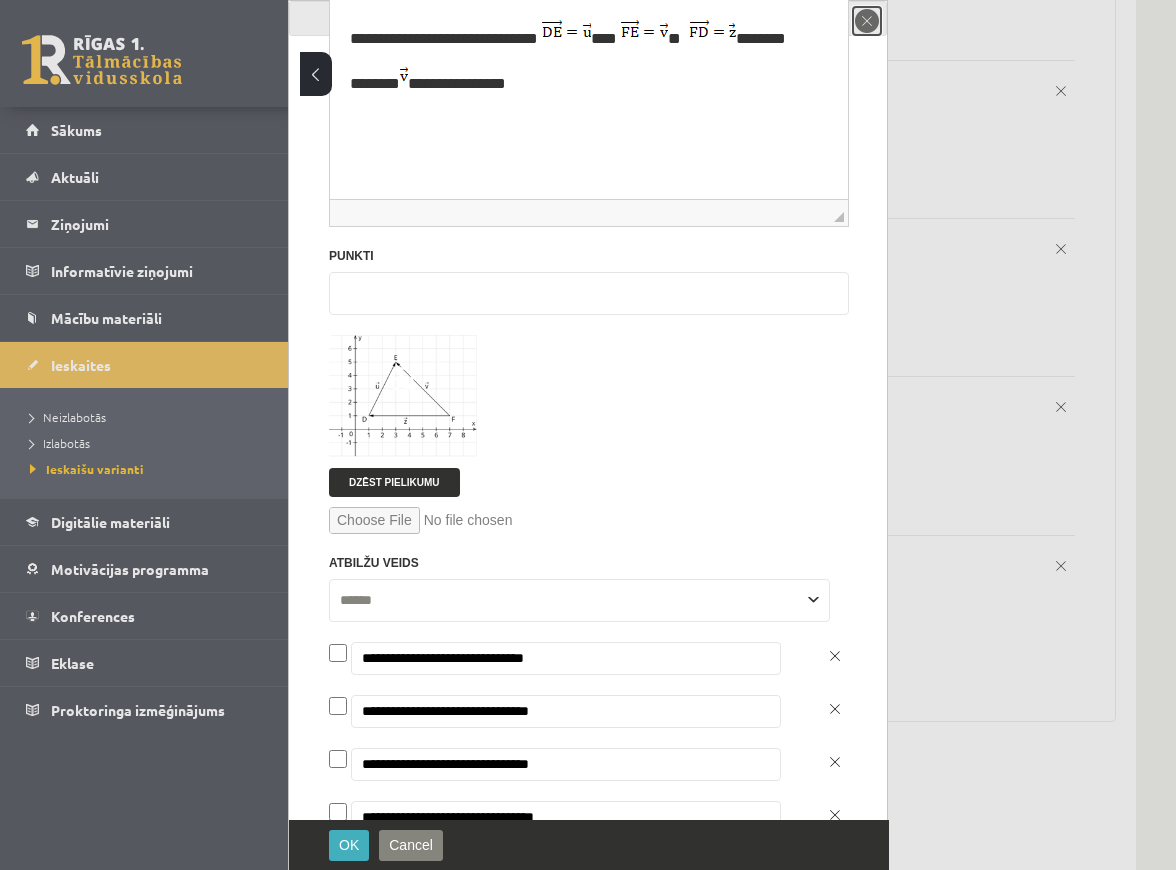click on "close" at bounding box center (867, 21) 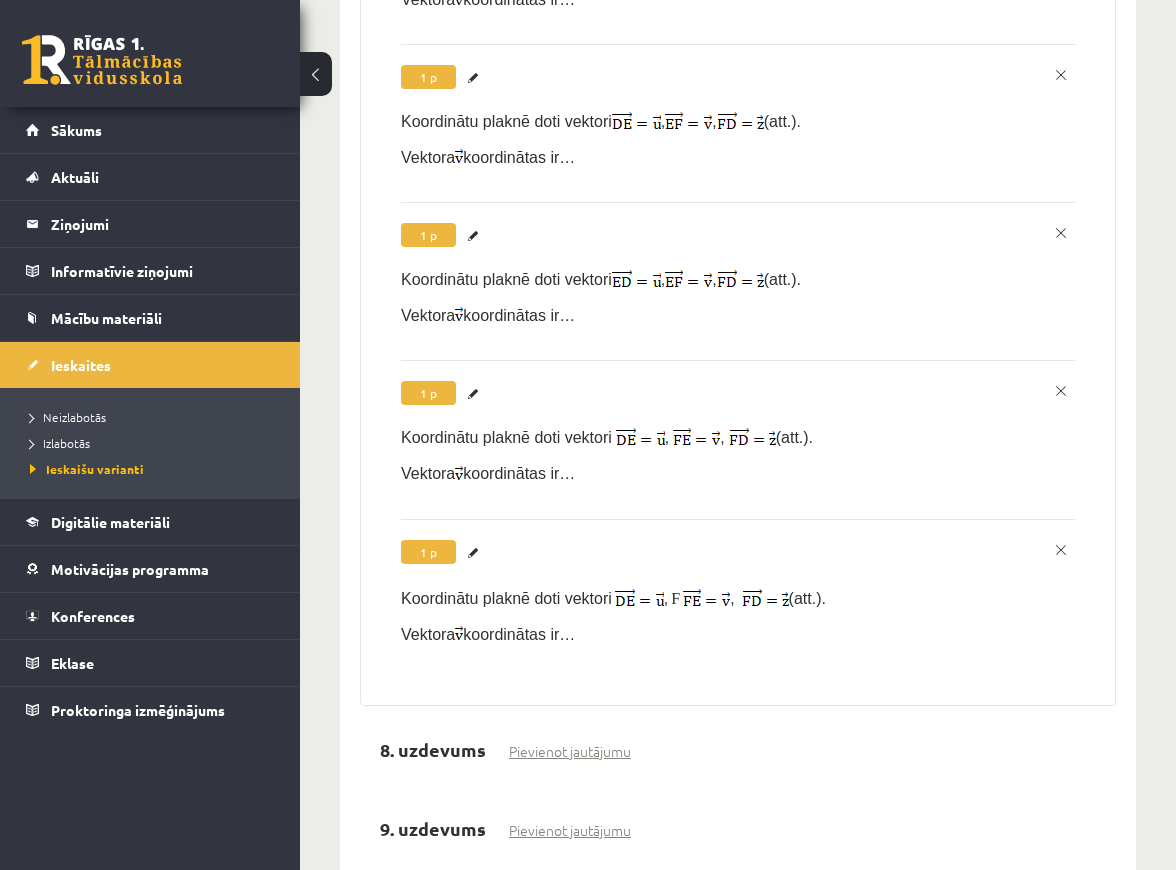 scroll, scrollTop: 4780, scrollLeft: 0, axis: vertical 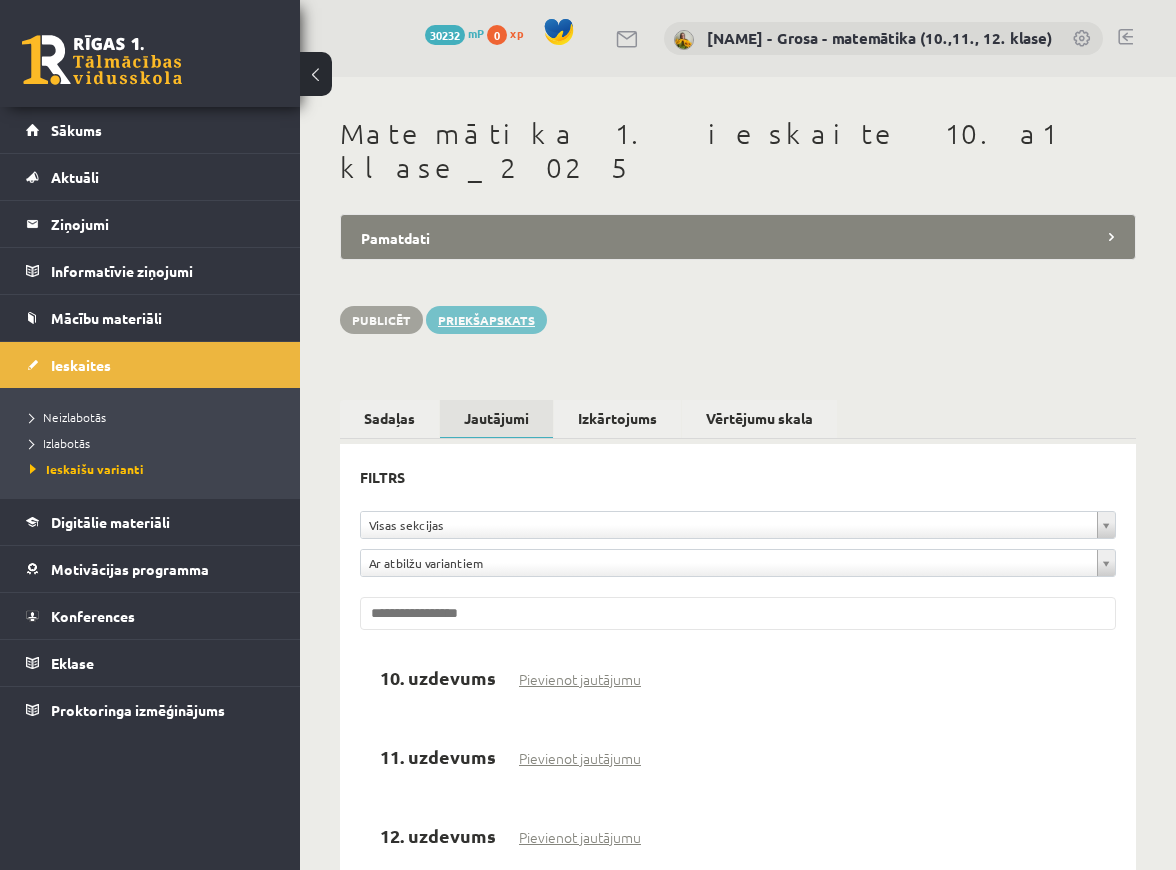 click on "Priekšapskats" at bounding box center [486, 320] 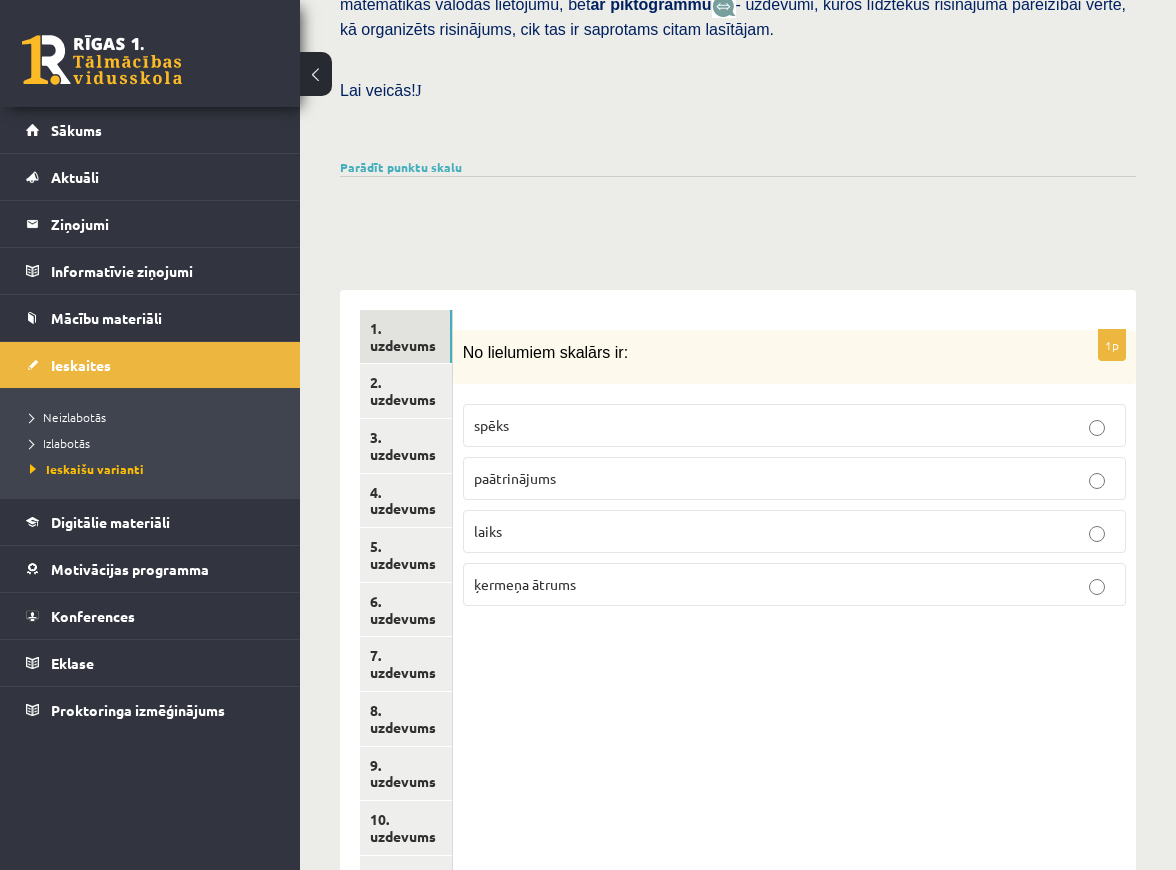scroll, scrollTop: 812, scrollLeft: 0, axis: vertical 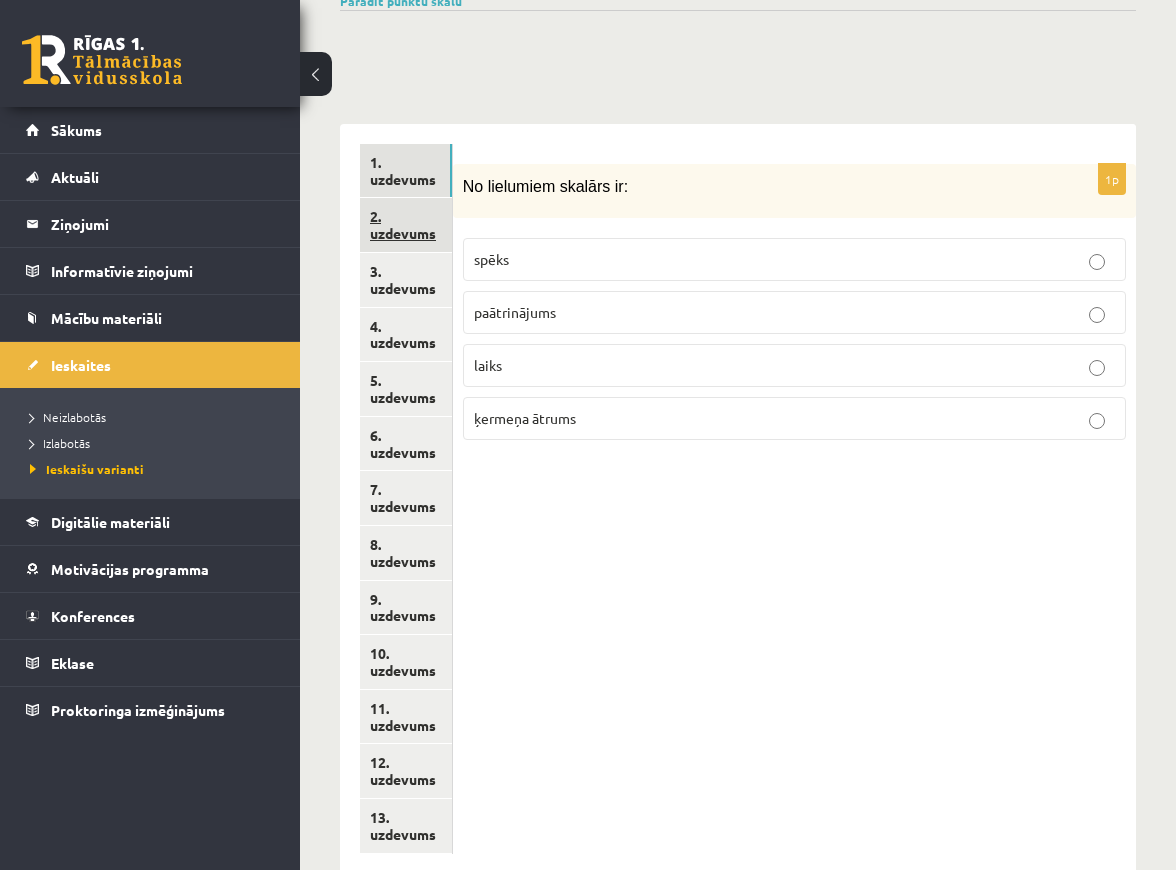click on "2. uzdevums" at bounding box center (406, 225) 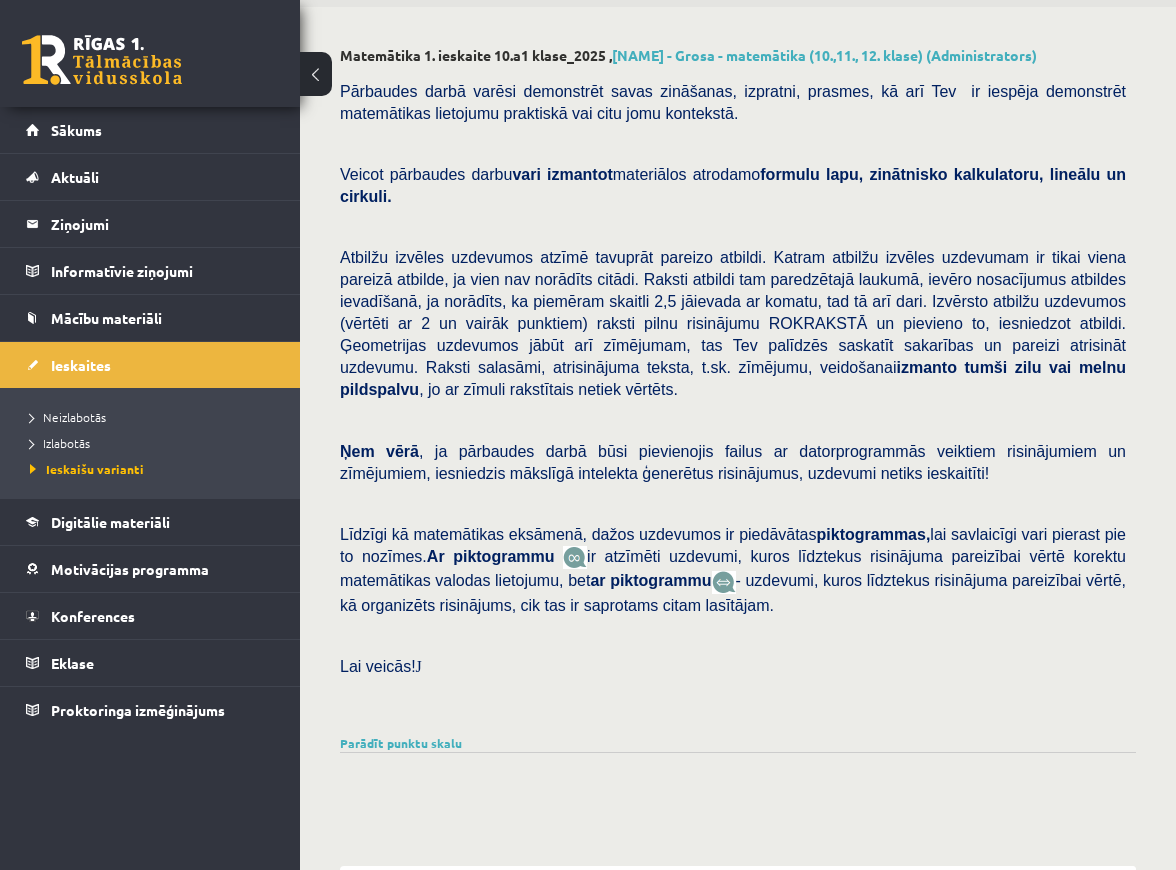 scroll, scrollTop: 0, scrollLeft: 0, axis: both 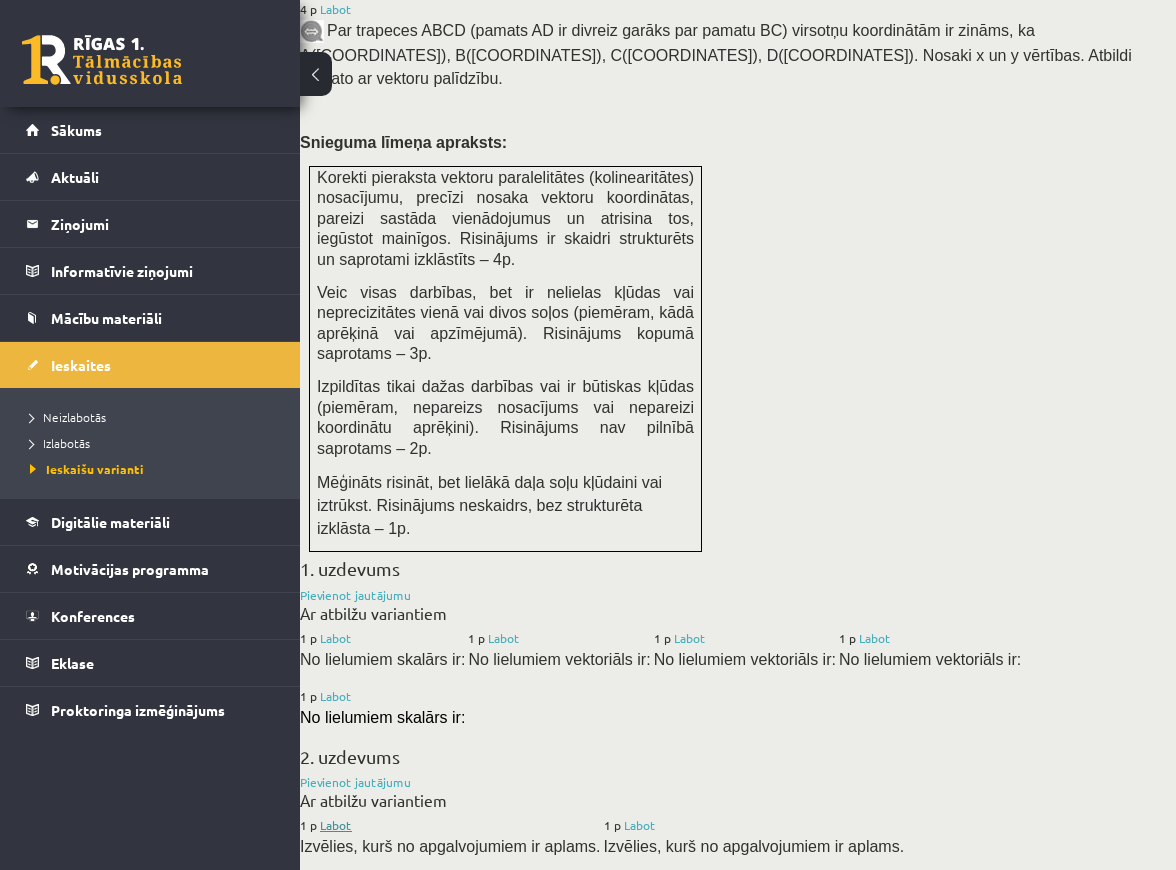 click on "Labot" at bounding box center [336, 825] 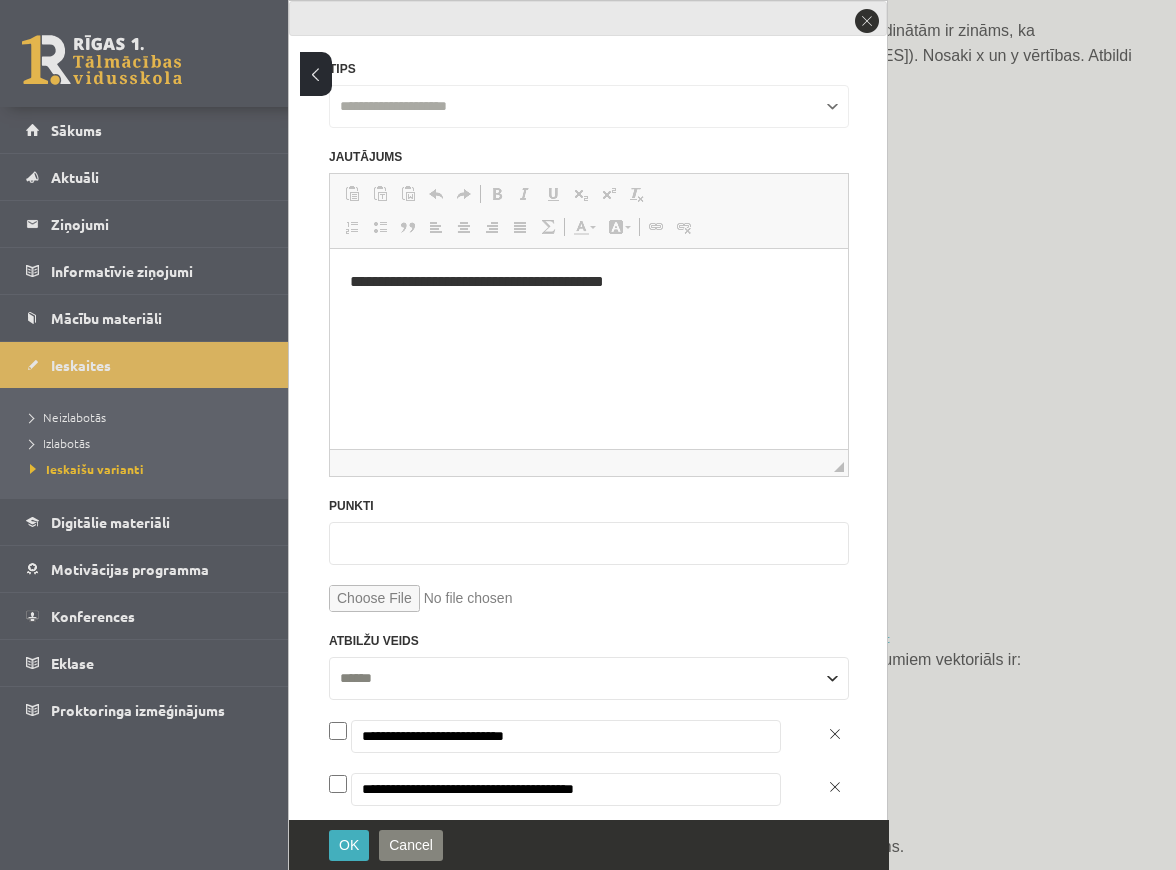 scroll, scrollTop: 0, scrollLeft: 0, axis: both 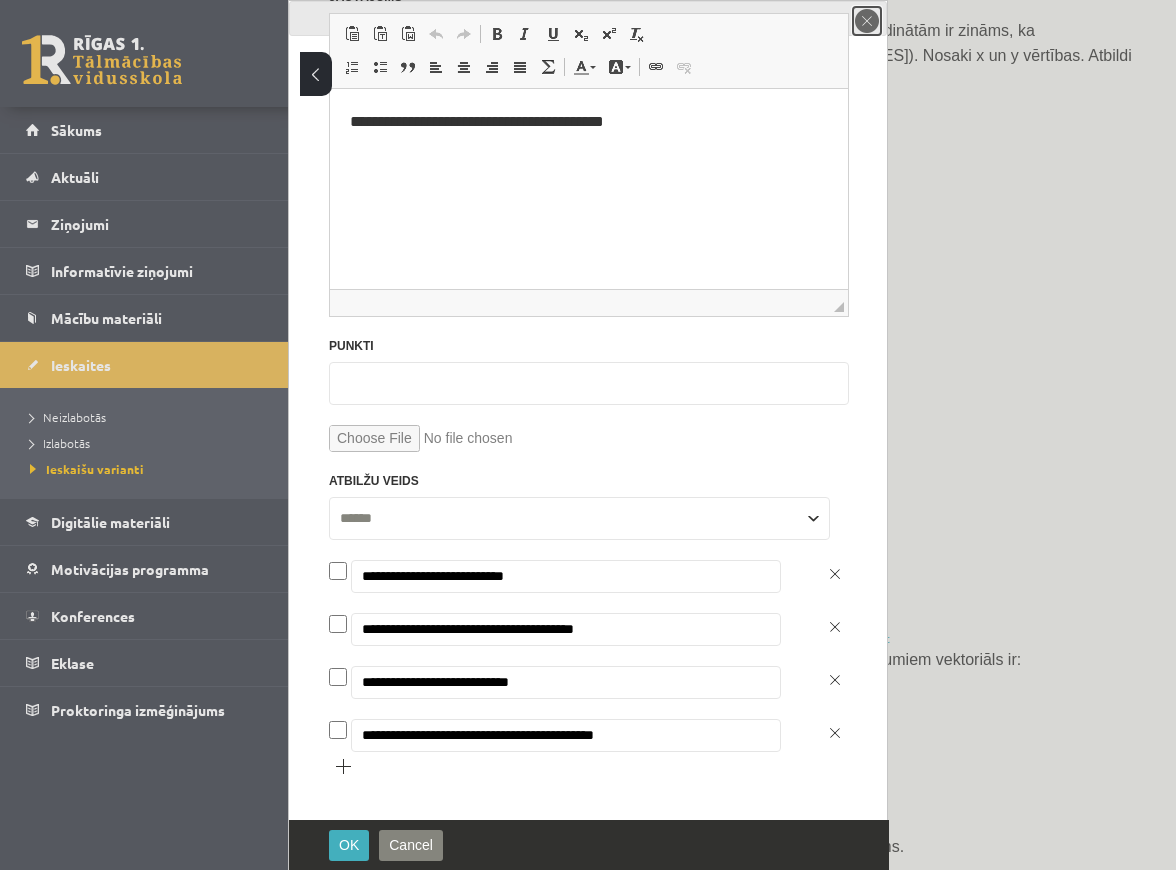 click on "close" at bounding box center (867, 21) 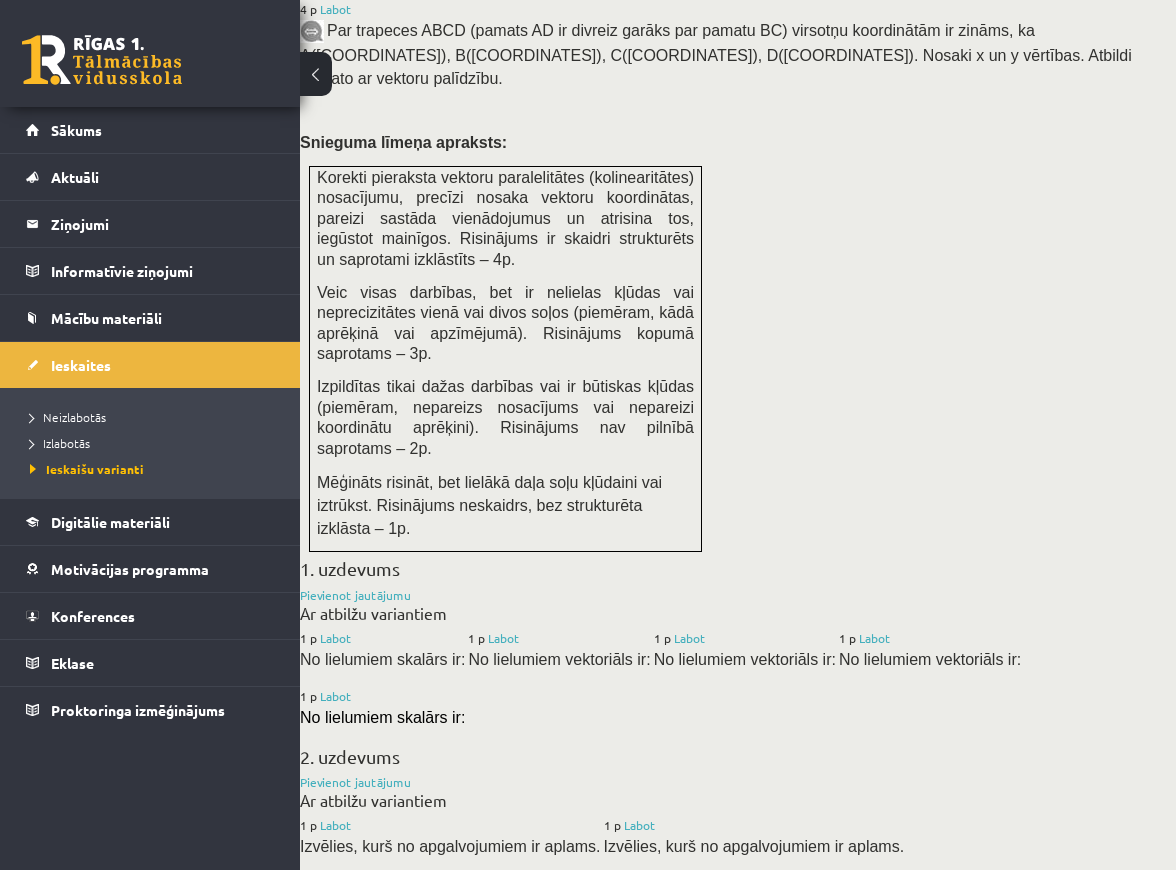 scroll, scrollTop: 0, scrollLeft: 0, axis: both 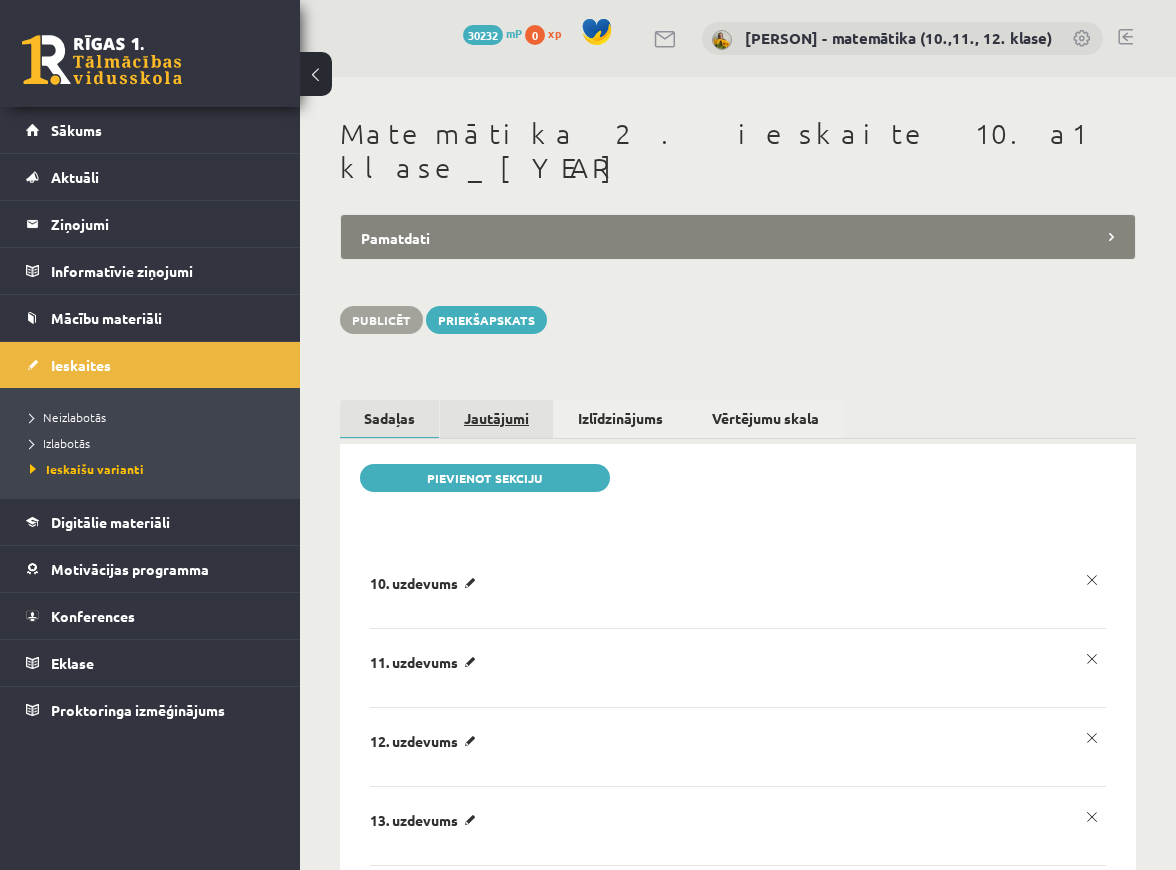 click on "Jautājumi" at bounding box center (496, 418) 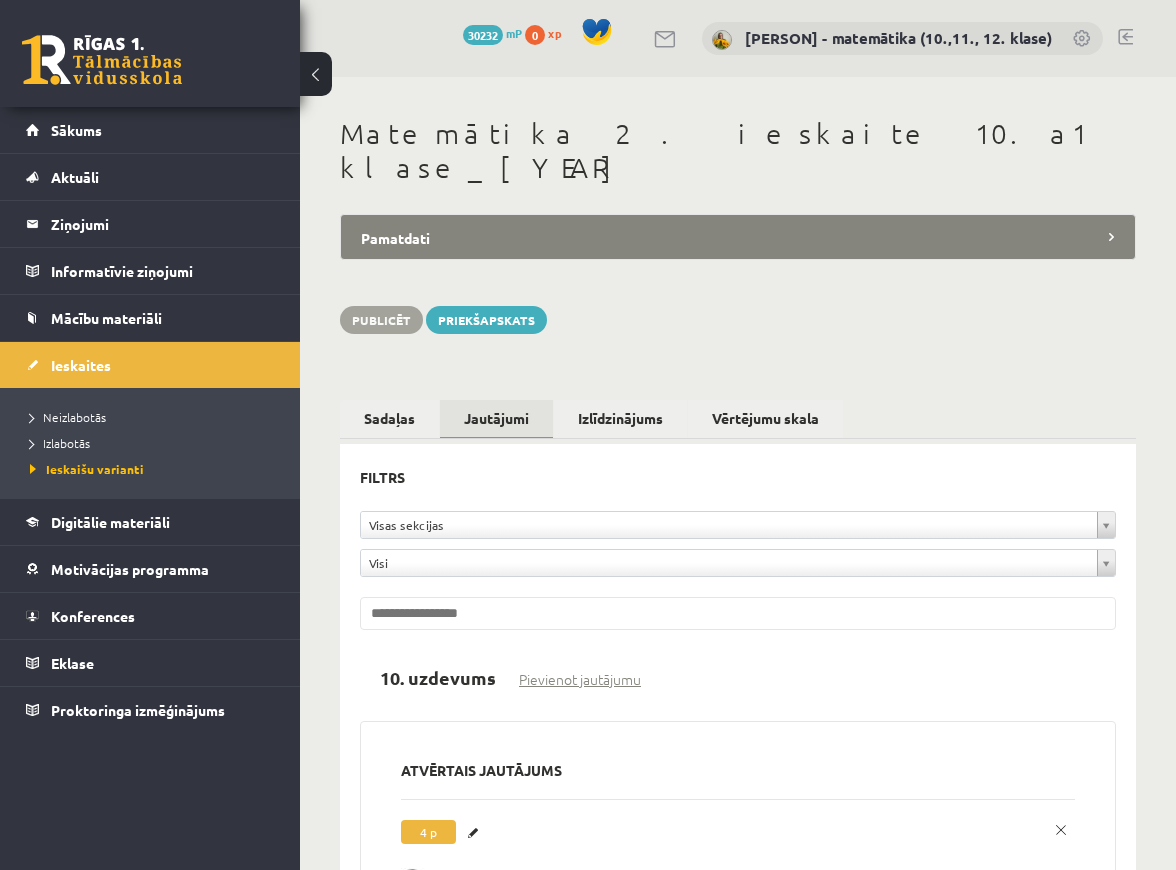 scroll, scrollTop: 375, scrollLeft: 0, axis: vertical 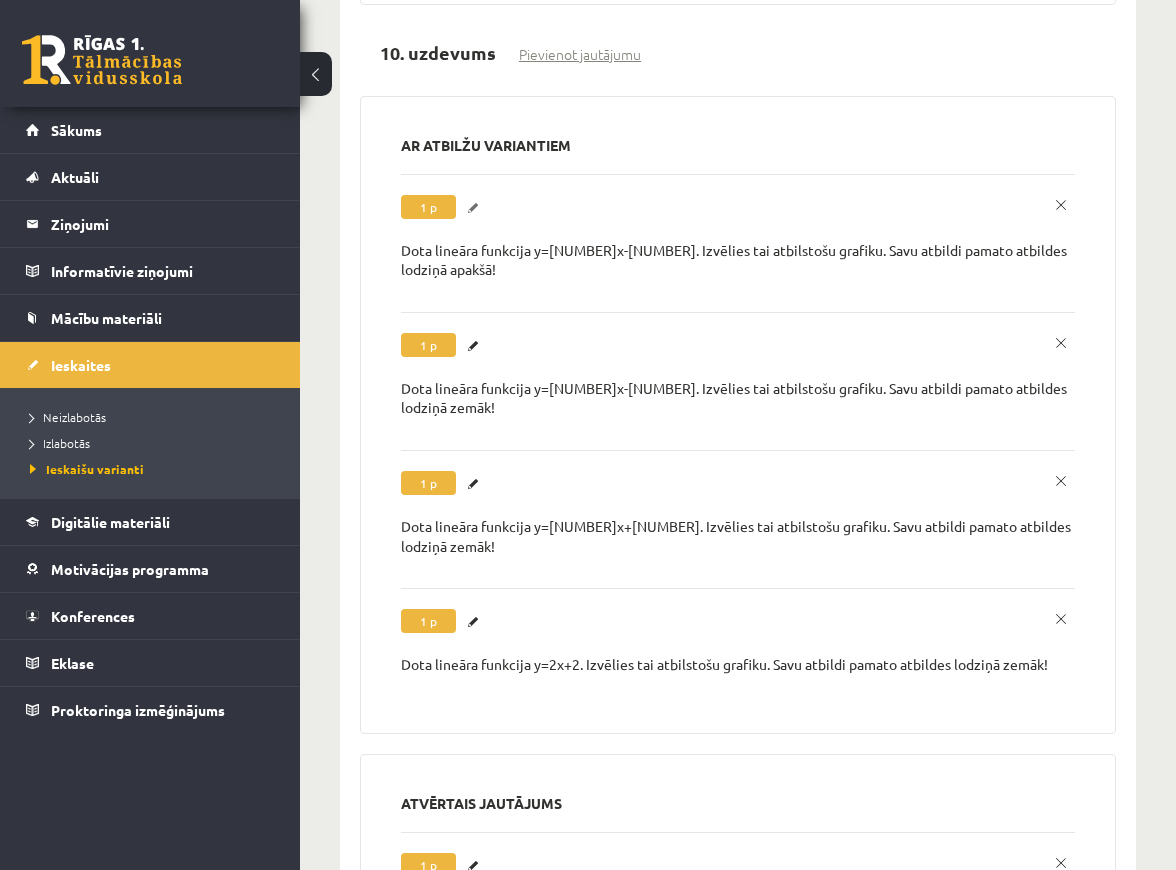 click on "Labot" at bounding box center [476, 208] 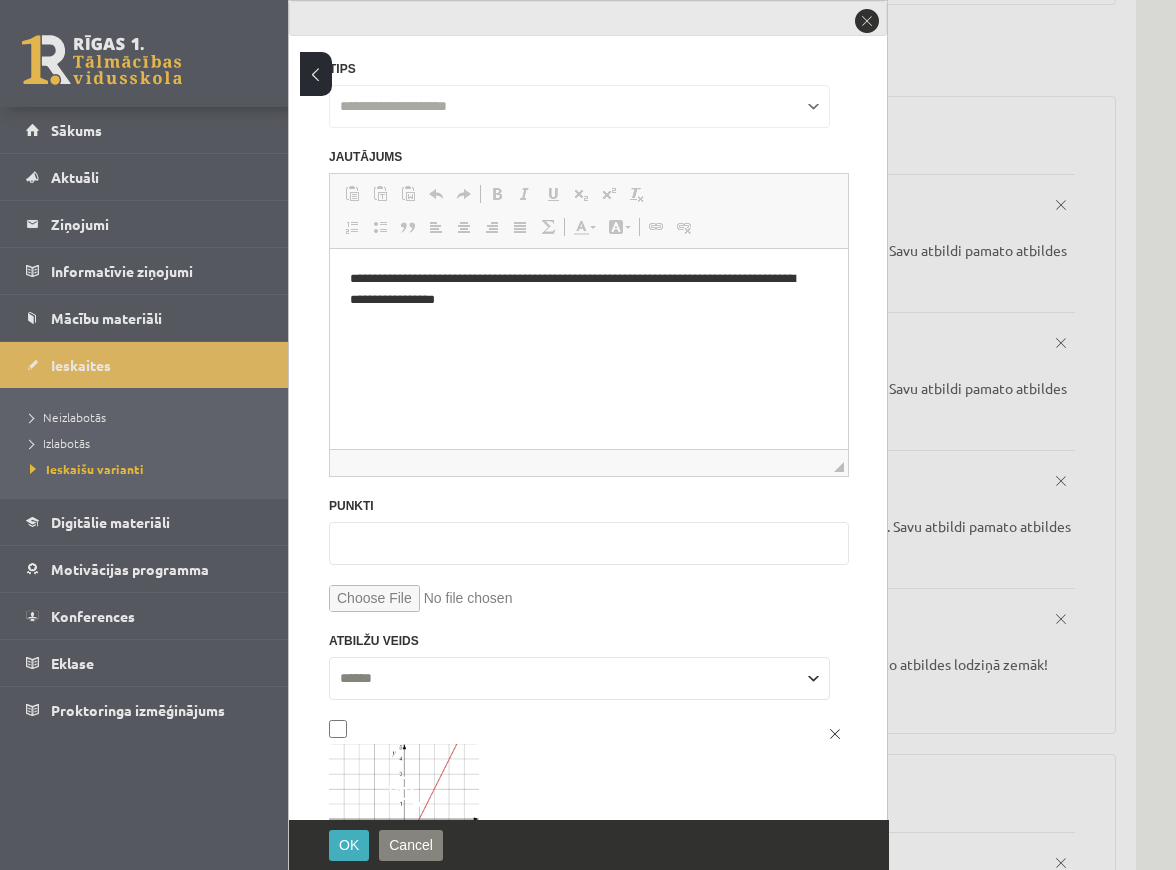 scroll, scrollTop: 0, scrollLeft: 0, axis: both 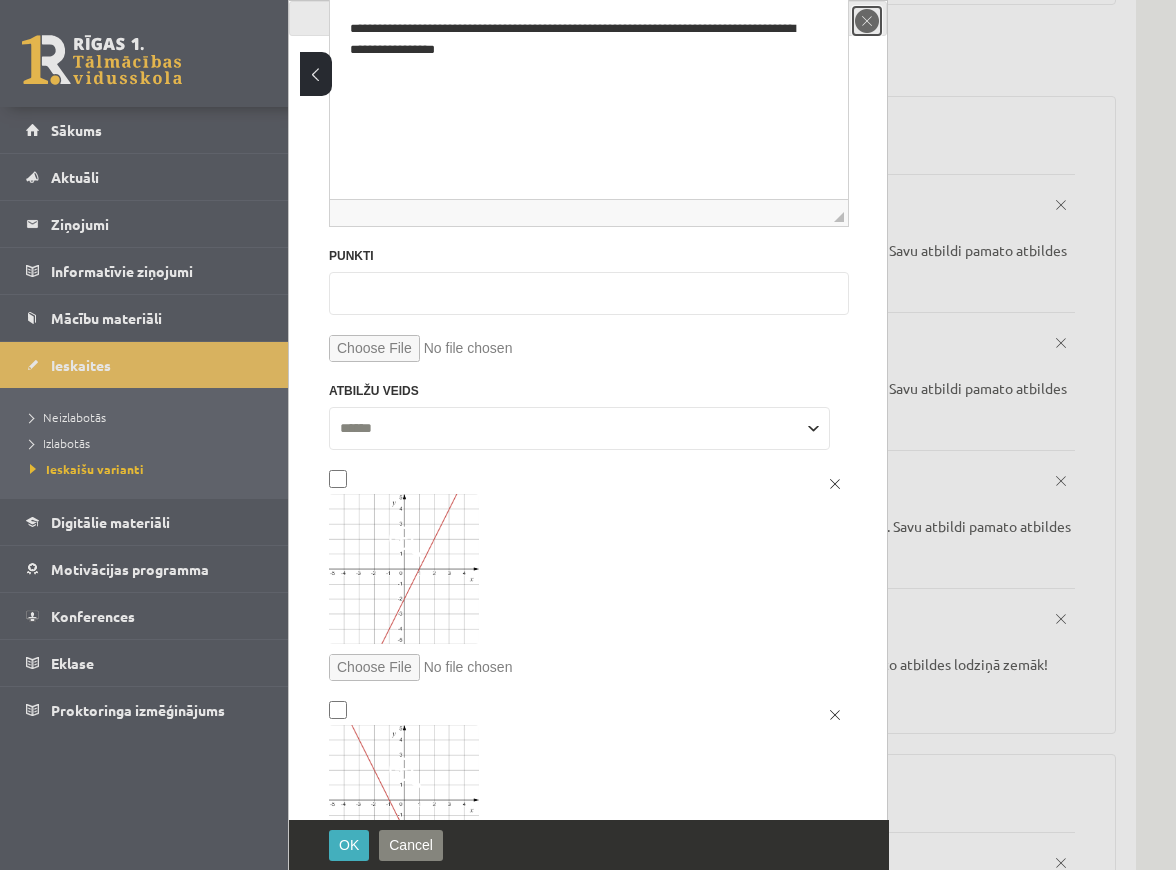 click on "close" at bounding box center (867, 21) 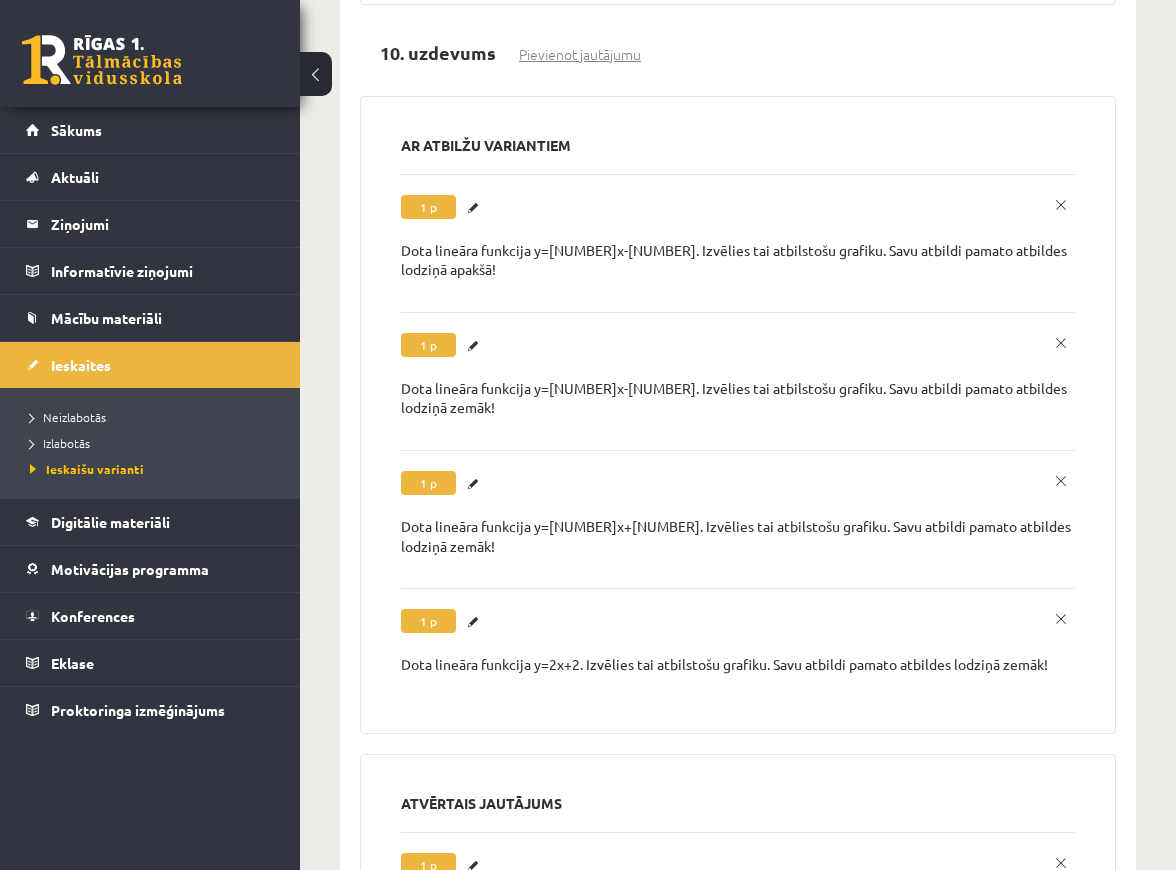 scroll, scrollTop: 0, scrollLeft: 0, axis: both 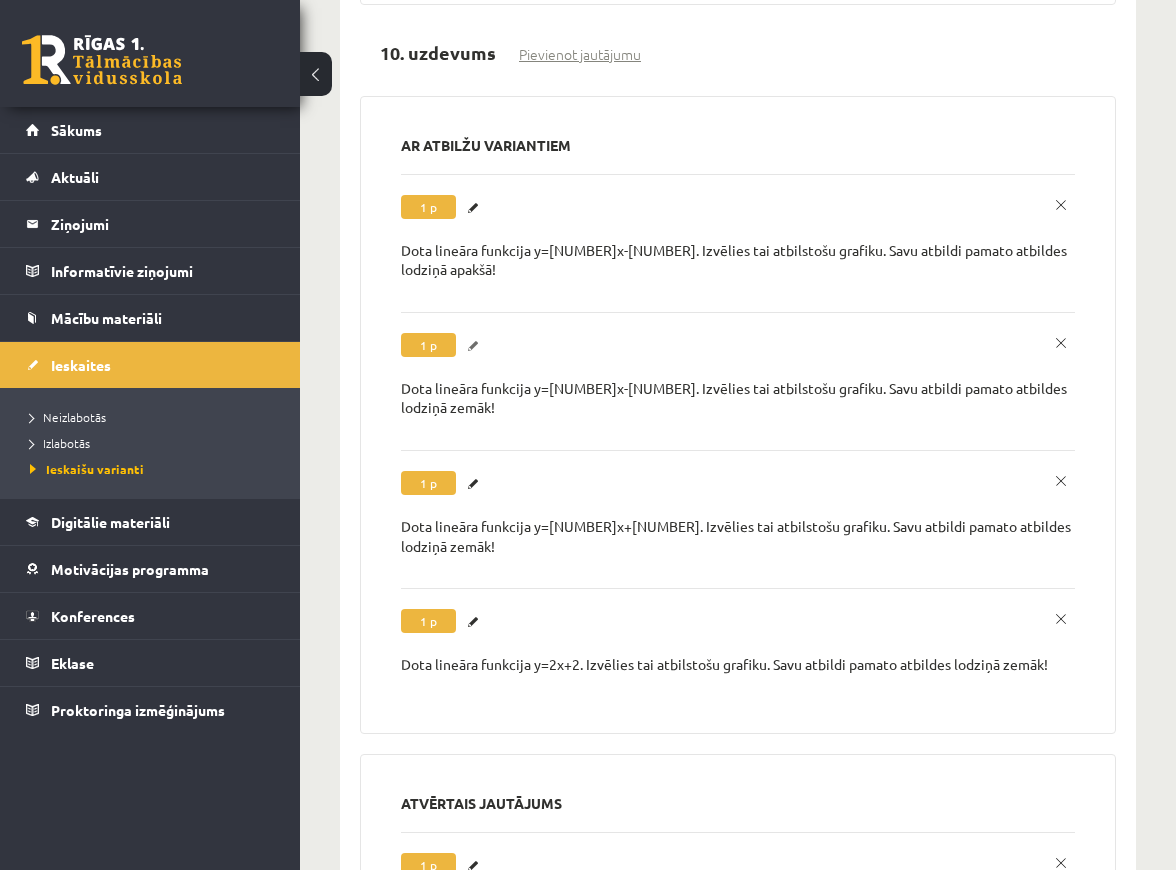 click on "Labot" at bounding box center (476, 346) 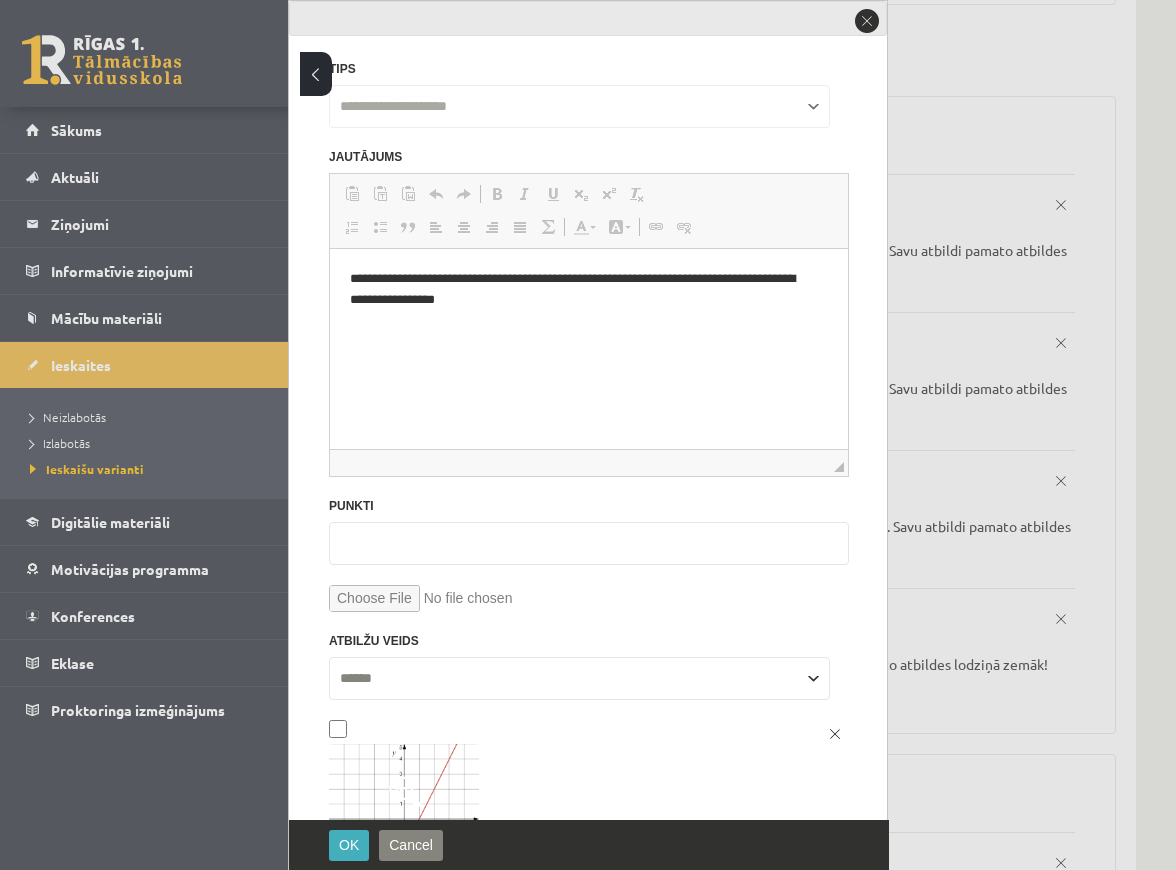 scroll, scrollTop: 0, scrollLeft: 0, axis: both 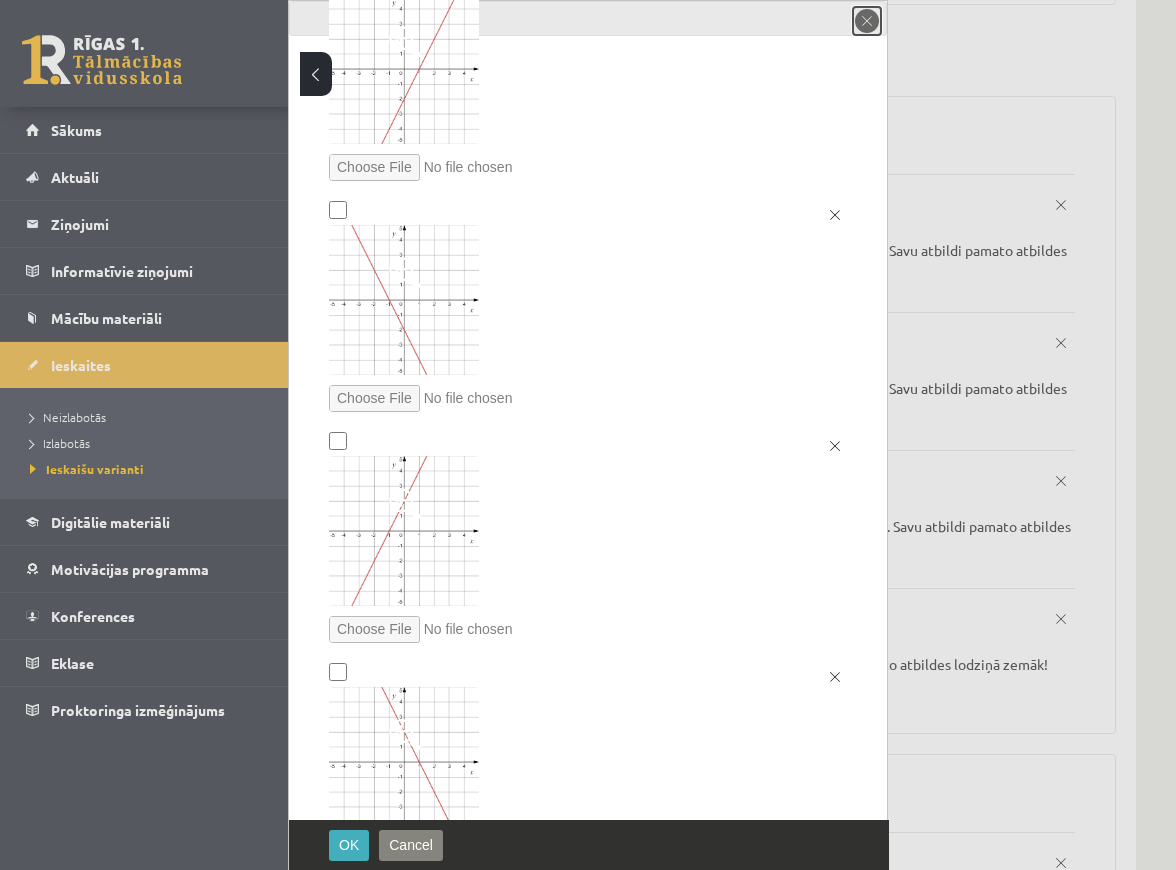 click on "close" at bounding box center [867, 21] 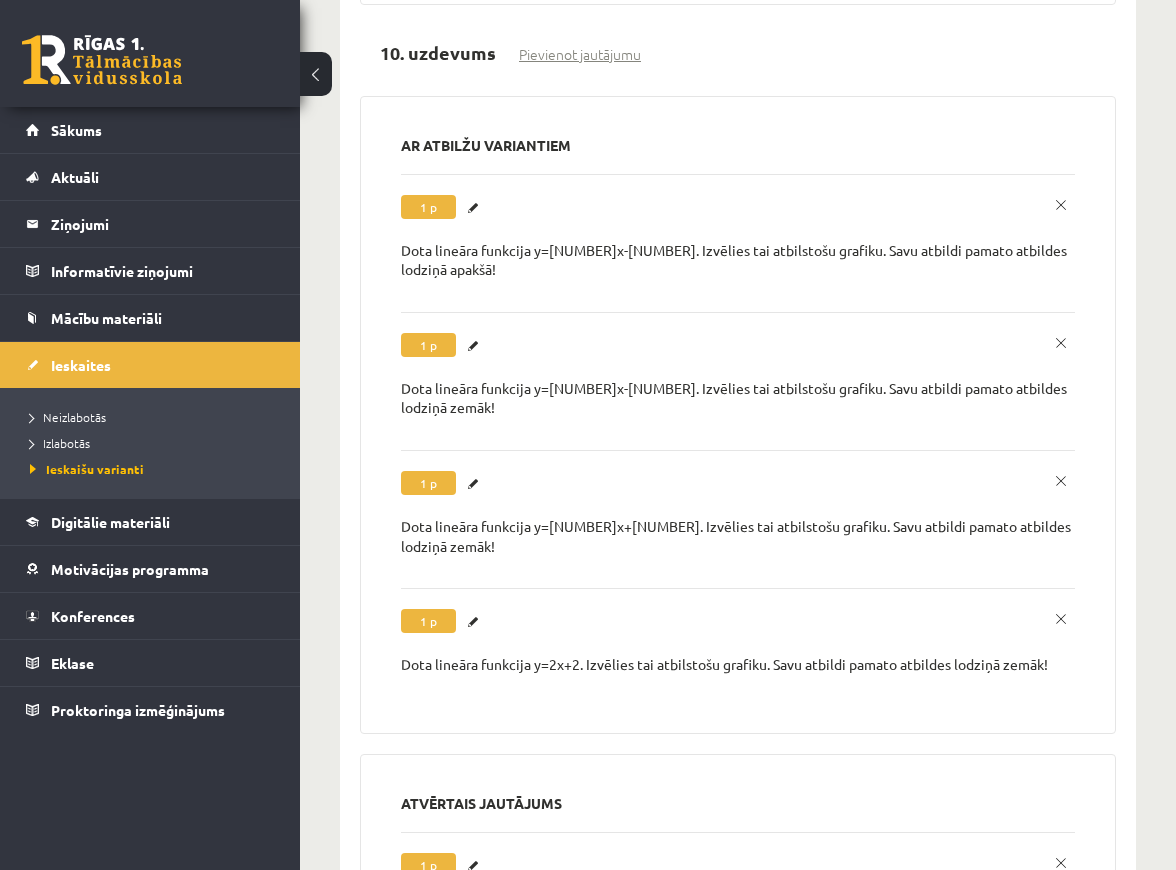 scroll, scrollTop: 0, scrollLeft: 0, axis: both 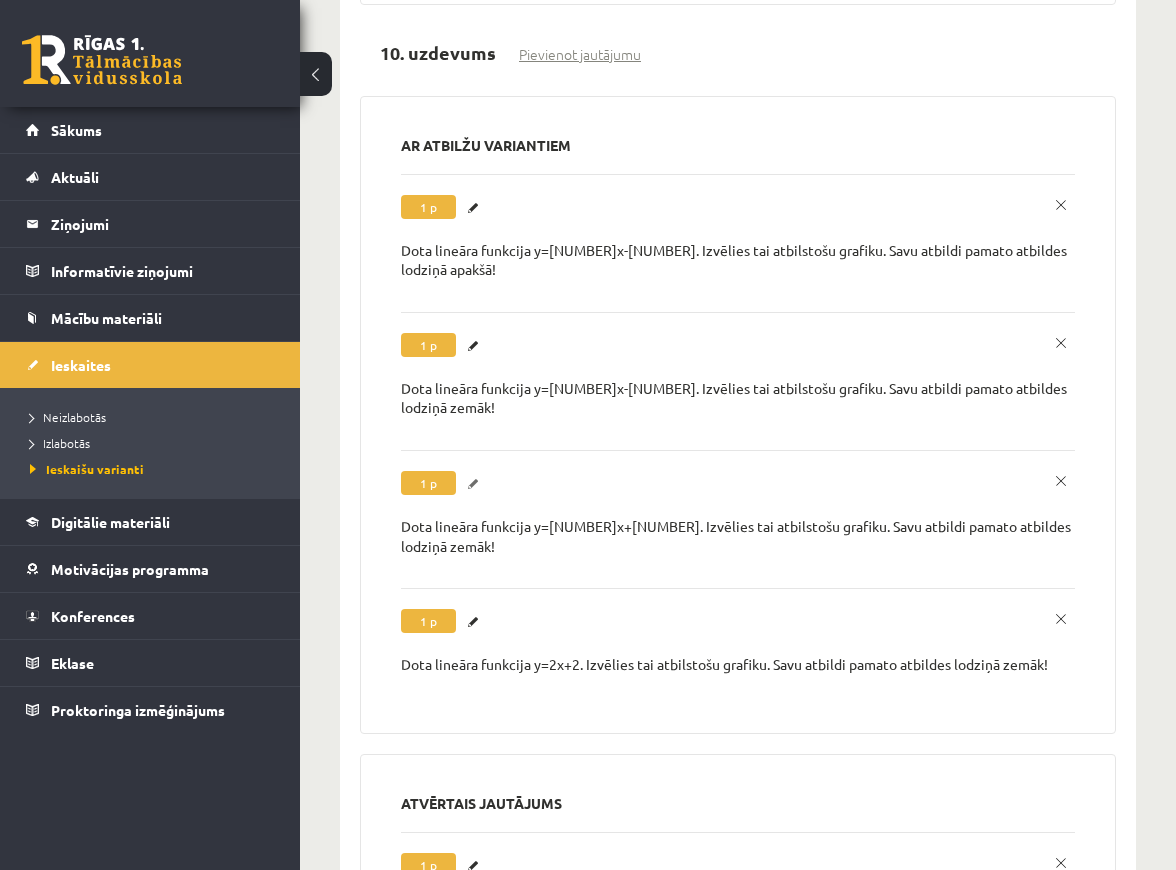 click on "Labot" at bounding box center [476, 484] 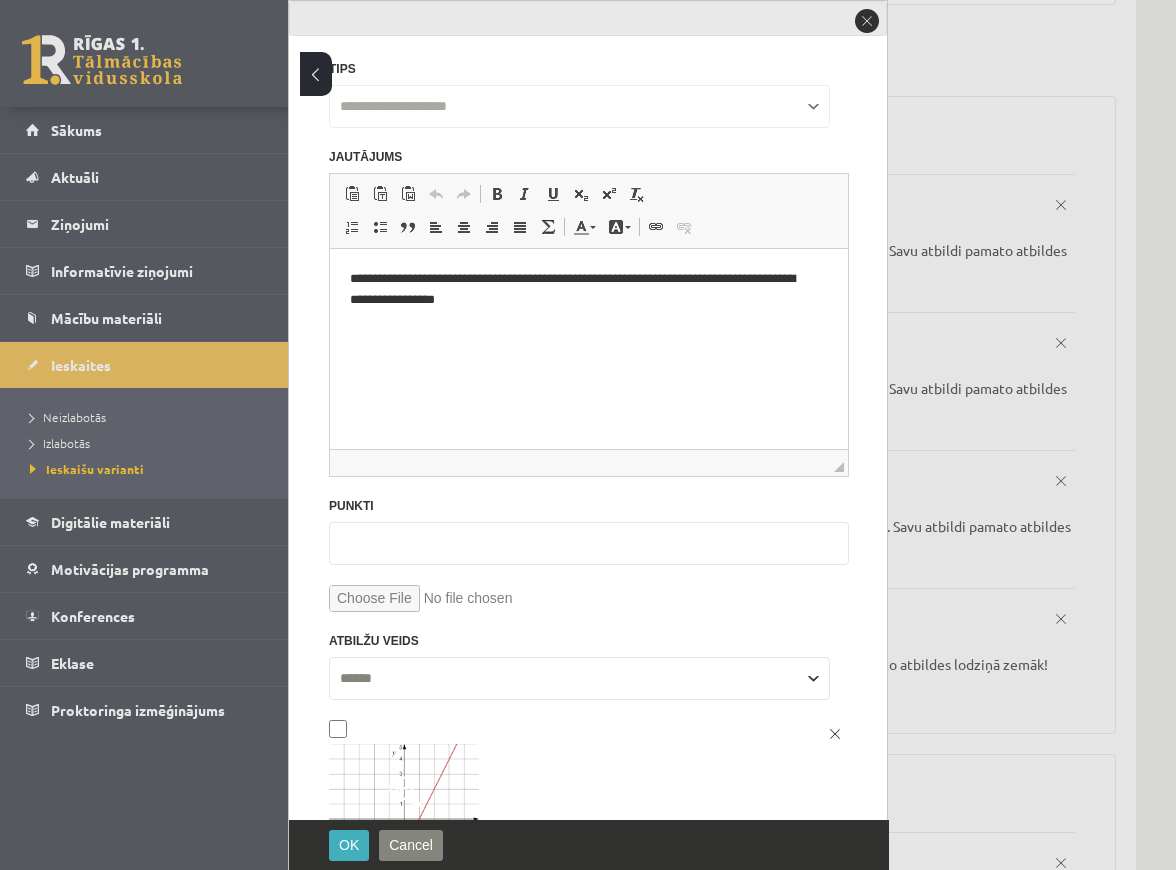 scroll, scrollTop: 0, scrollLeft: 0, axis: both 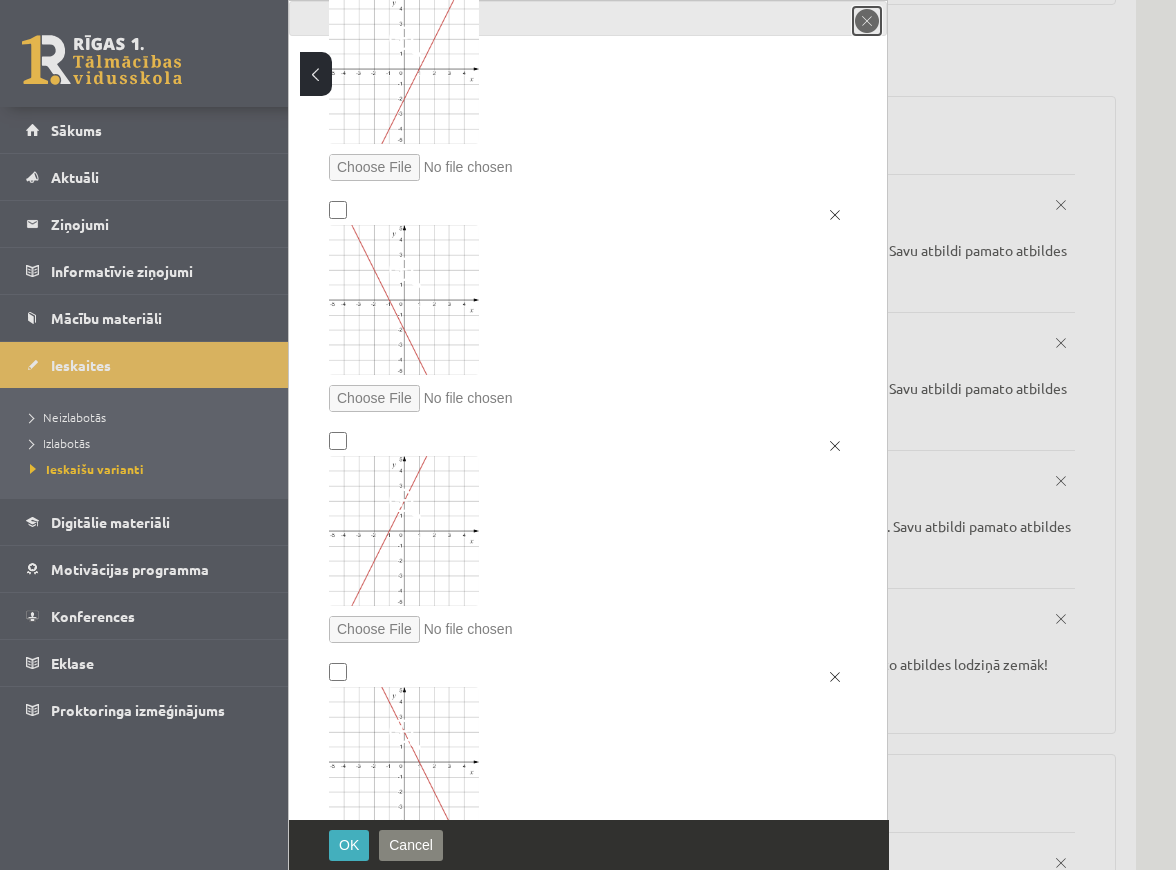 click on "close" at bounding box center [867, 21] 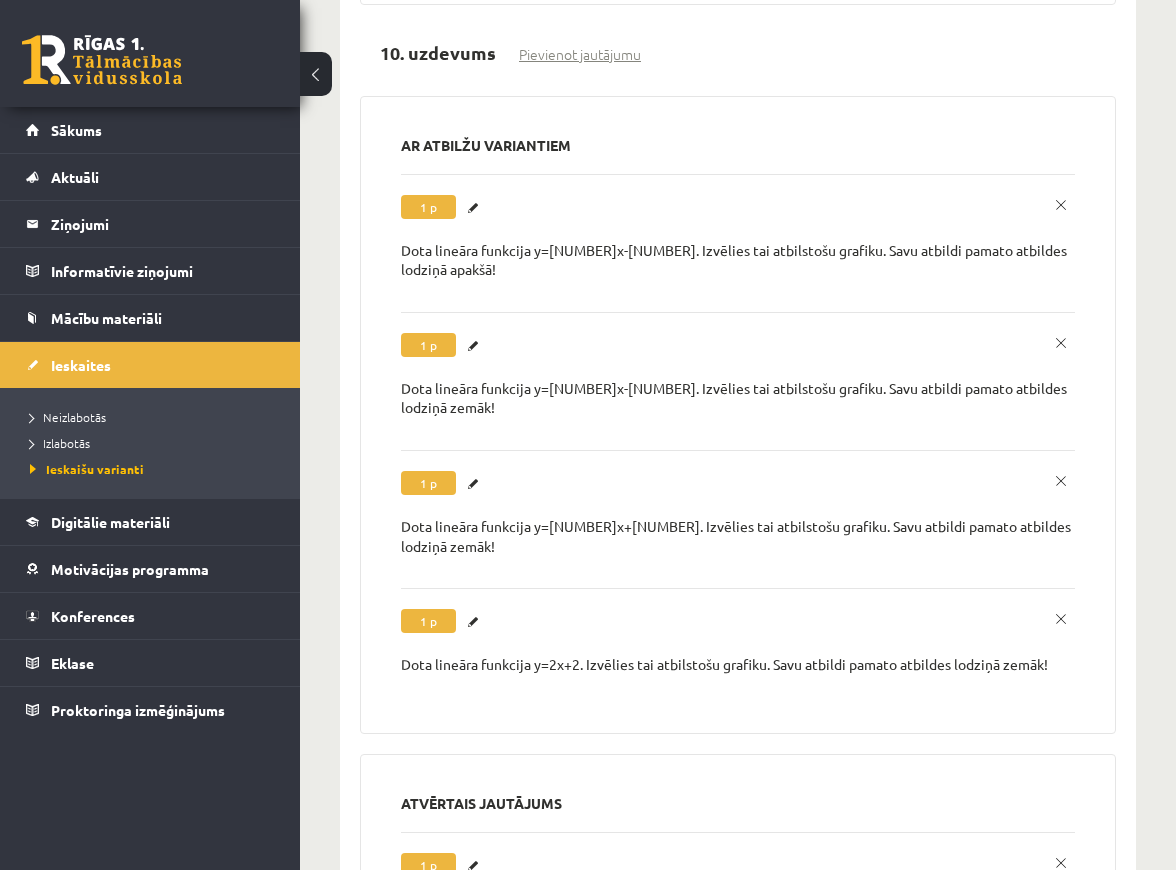scroll, scrollTop: 0, scrollLeft: 0, axis: both 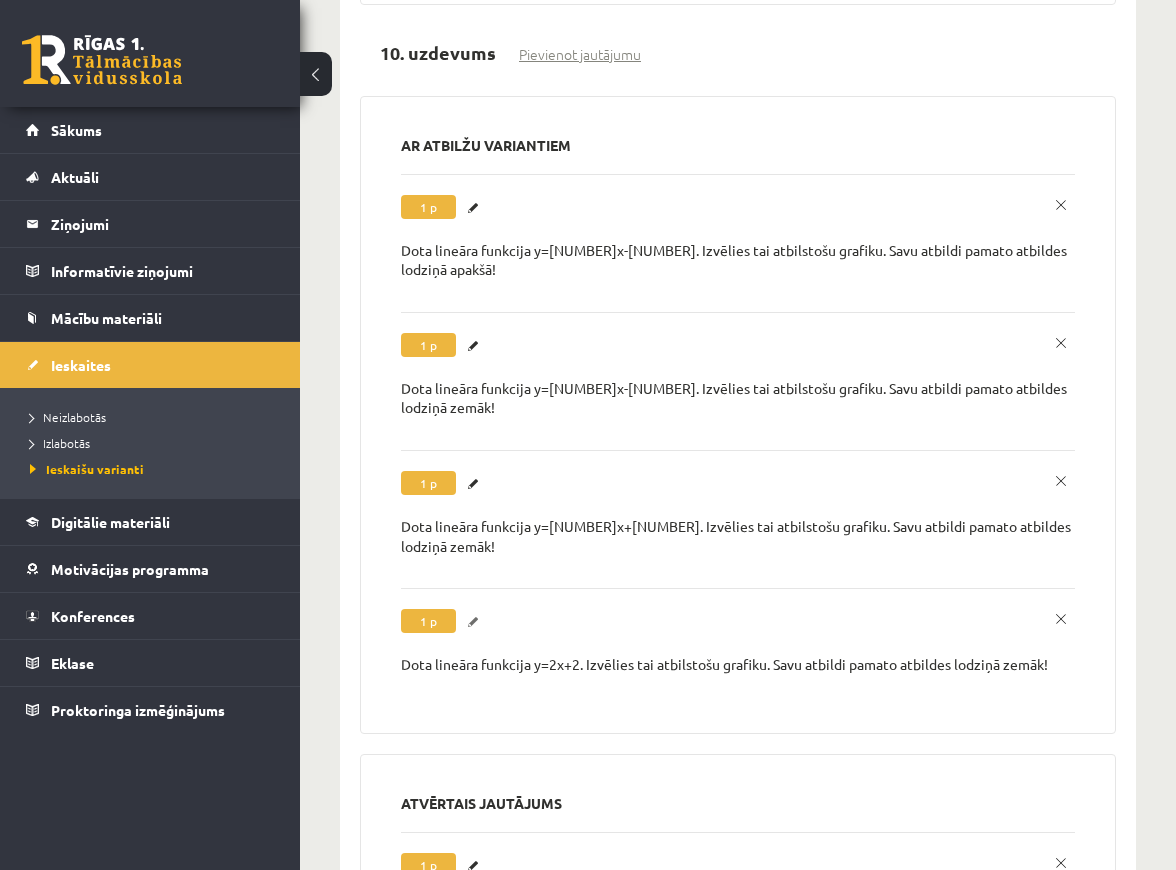 click on "Labot" at bounding box center [476, 622] 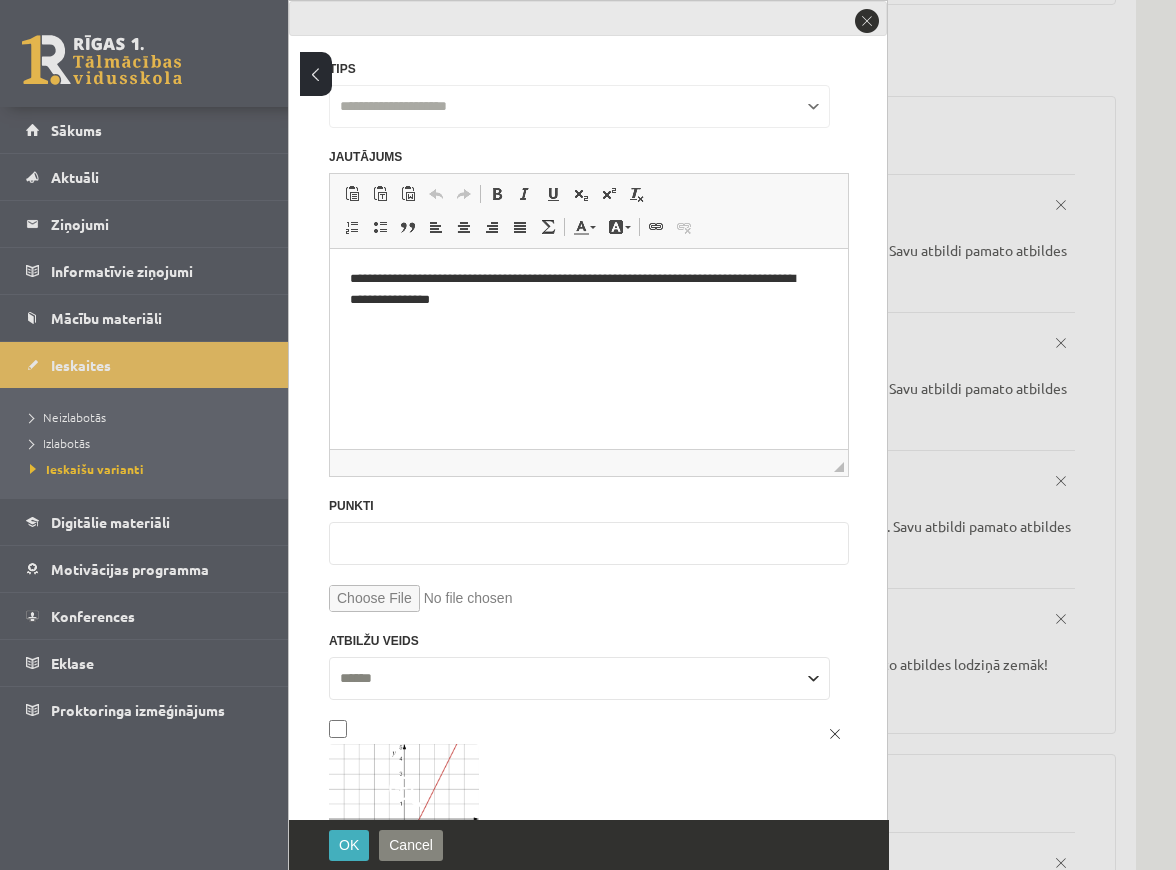scroll, scrollTop: 0, scrollLeft: 0, axis: both 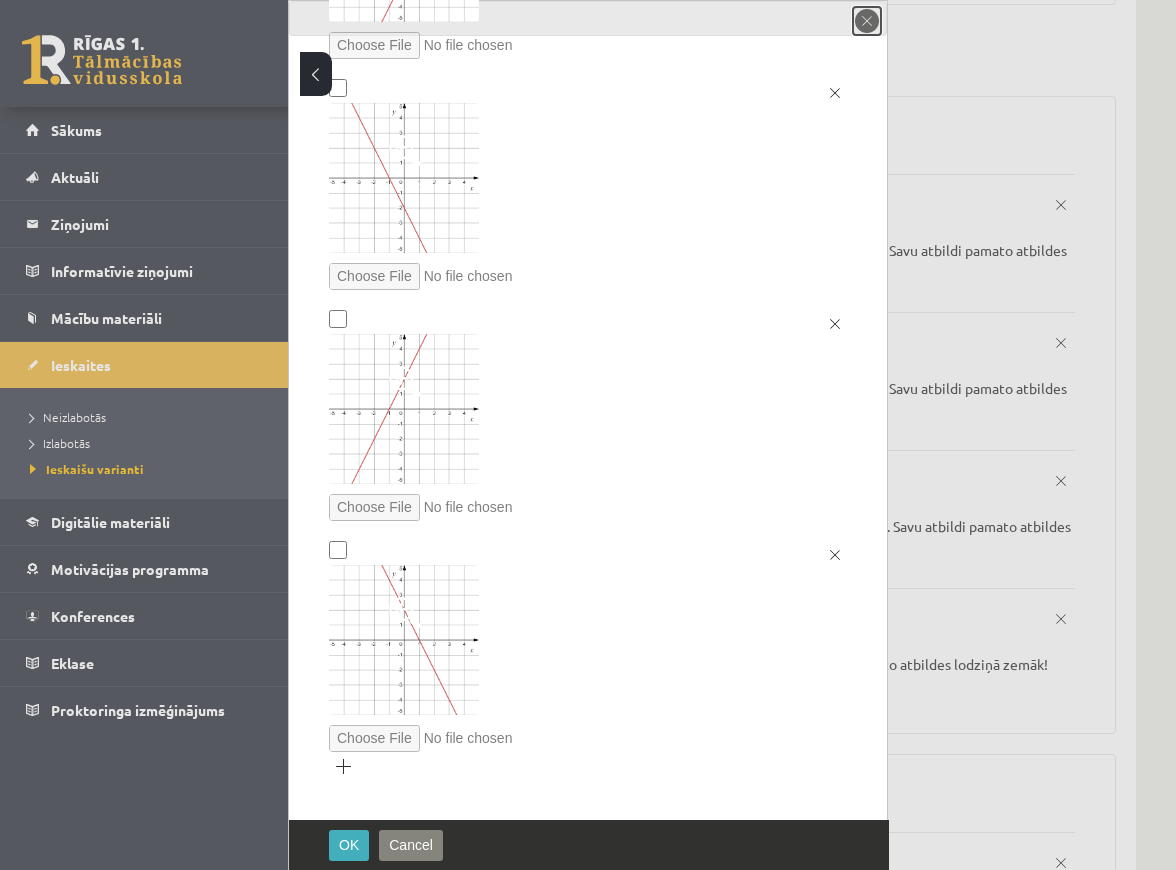 click on "close" at bounding box center [867, 21] 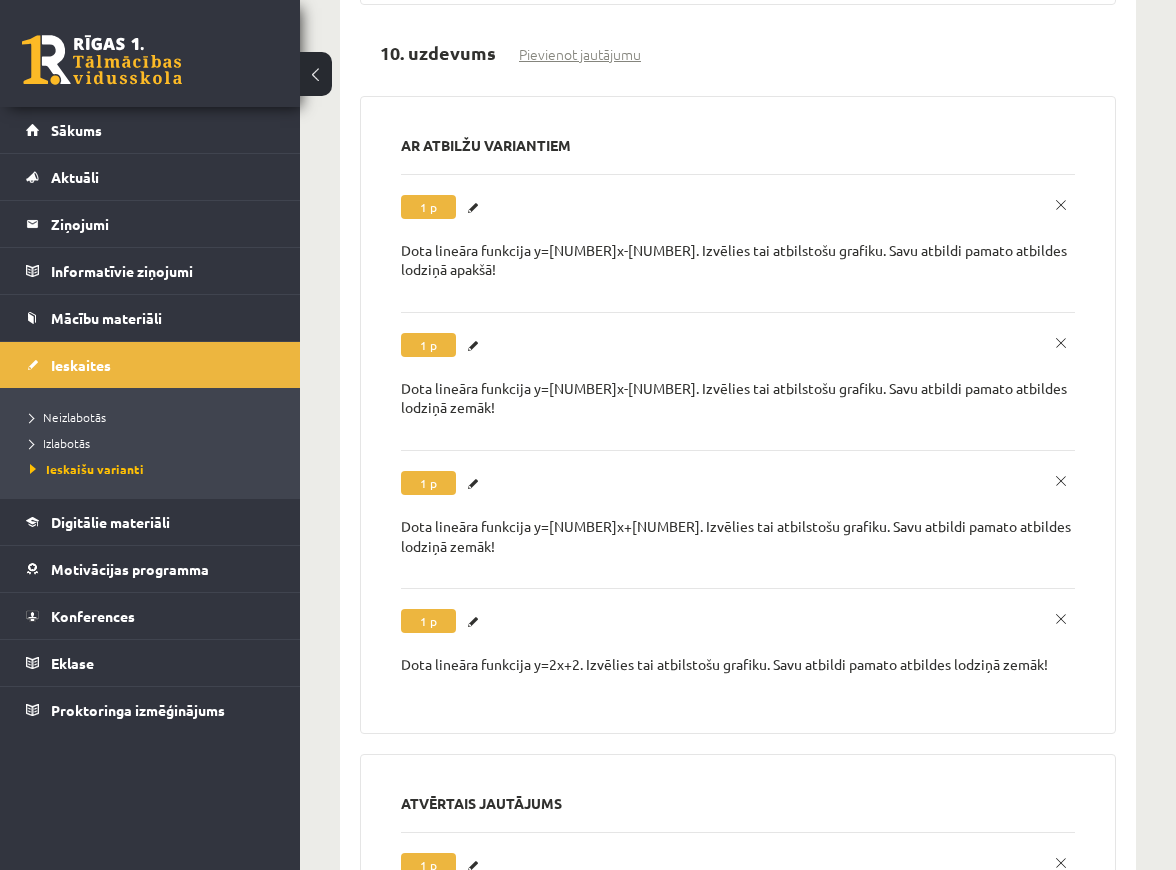 scroll, scrollTop: 0, scrollLeft: 0, axis: both 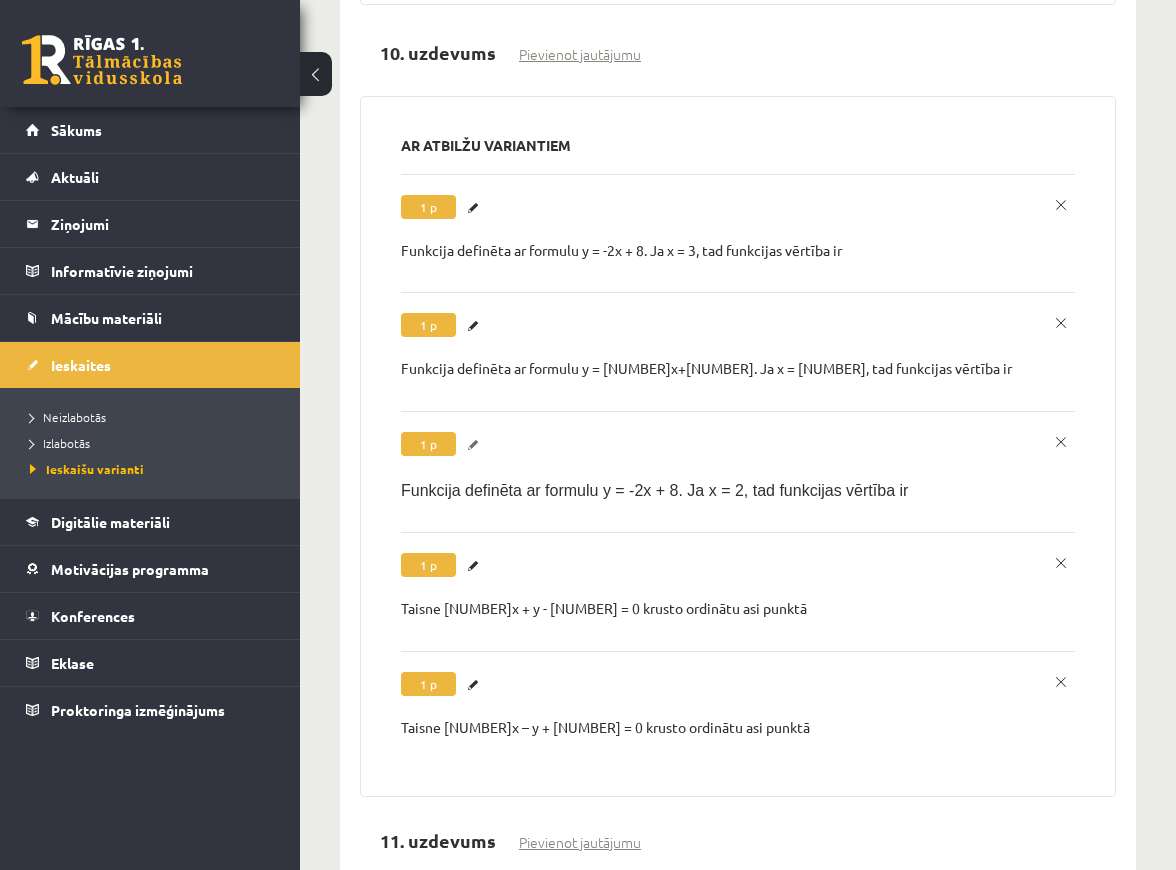 click on "Labot" at bounding box center [476, 445] 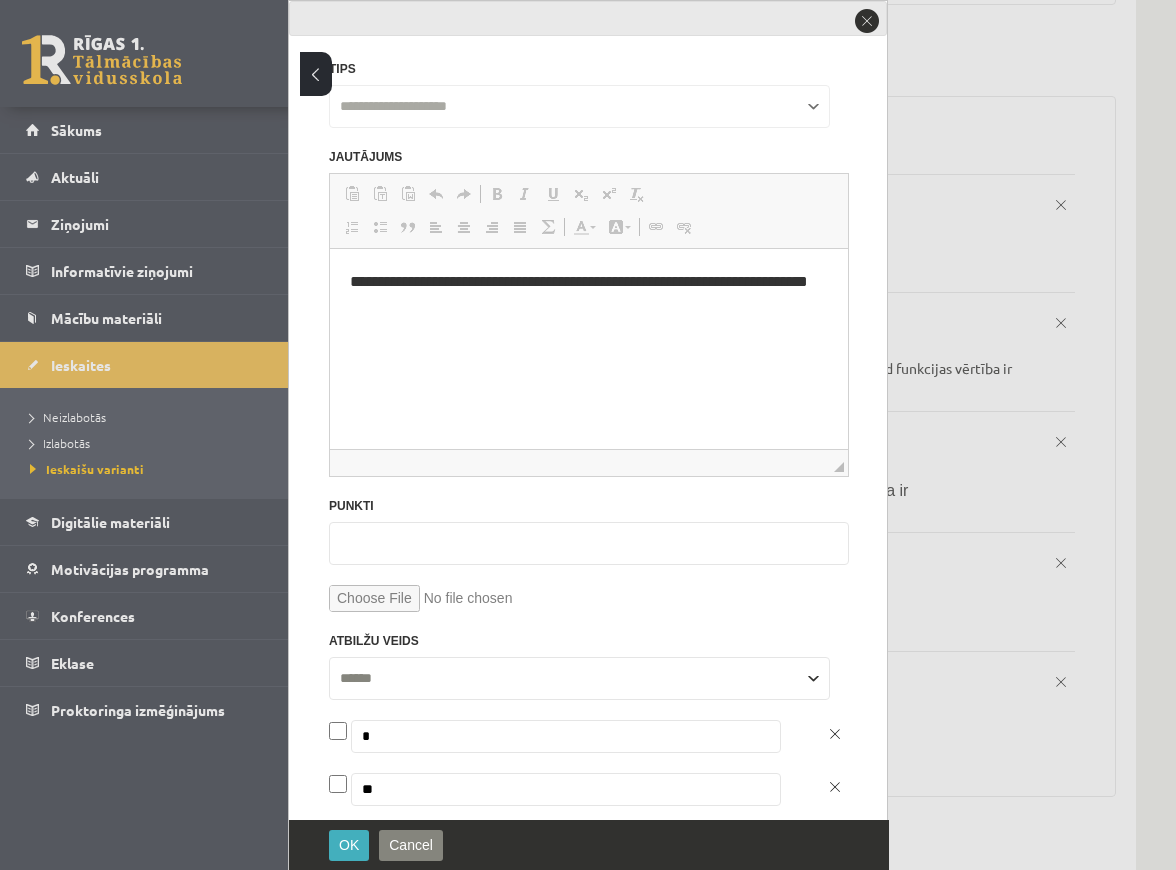 scroll, scrollTop: 0, scrollLeft: 0, axis: both 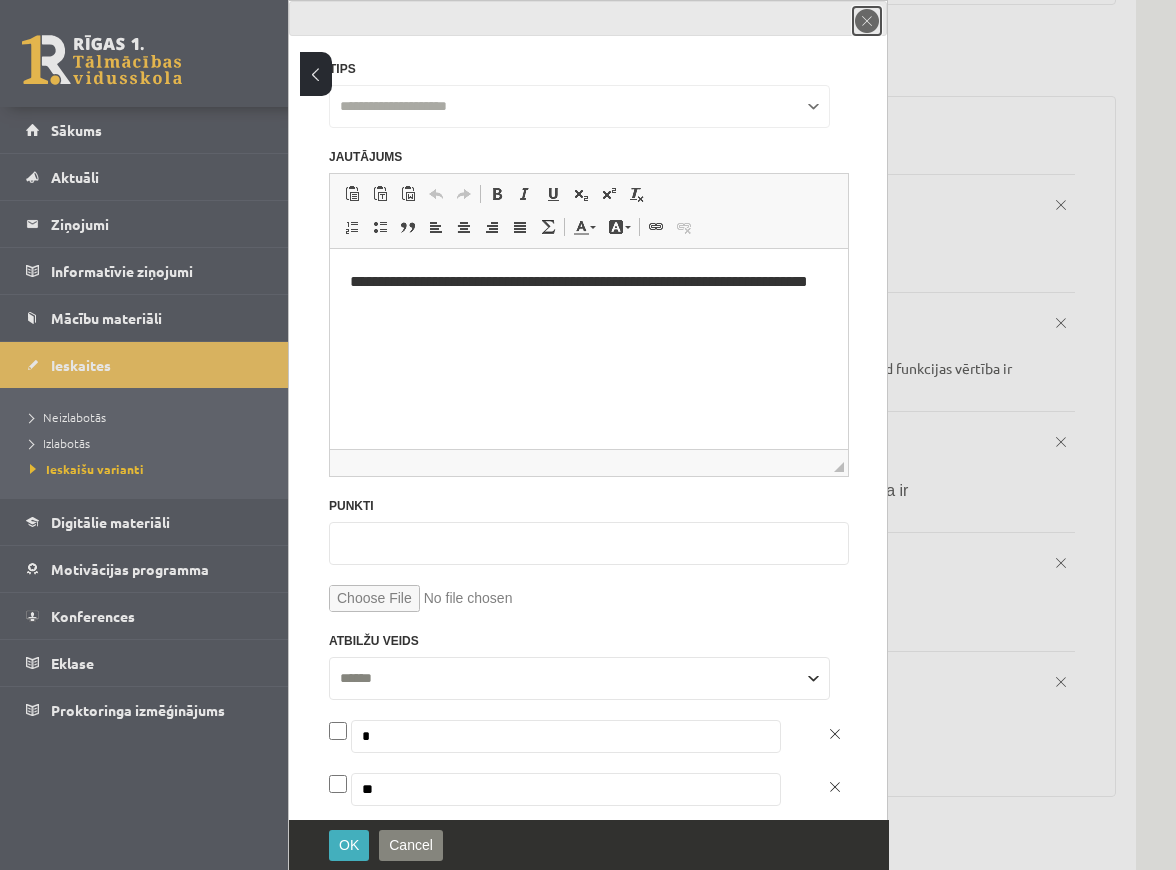 click on "close" at bounding box center (867, 21) 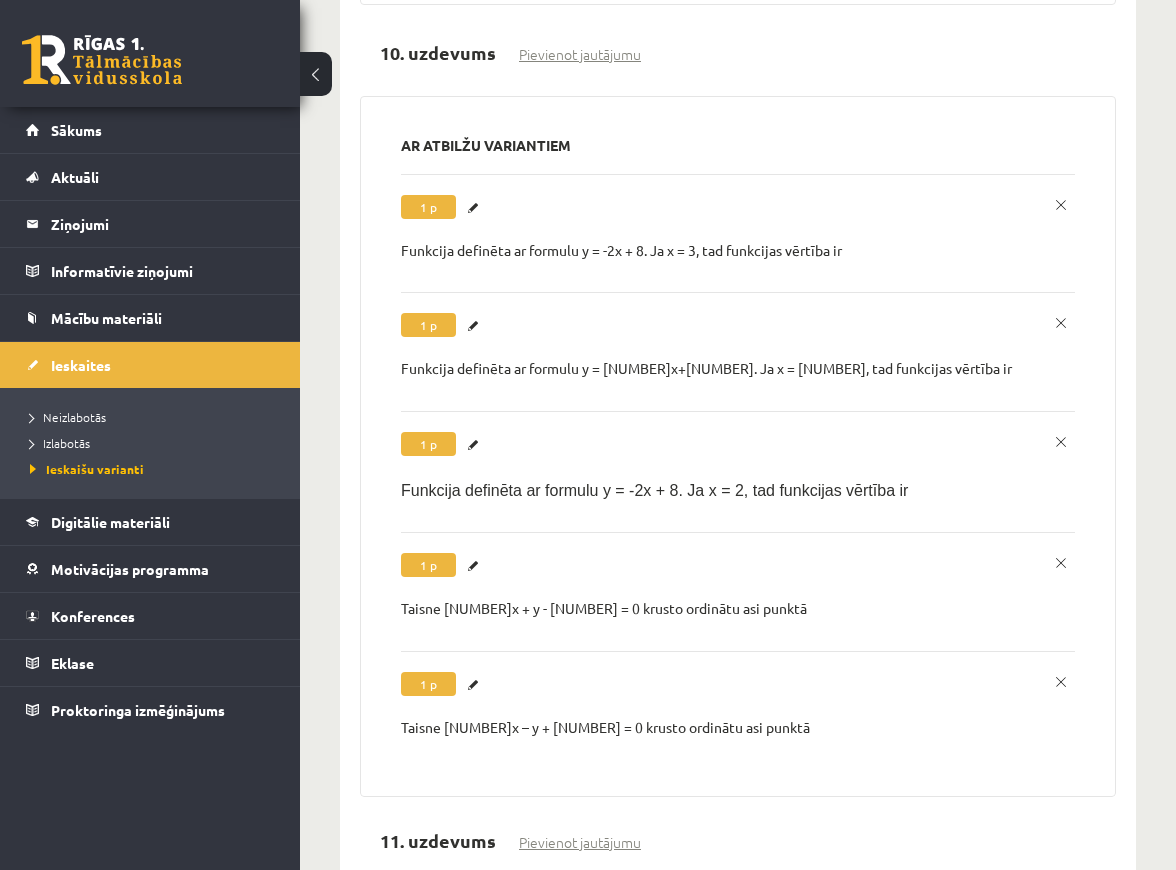 scroll, scrollTop: 0, scrollLeft: 0, axis: both 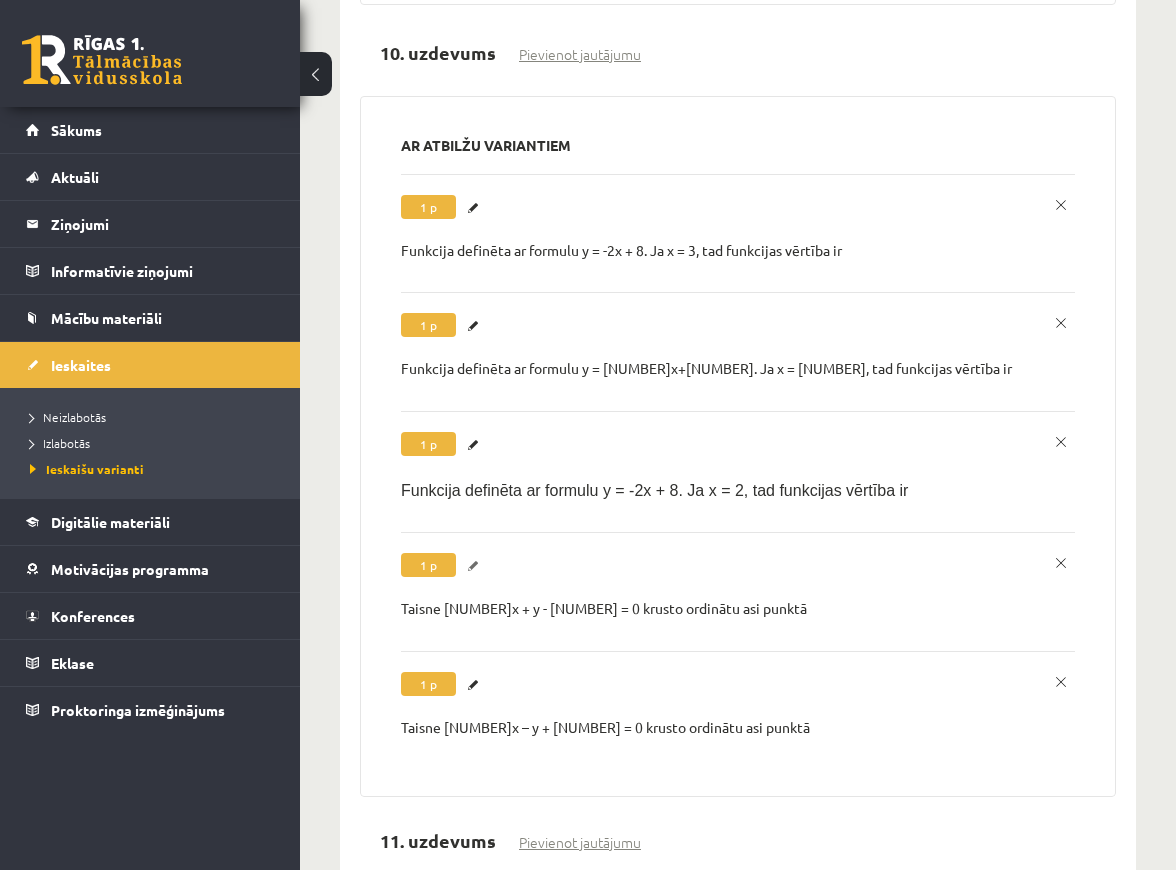 click on "Labot" at bounding box center [476, 566] 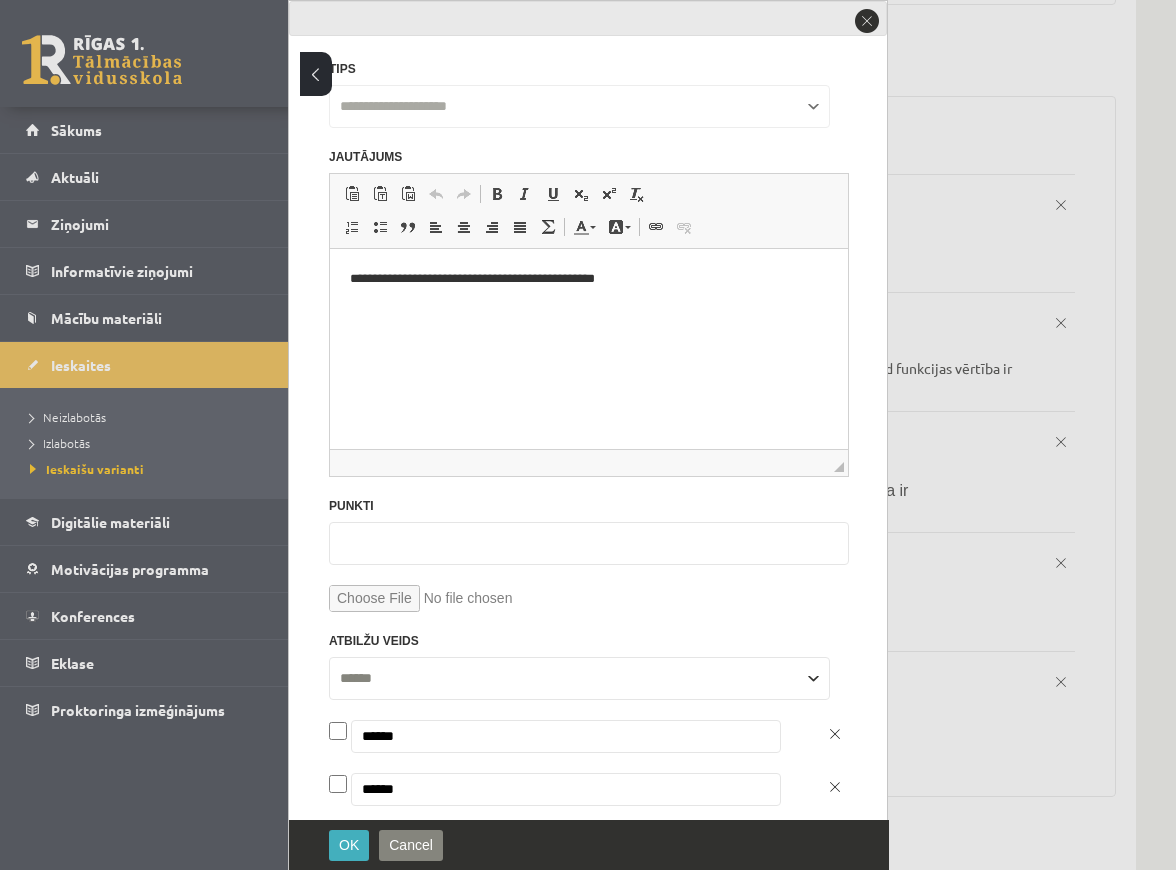 scroll, scrollTop: 0, scrollLeft: 0, axis: both 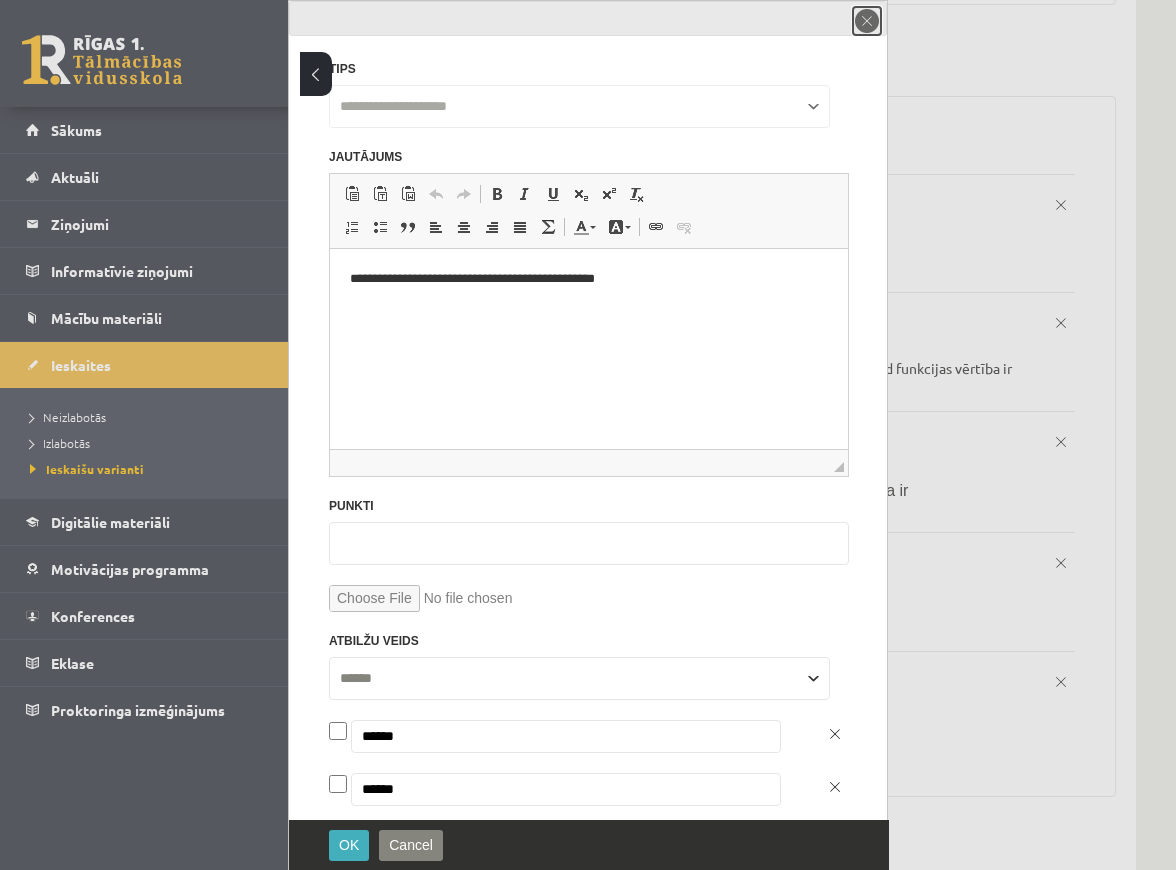 click on "close" at bounding box center [867, 21] 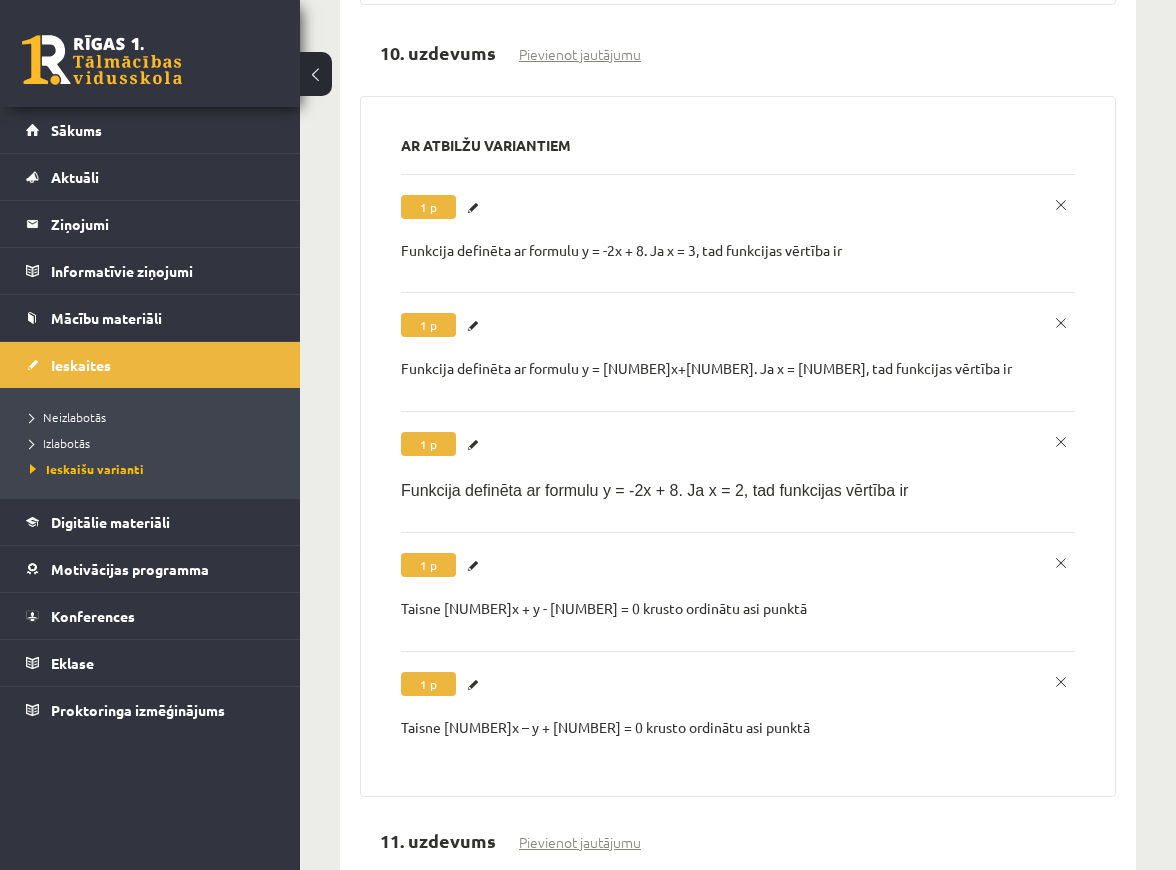 scroll, scrollTop: 0, scrollLeft: 0, axis: both 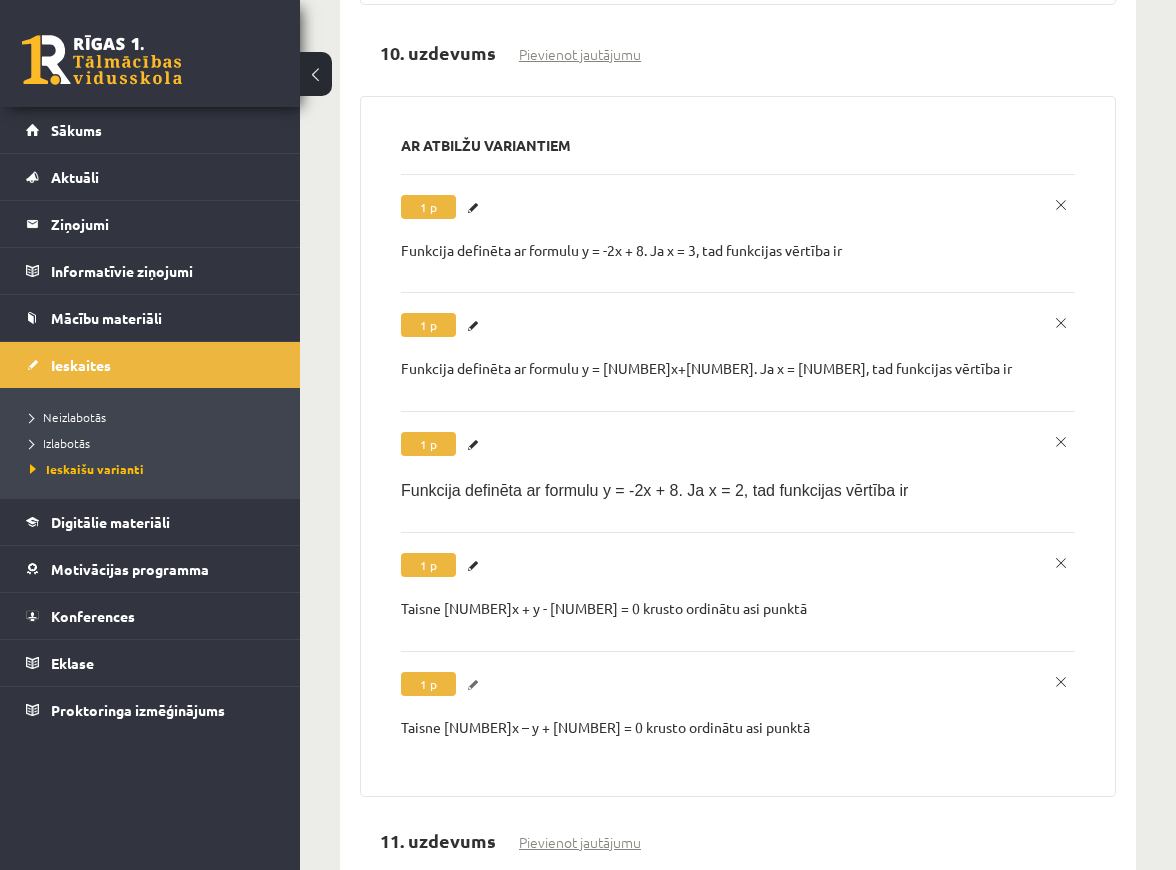 click on "Labot" at bounding box center (476, 685) 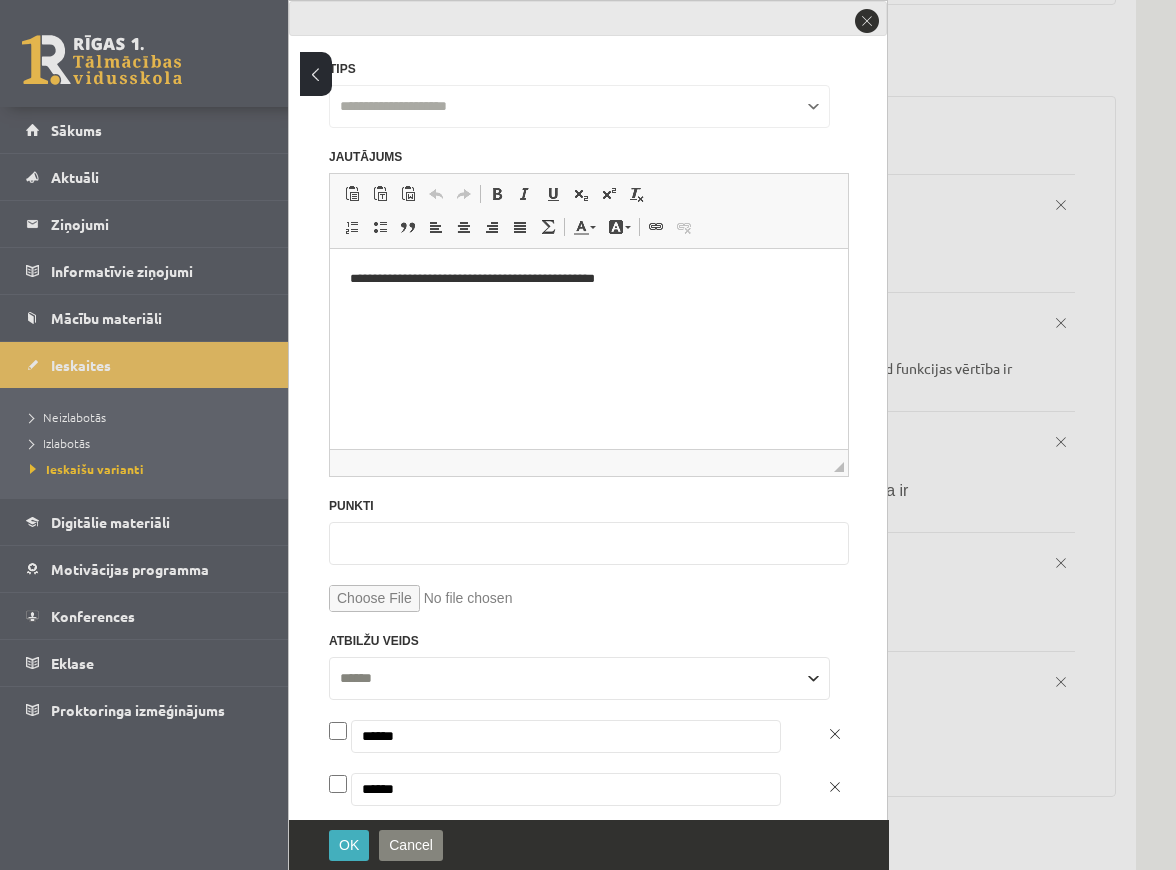 scroll, scrollTop: 0, scrollLeft: 0, axis: both 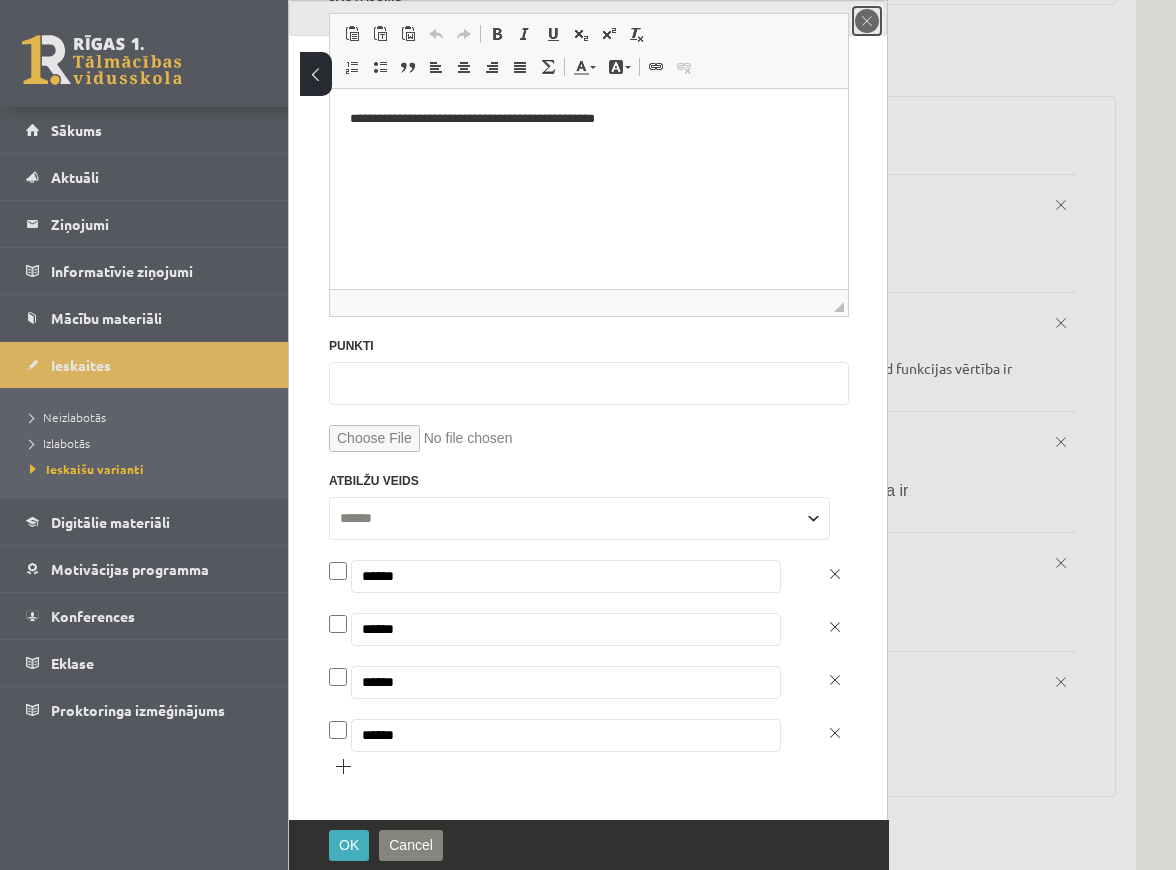 click on "close" at bounding box center [867, 21] 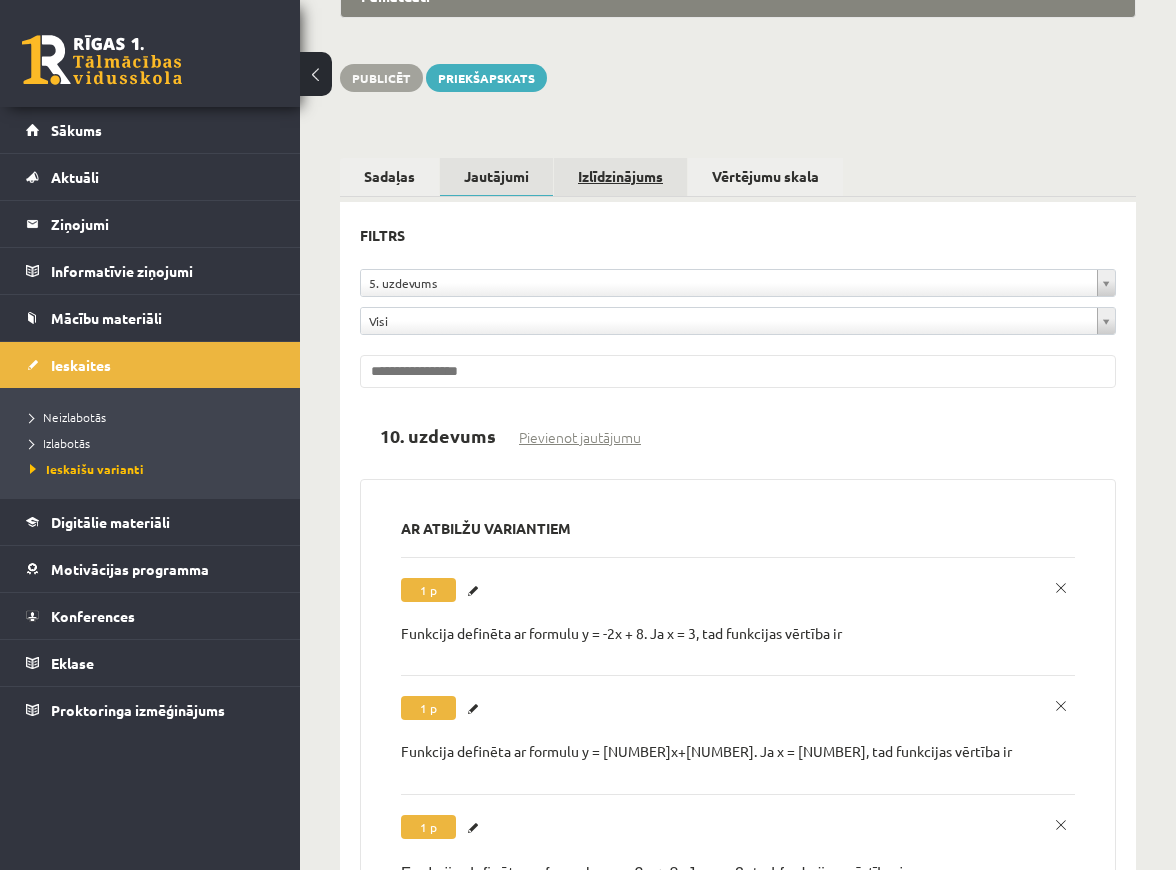 scroll, scrollTop: 0, scrollLeft: 0, axis: both 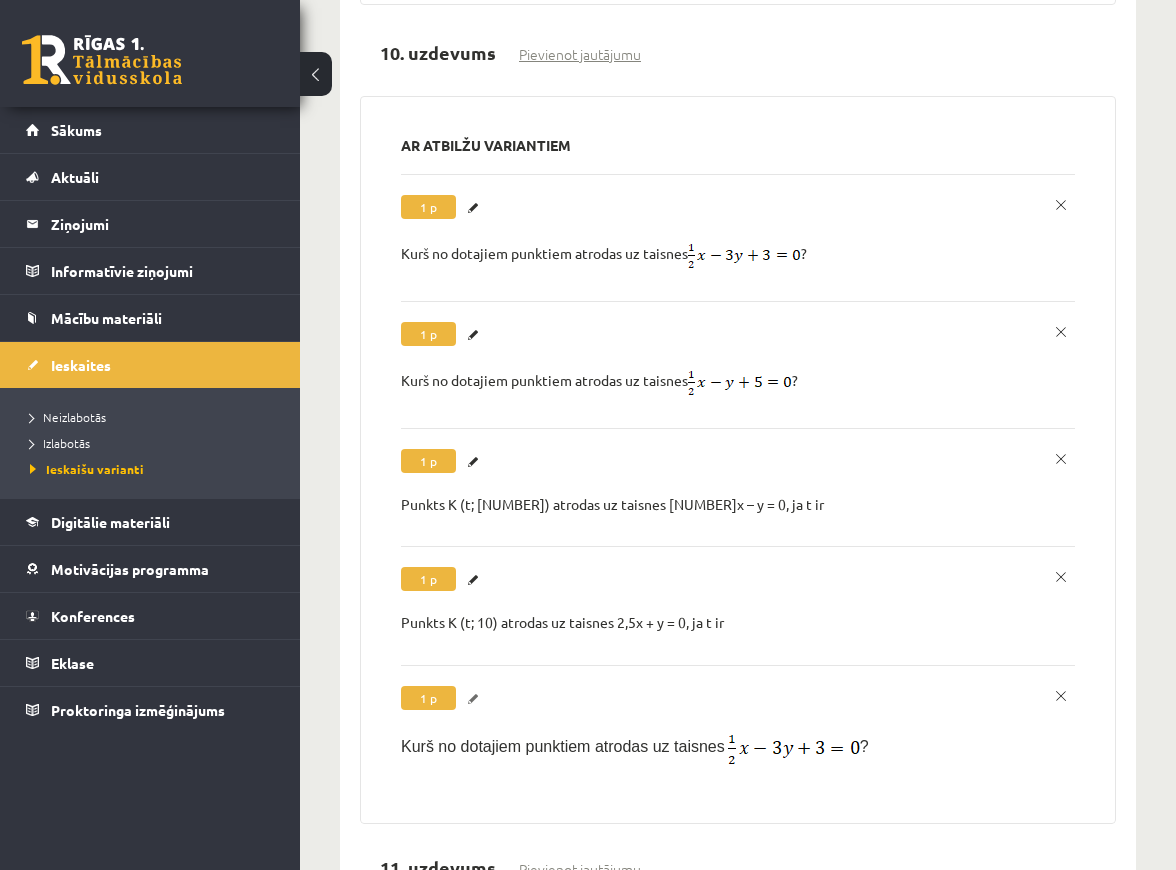 click on "Labot" at bounding box center (476, 699) 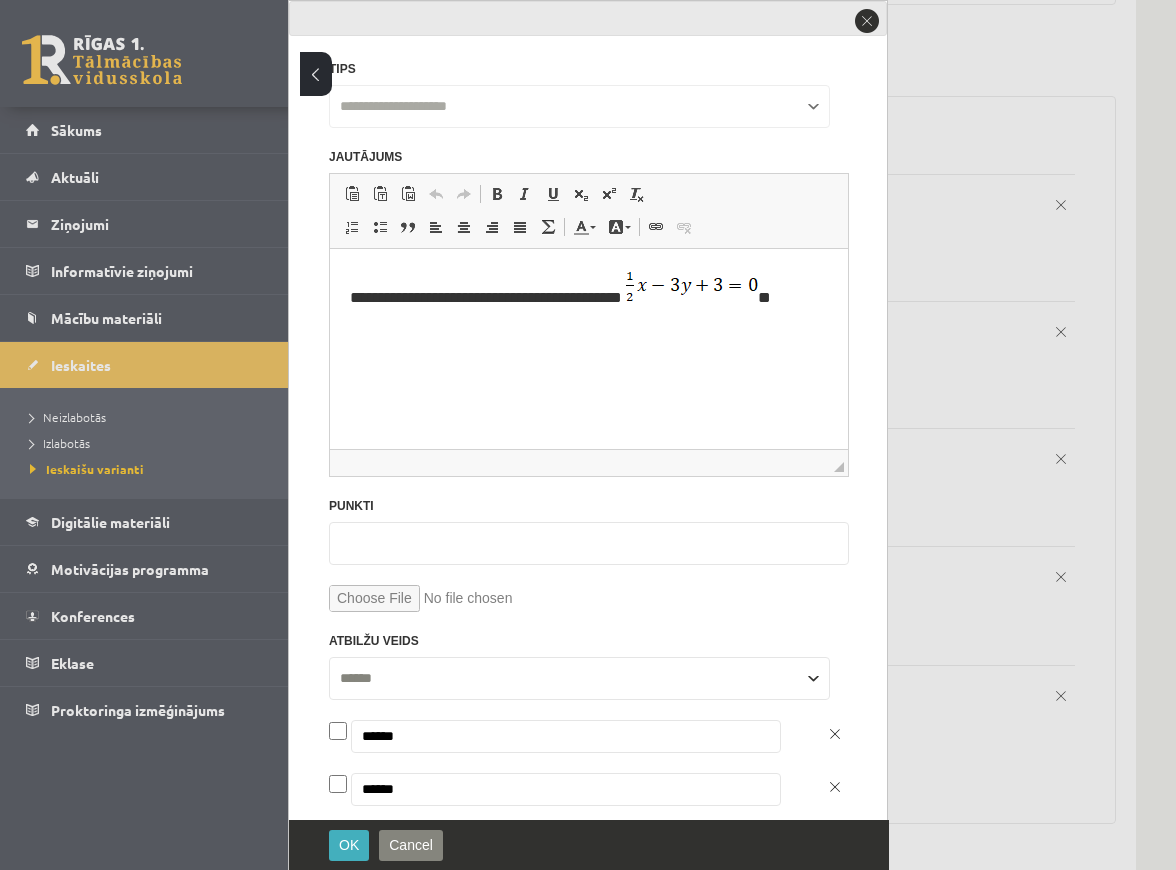 scroll, scrollTop: 0, scrollLeft: 0, axis: both 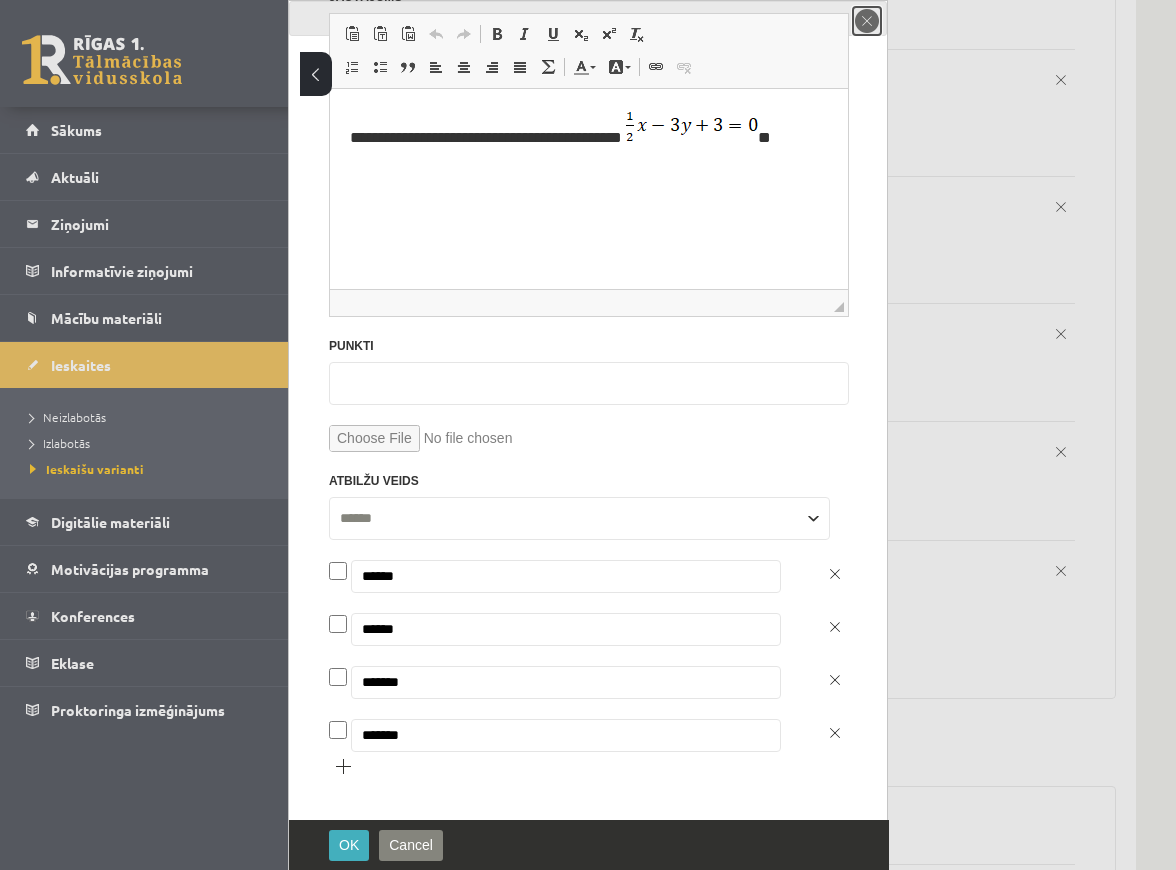 click on "close" at bounding box center [867, 21] 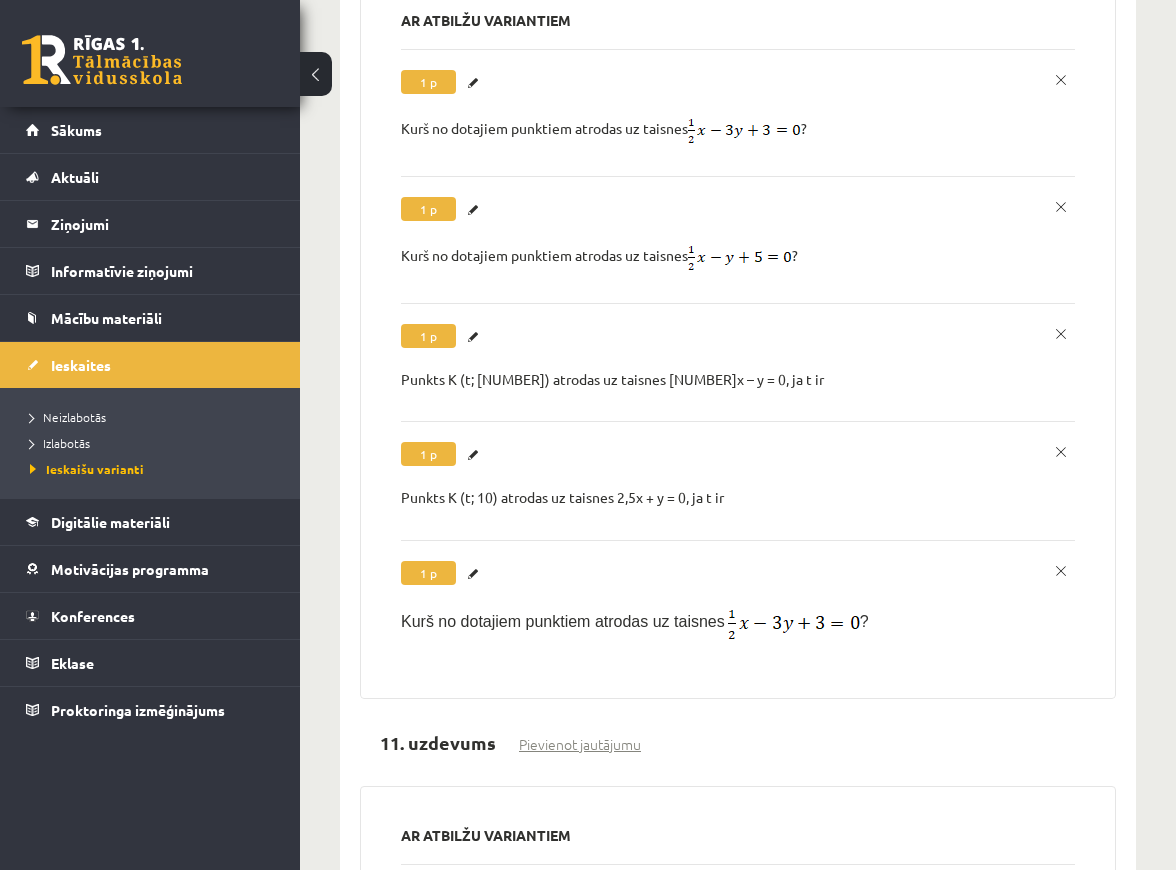 scroll, scrollTop: 0, scrollLeft: 0, axis: both 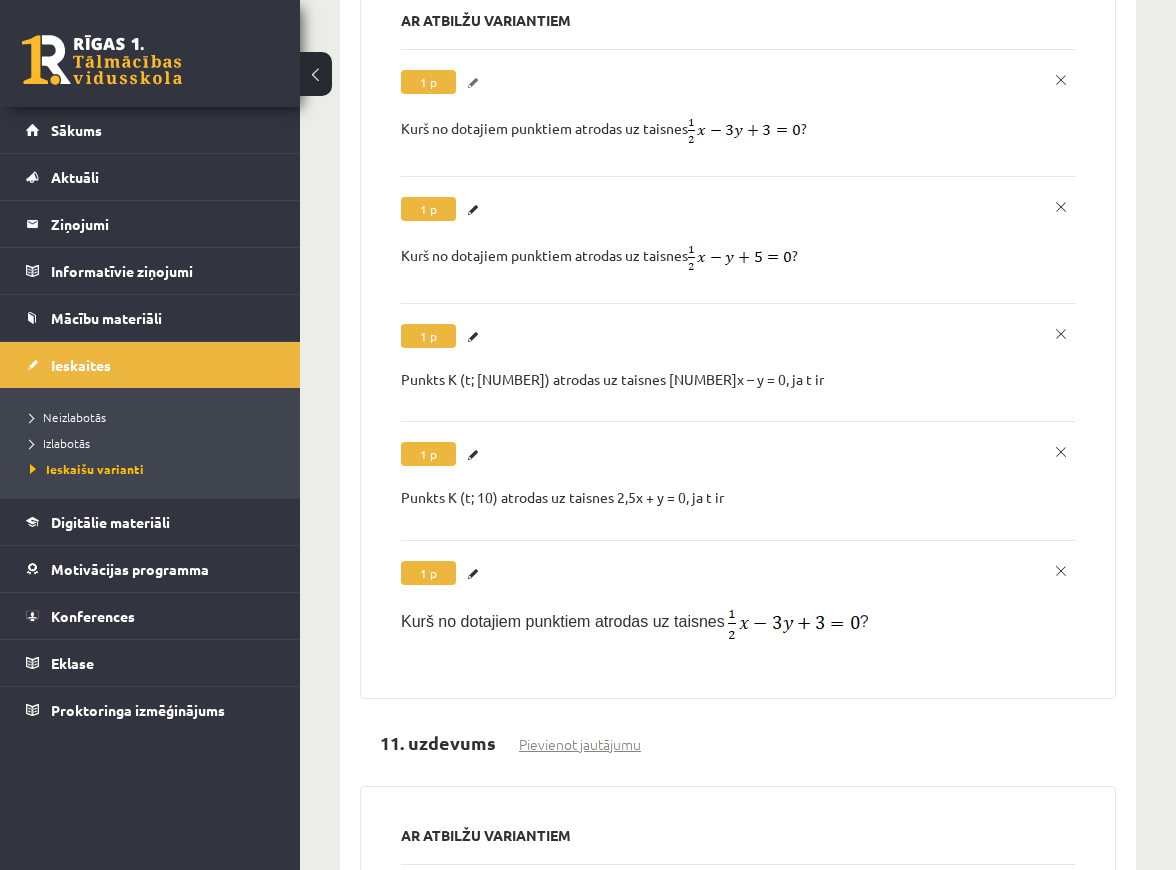 click on "Labot" at bounding box center (476, 83) 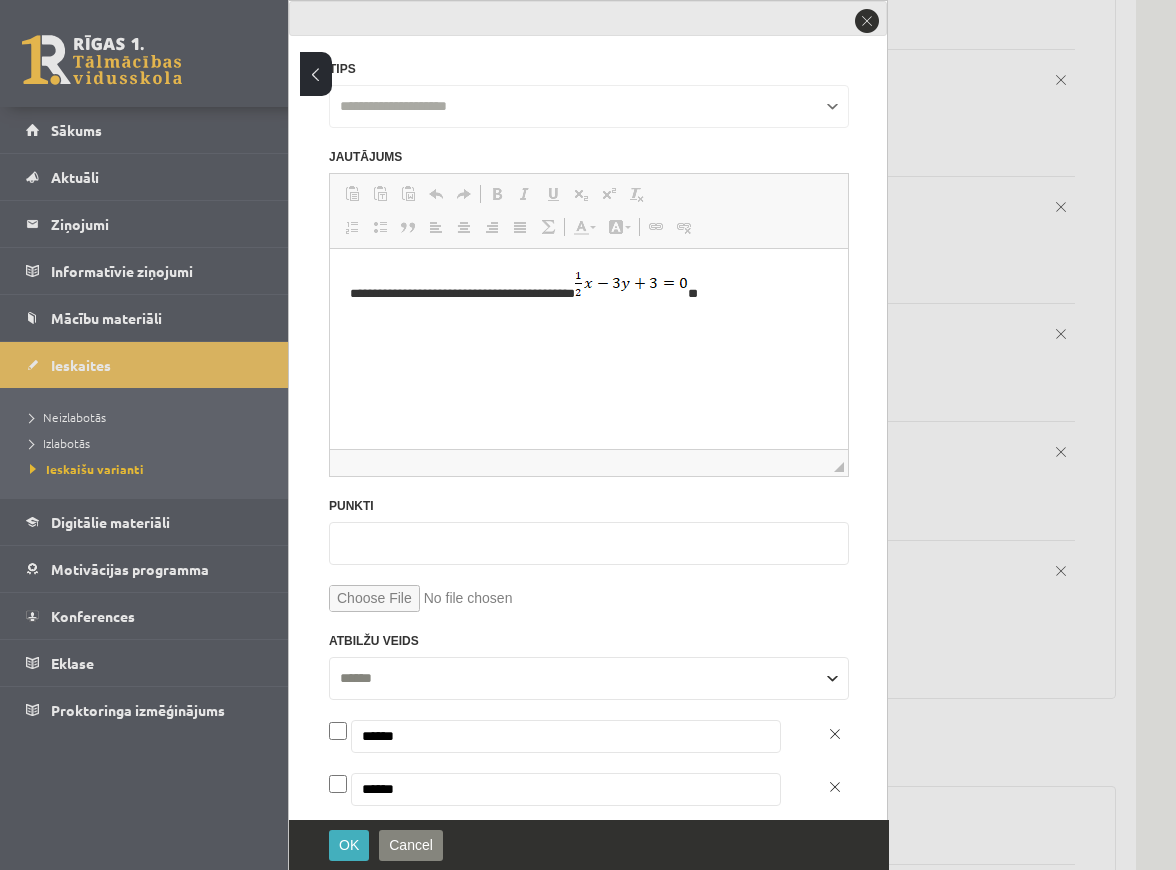 scroll, scrollTop: 0, scrollLeft: 0, axis: both 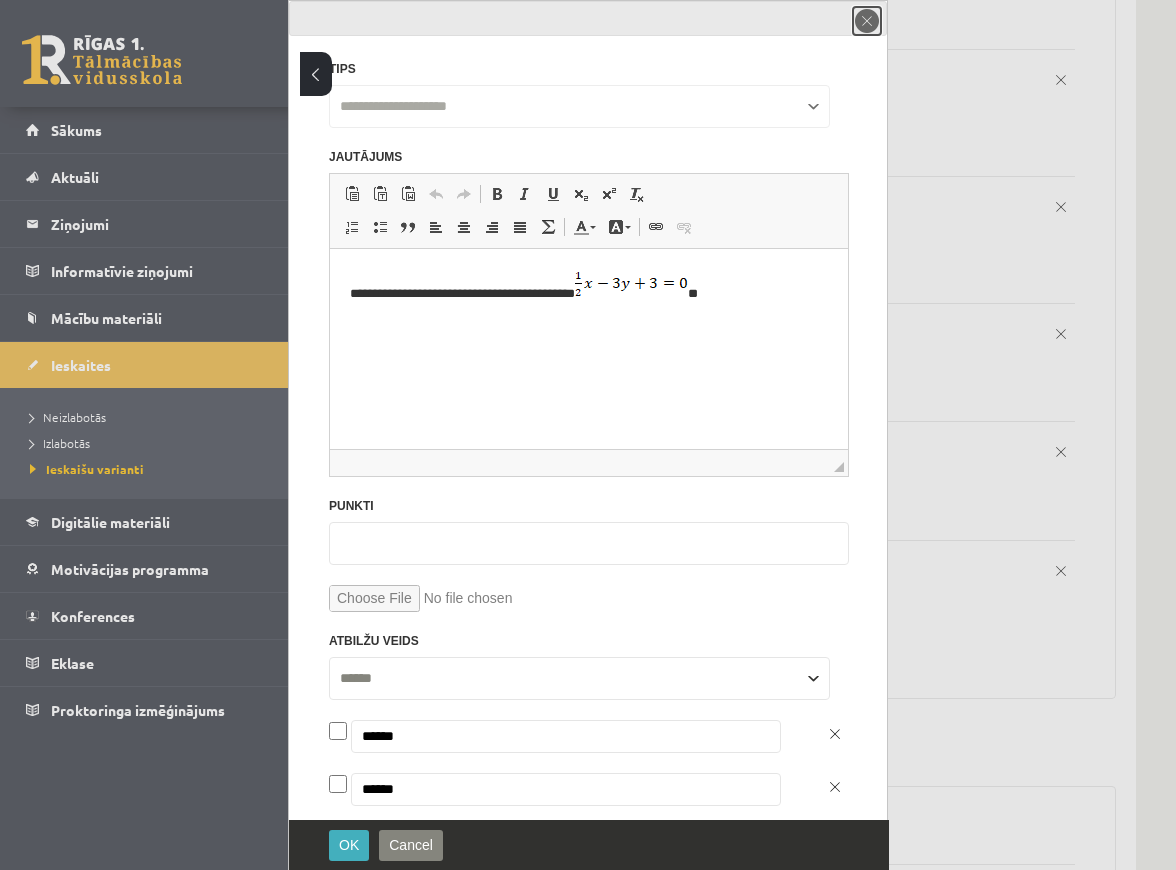 click on "close" at bounding box center [867, 21] 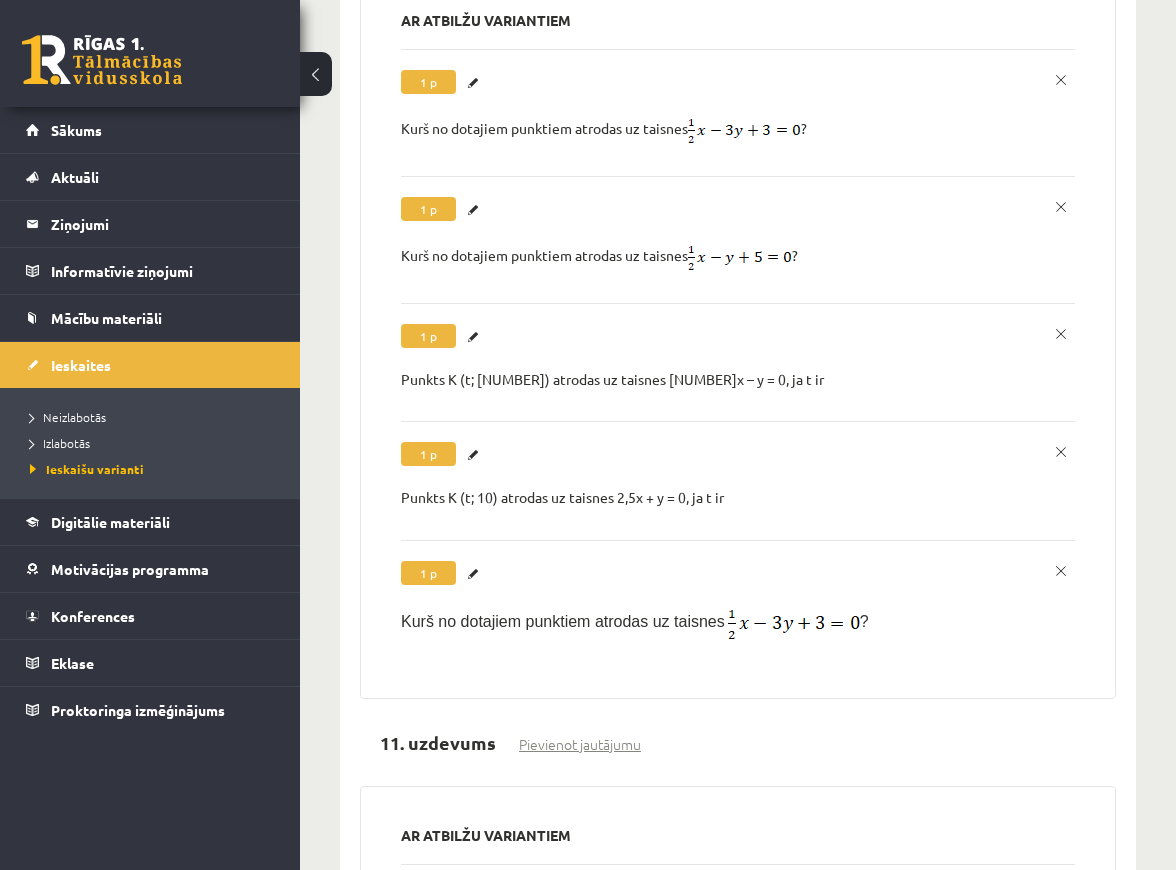 scroll, scrollTop: 0, scrollLeft: 0, axis: both 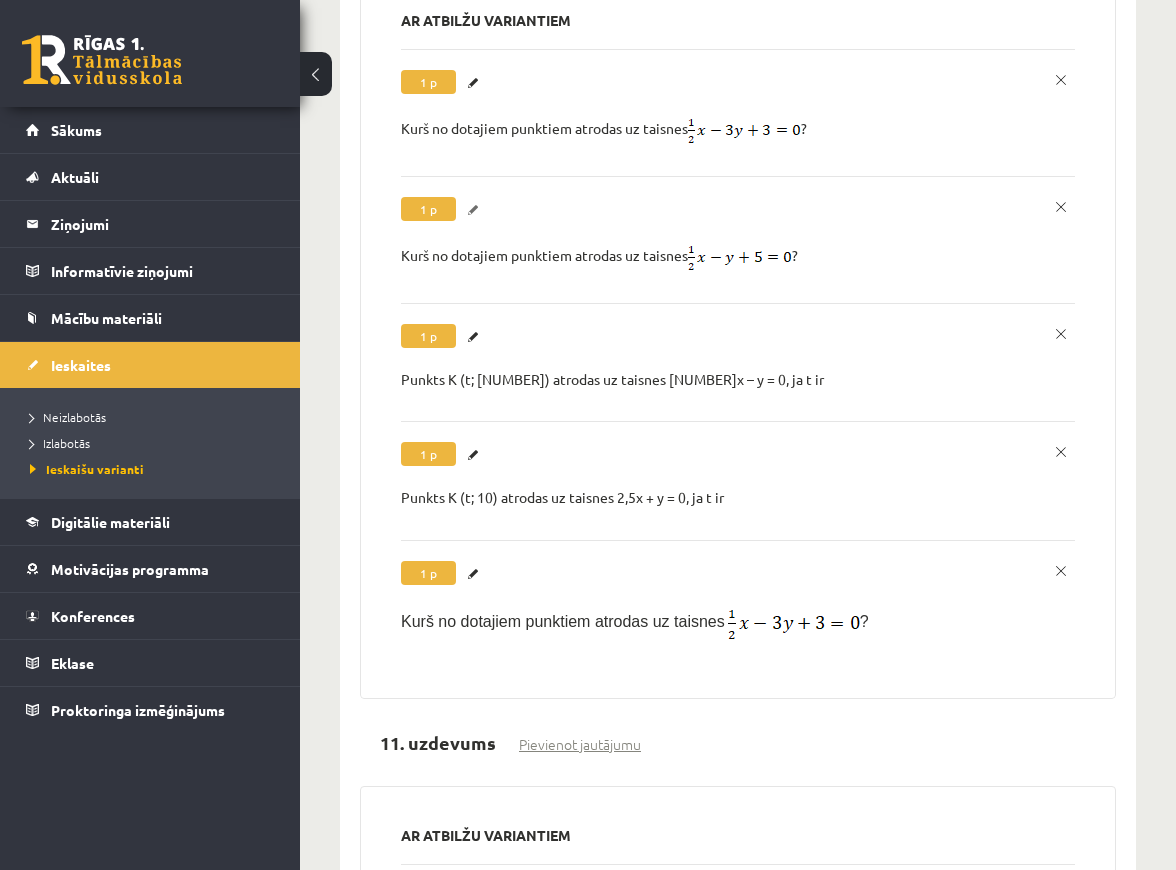 click on "Labot" at bounding box center [476, 210] 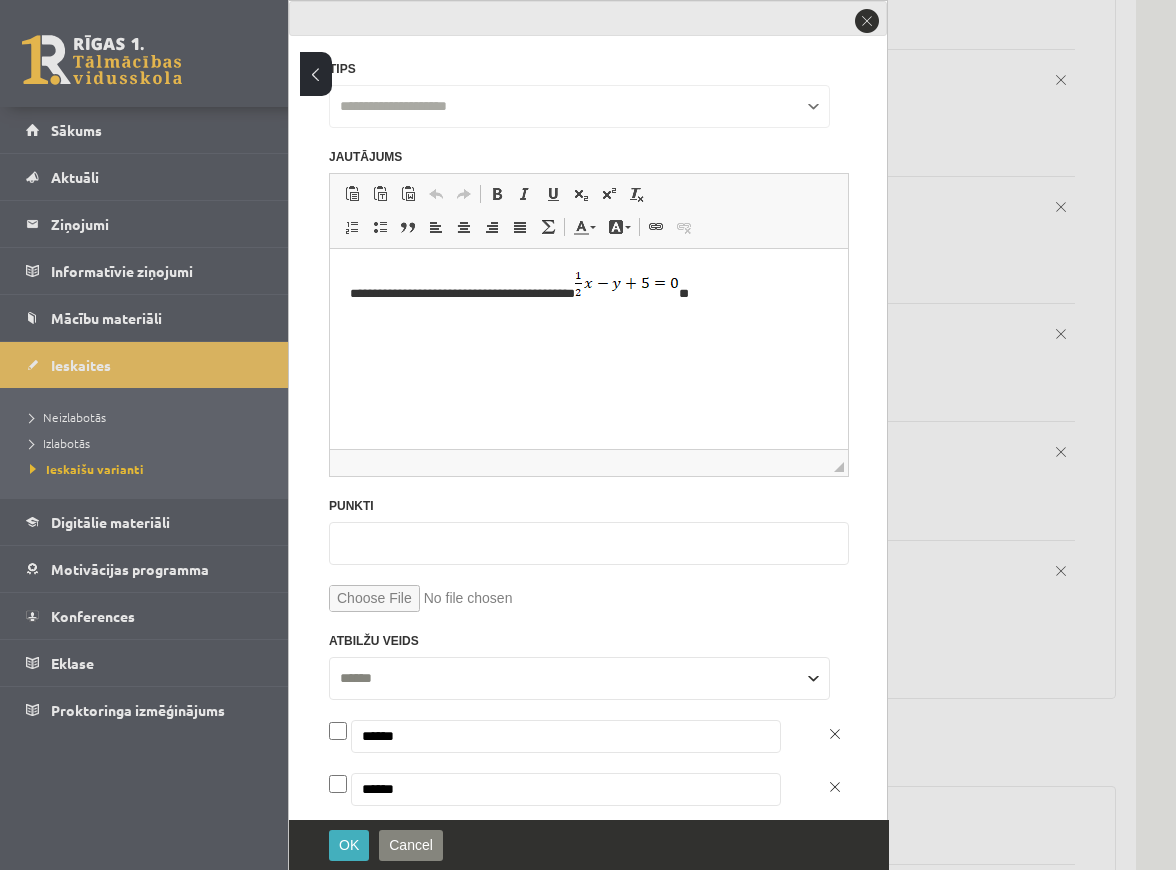 scroll, scrollTop: 0, scrollLeft: 0, axis: both 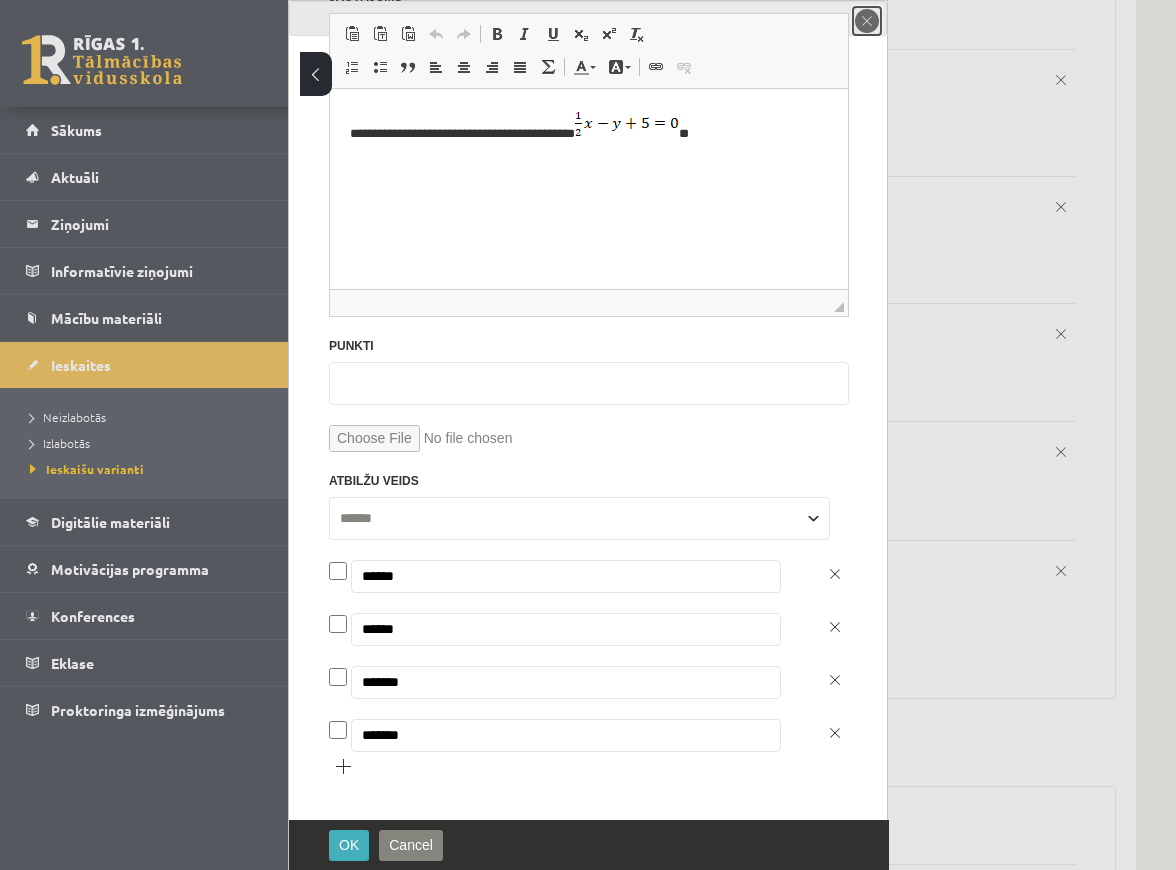 click on "close" at bounding box center [867, 21] 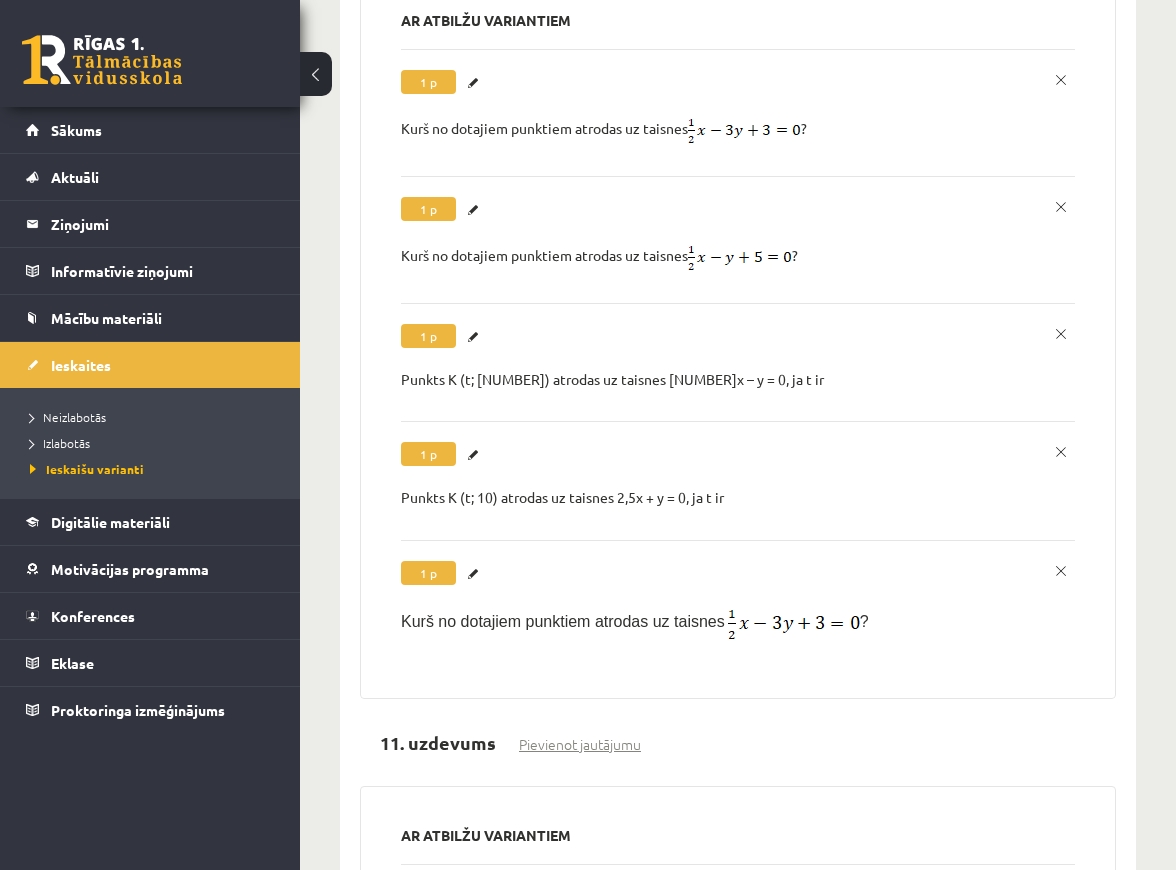 scroll, scrollTop: 0, scrollLeft: 0, axis: both 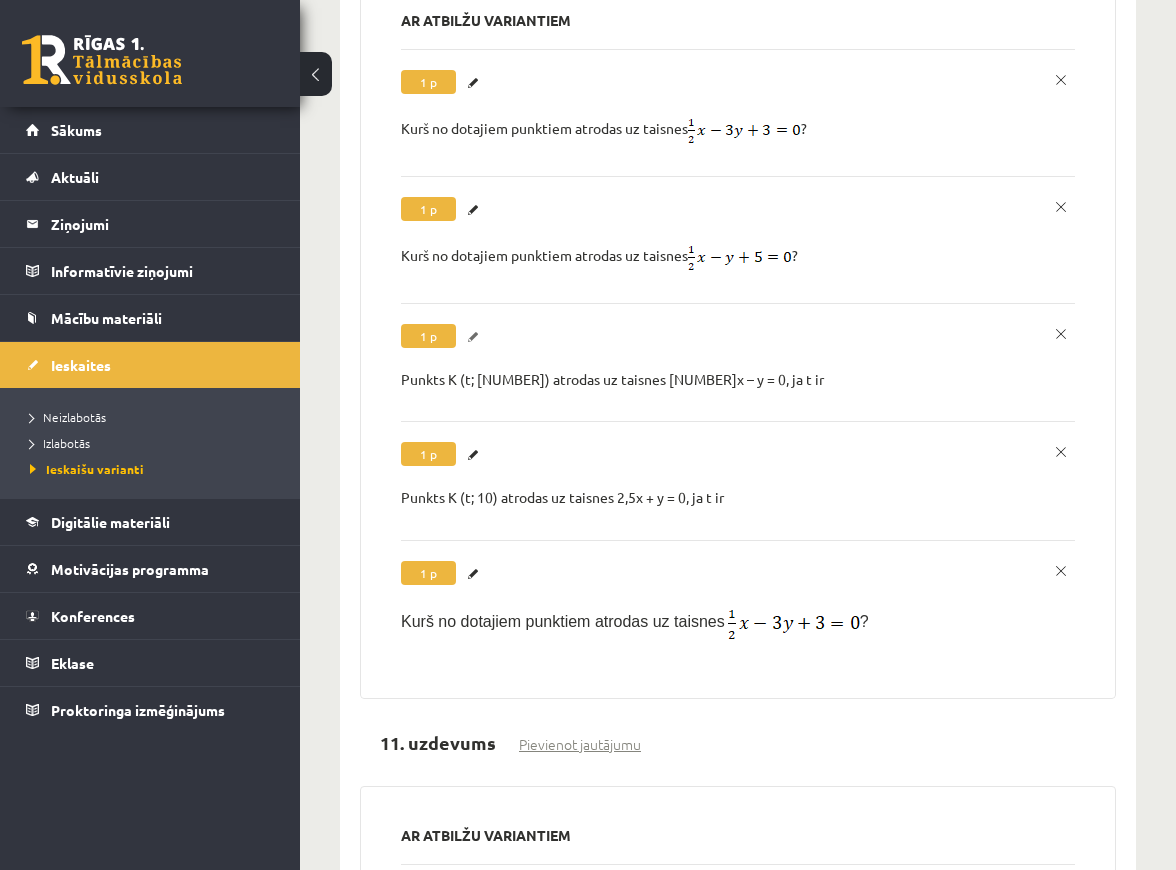 click on "Labot" at bounding box center (476, 337) 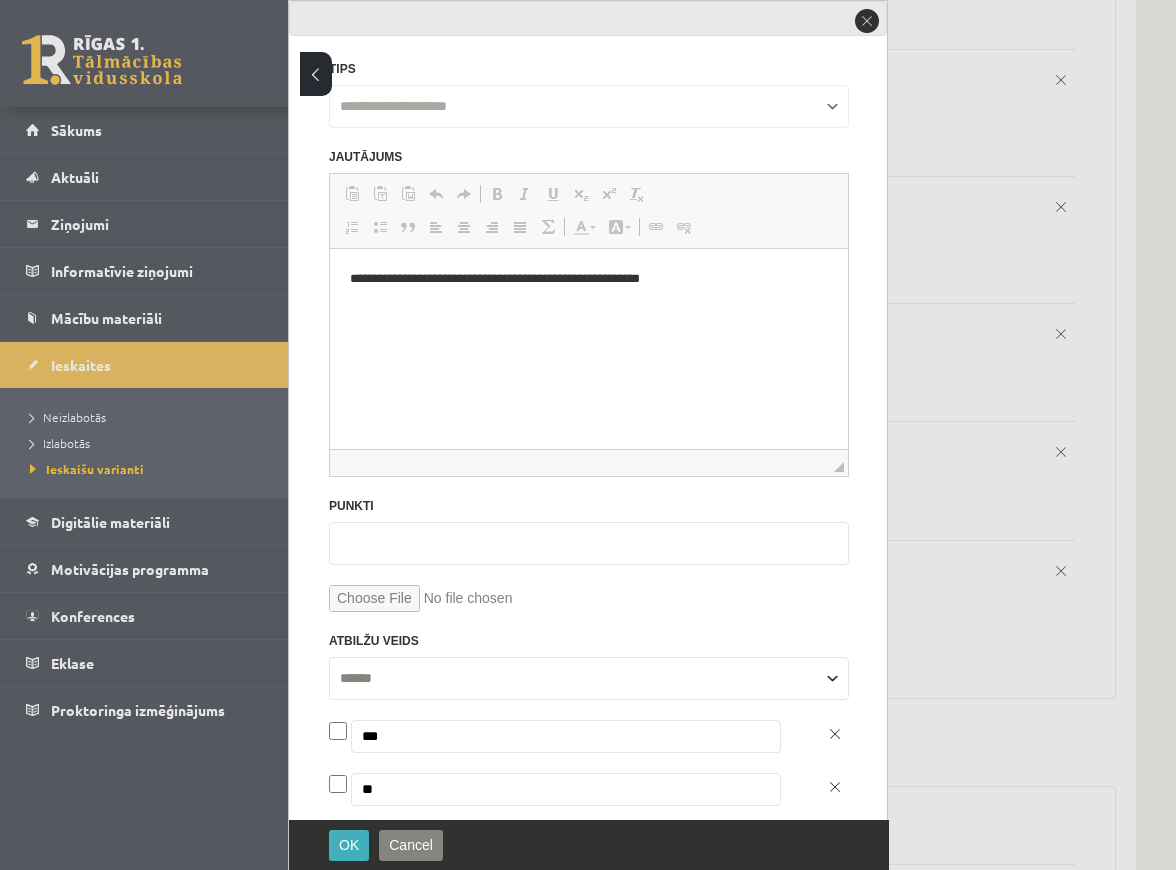 scroll, scrollTop: 0, scrollLeft: 0, axis: both 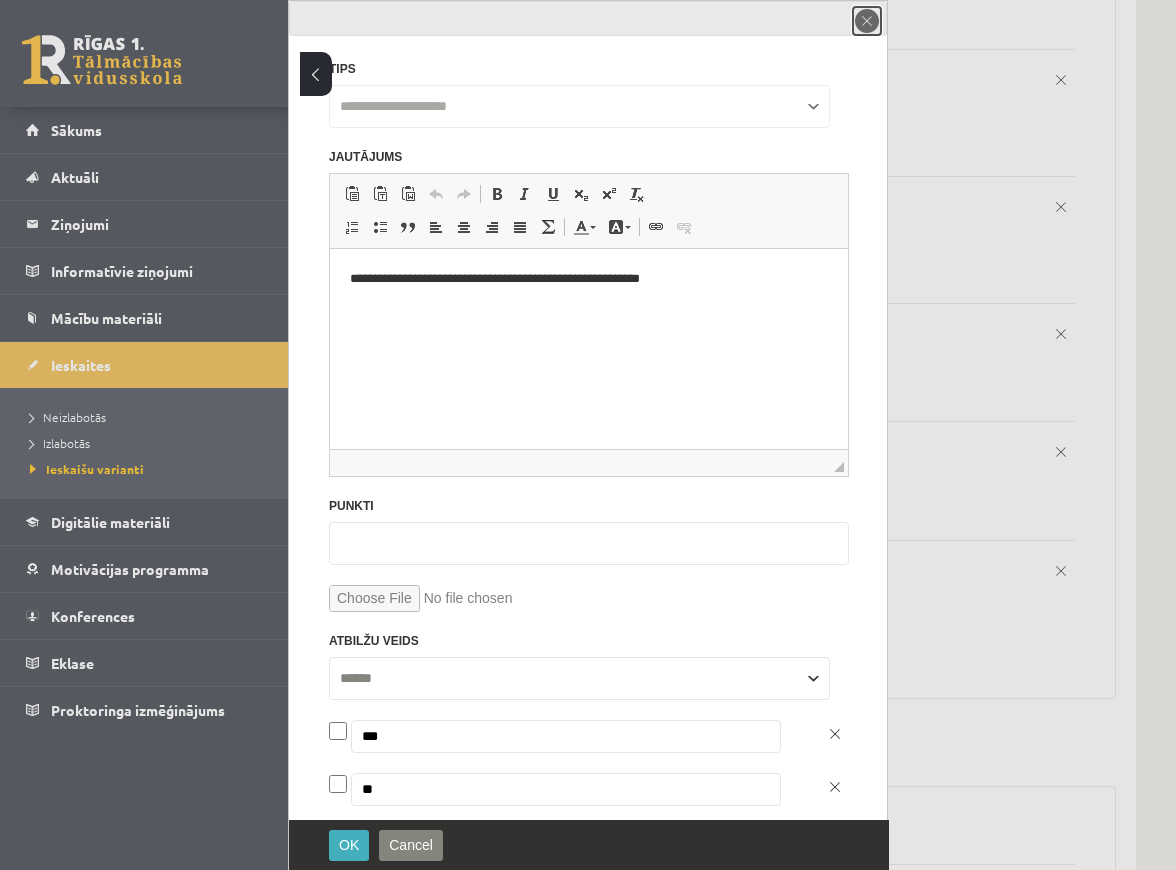 click on "close" at bounding box center (867, 21) 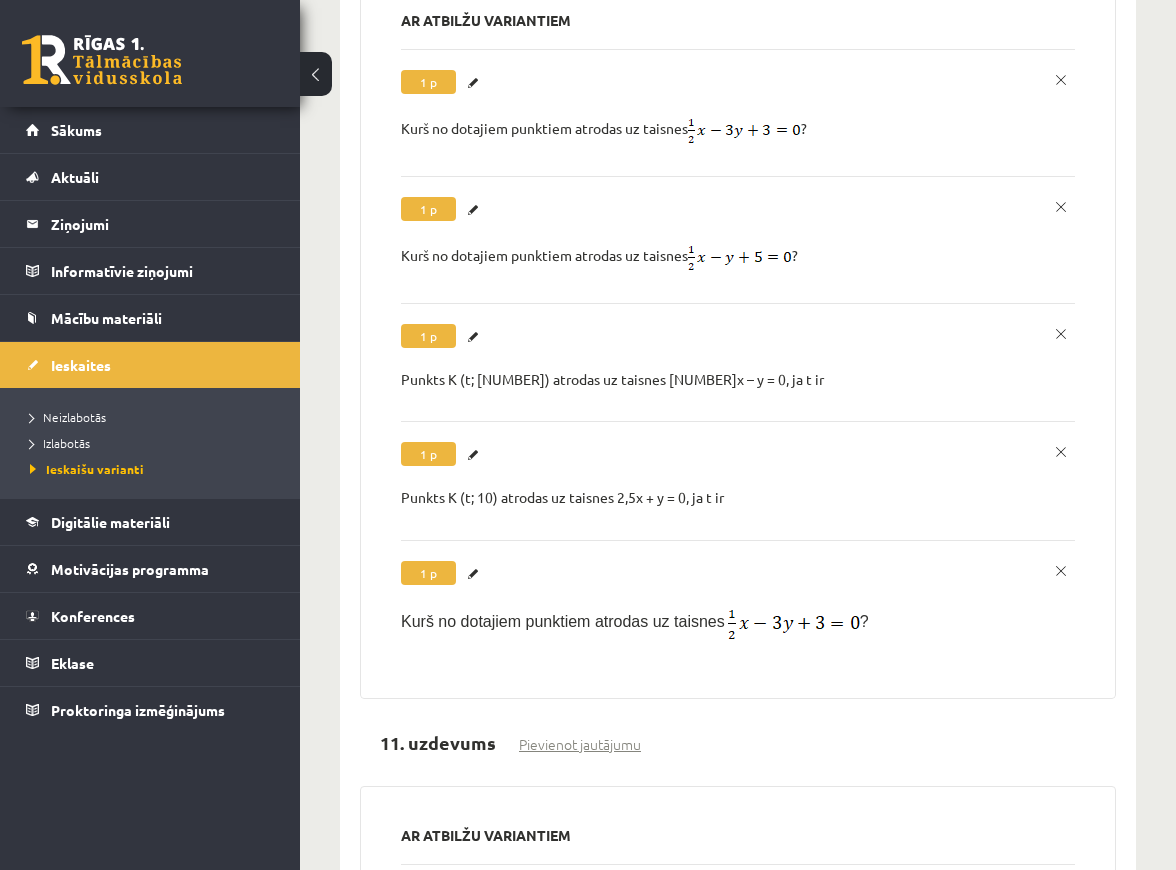 scroll, scrollTop: 0, scrollLeft: 0, axis: both 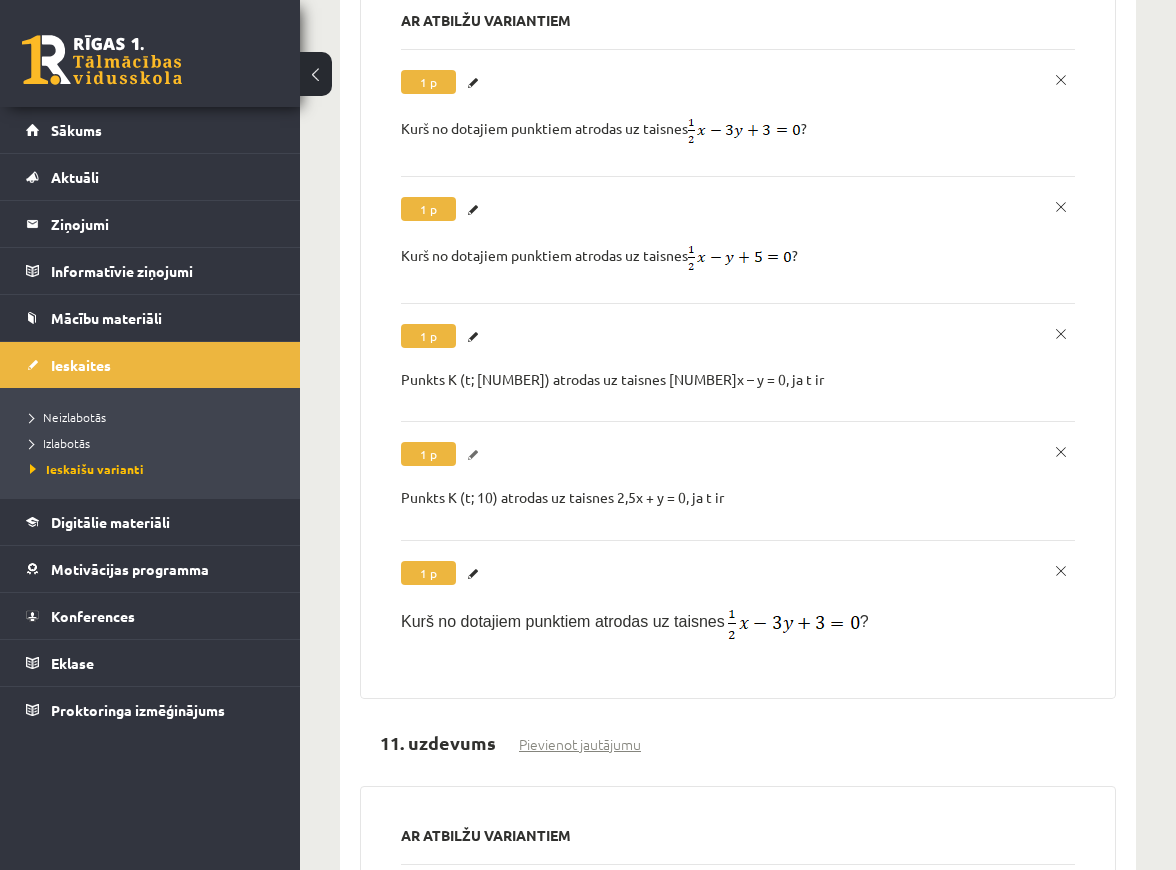 click on "Labot" at bounding box center [476, 455] 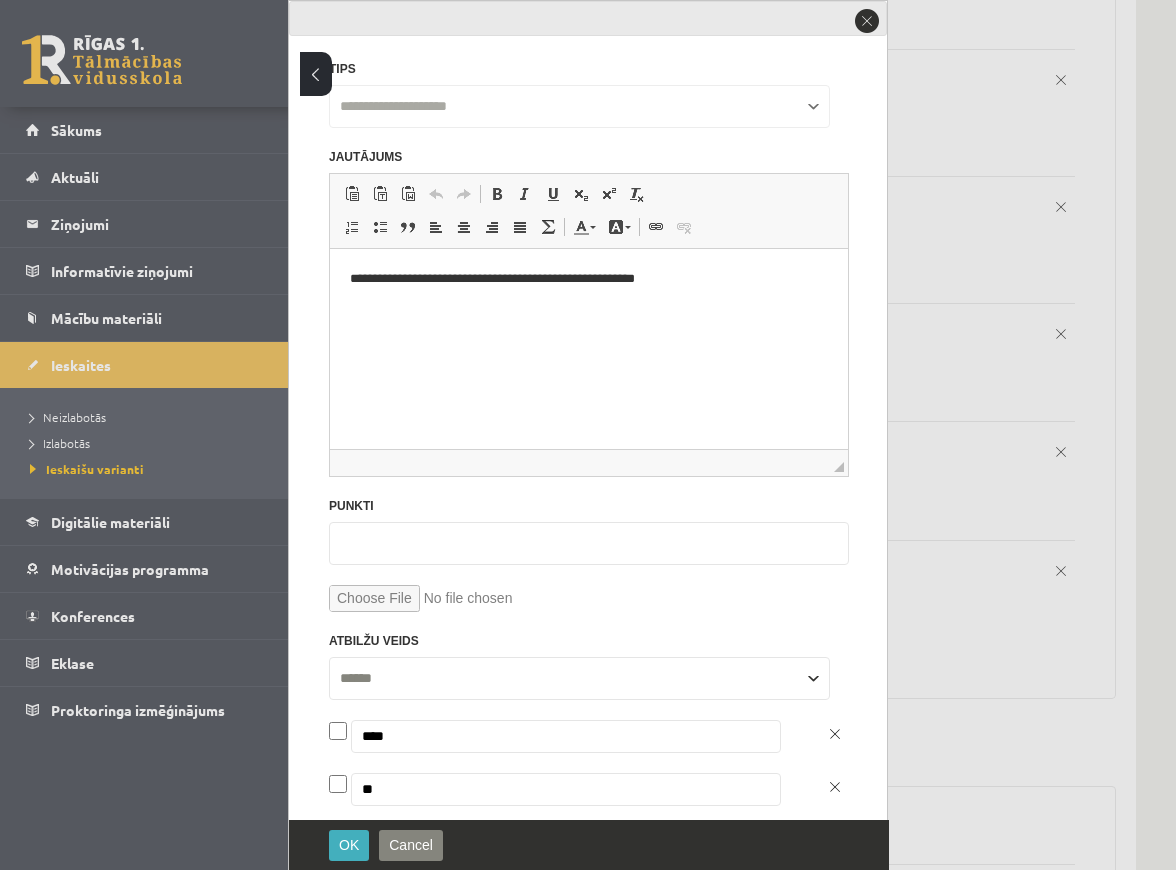 scroll, scrollTop: 0, scrollLeft: 0, axis: both 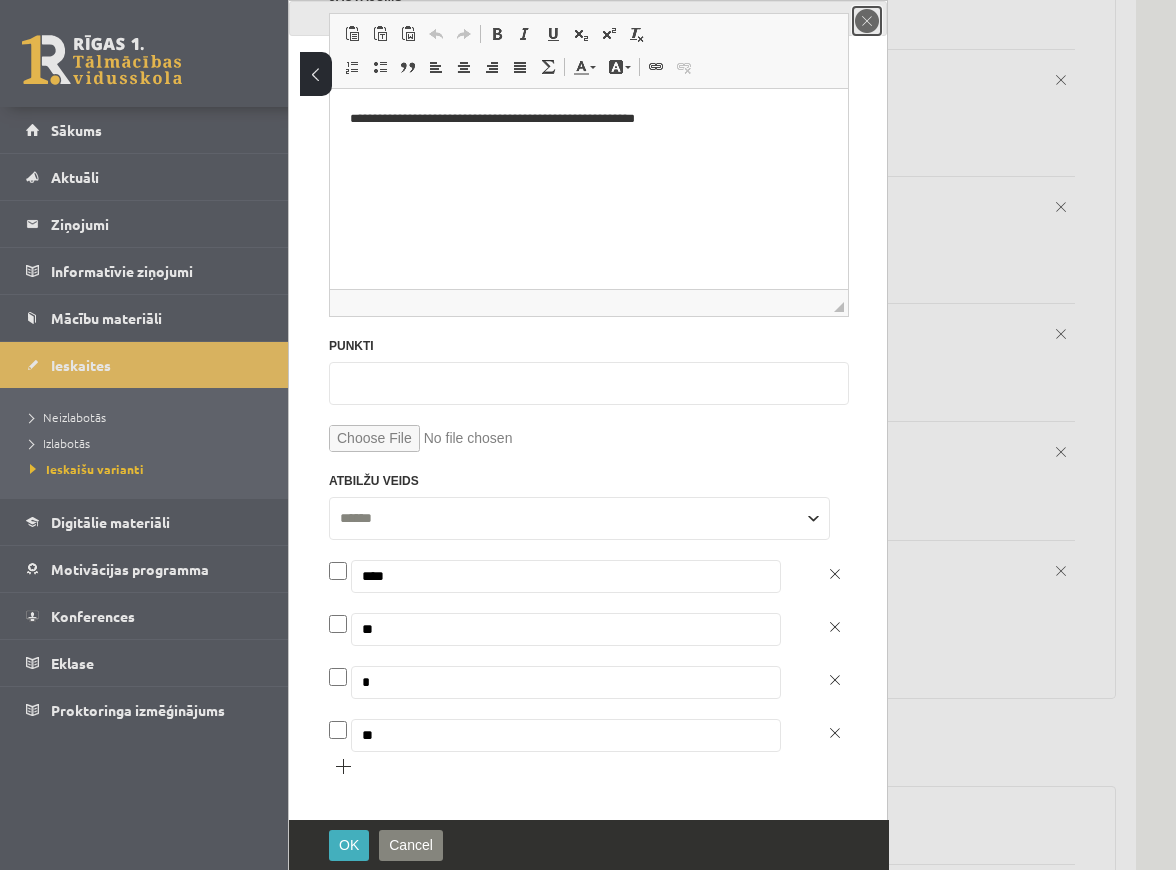 click on "close" at bounding box center (867, 21) 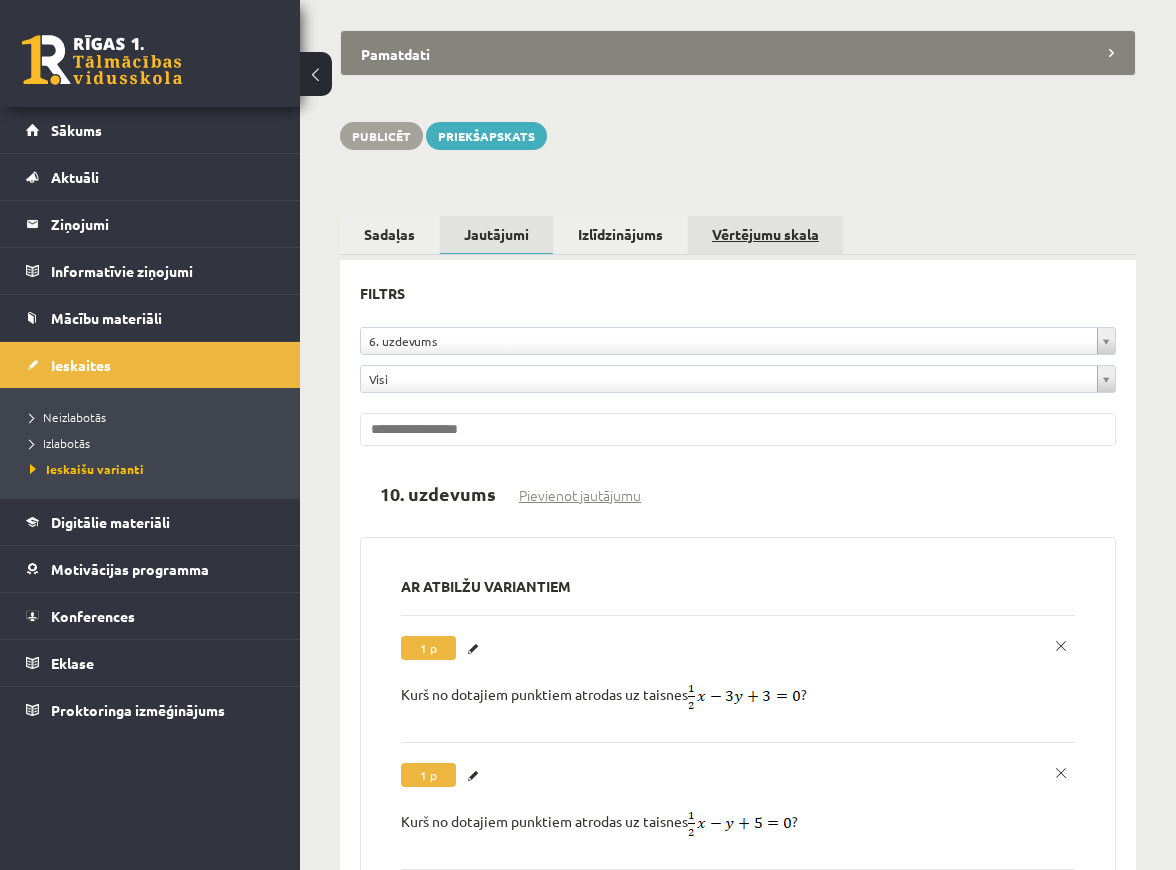 scroll, scrollTop: 0, scrollLeft: 0, axis: both 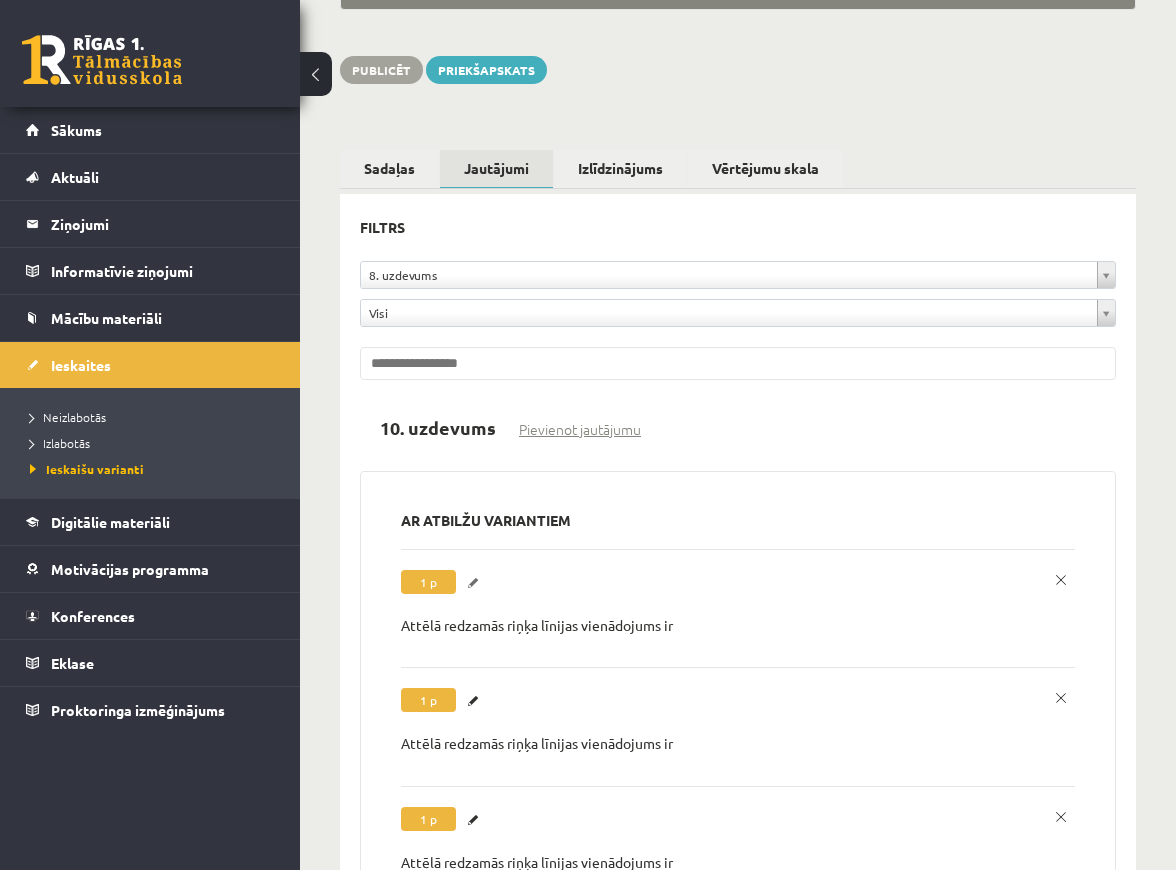 click on "Labot" at bounding box center [476, 583] 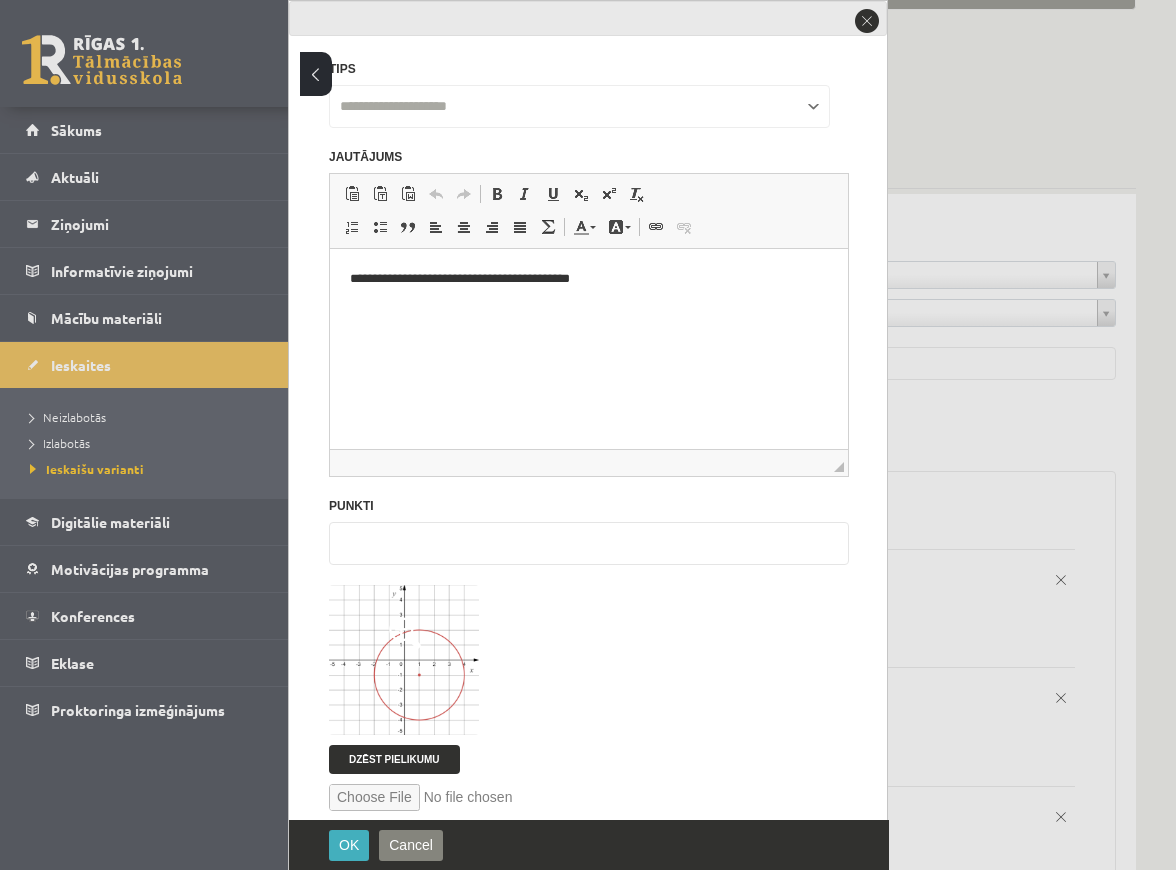 scroll, scrollTop: 0, scrollLeft: 0, axis: both 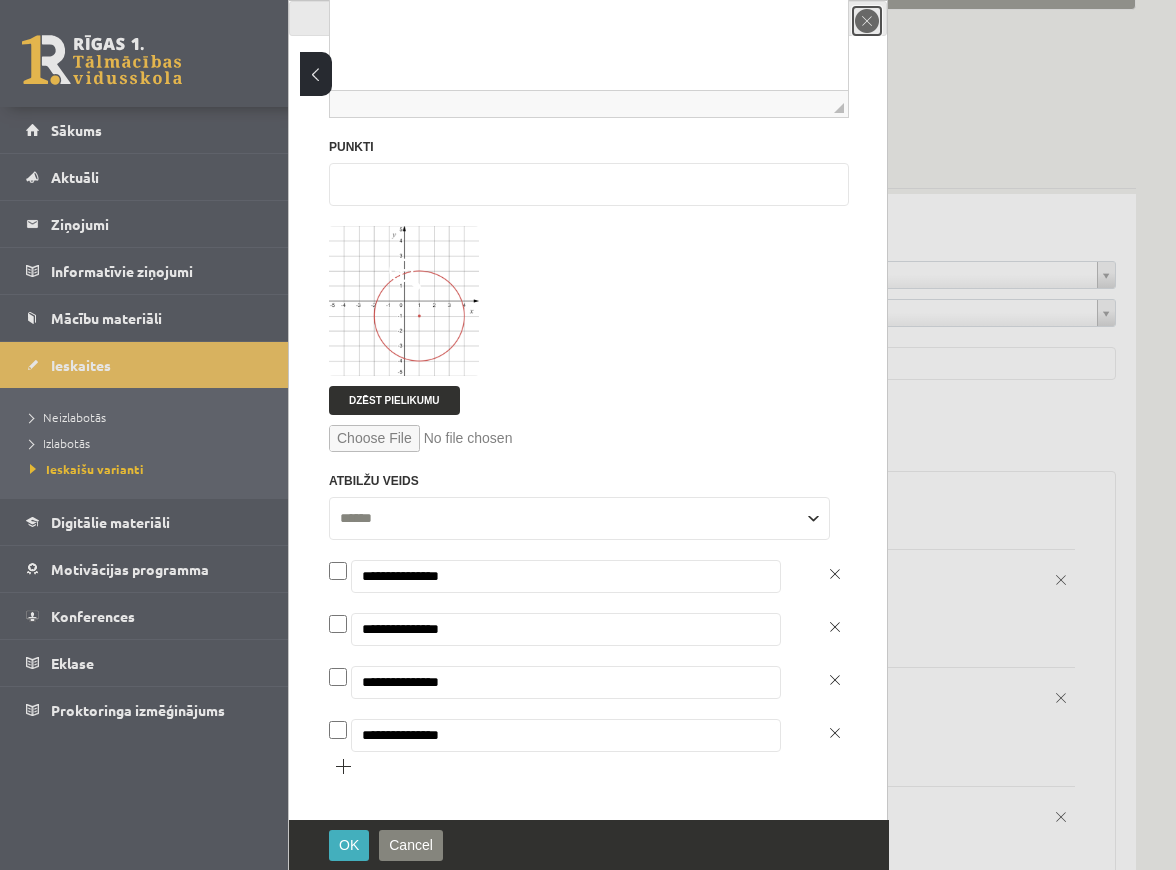 click on "close" at bounding box center [867, 21] 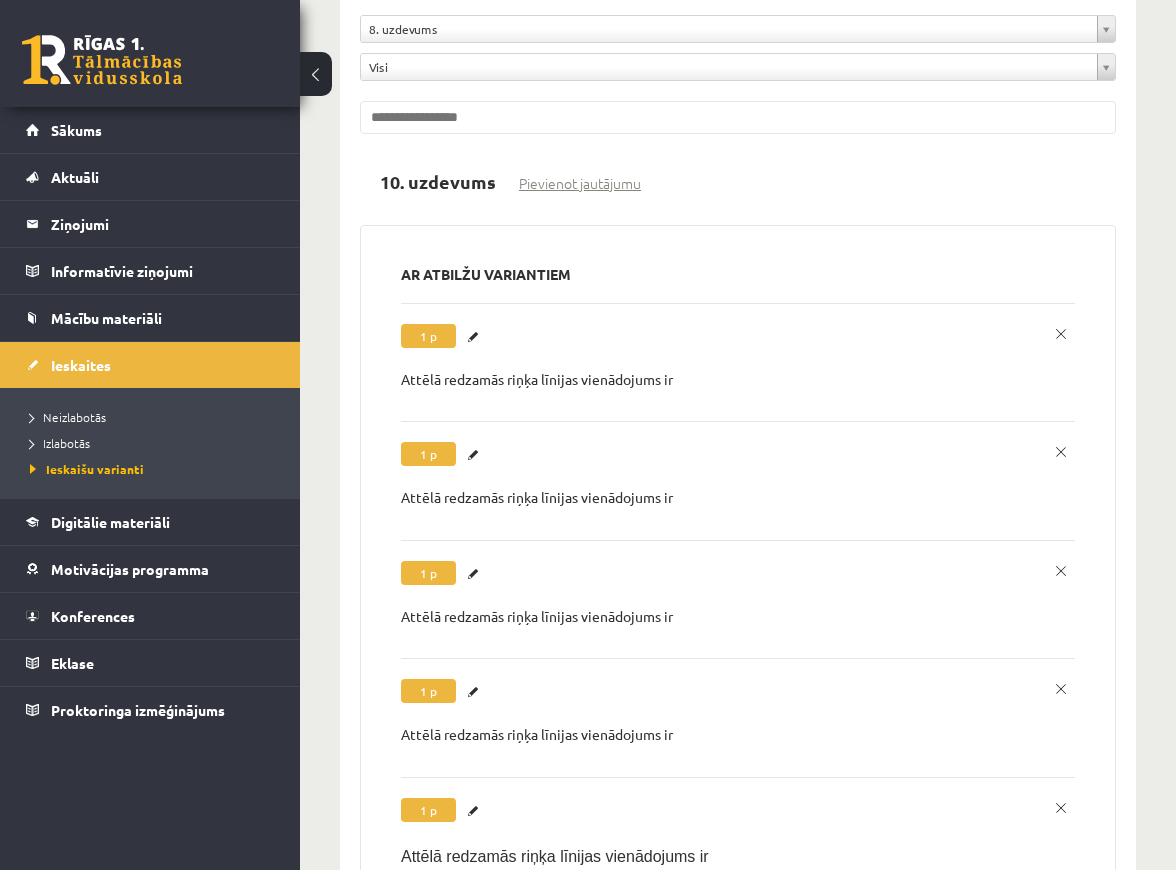 scroll, scrollTop: 500, scrollLeft: 0, axis: vertical 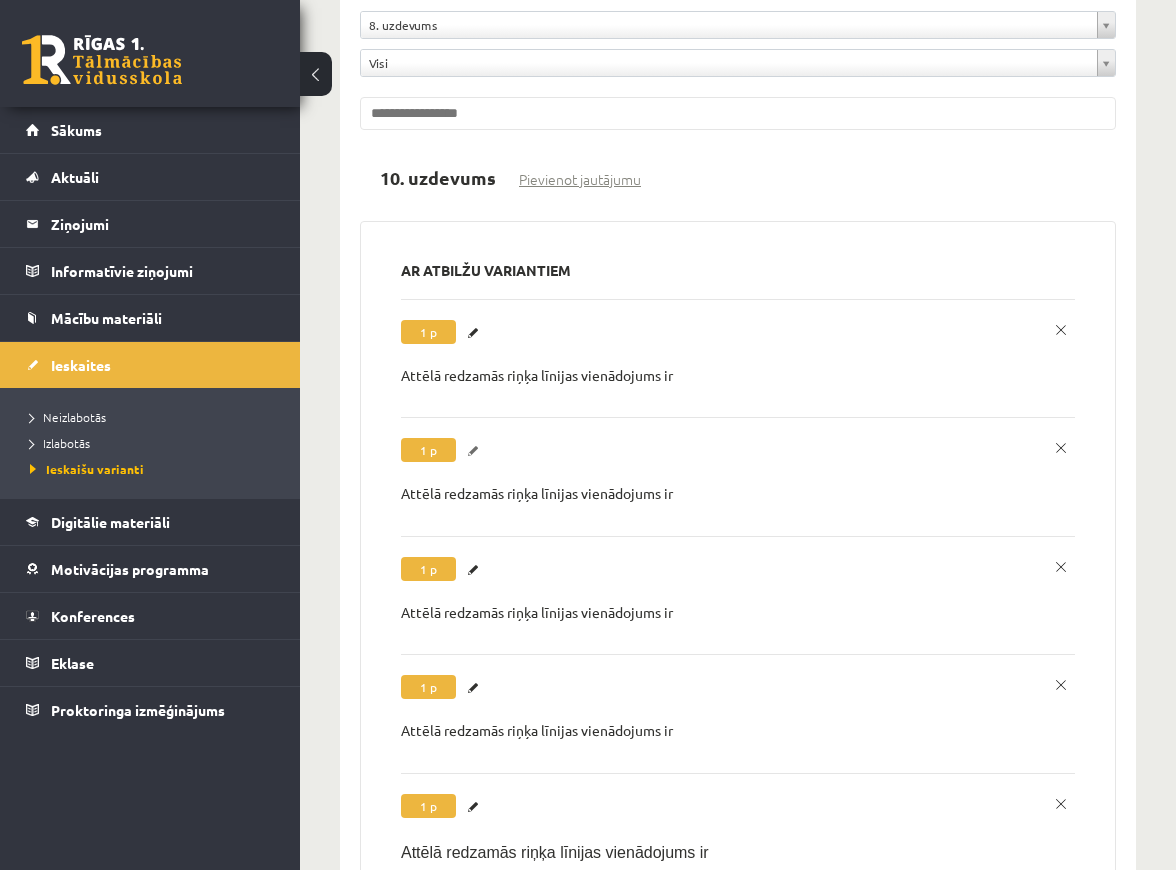 click on "Labot" at bounding box center [476, 451] 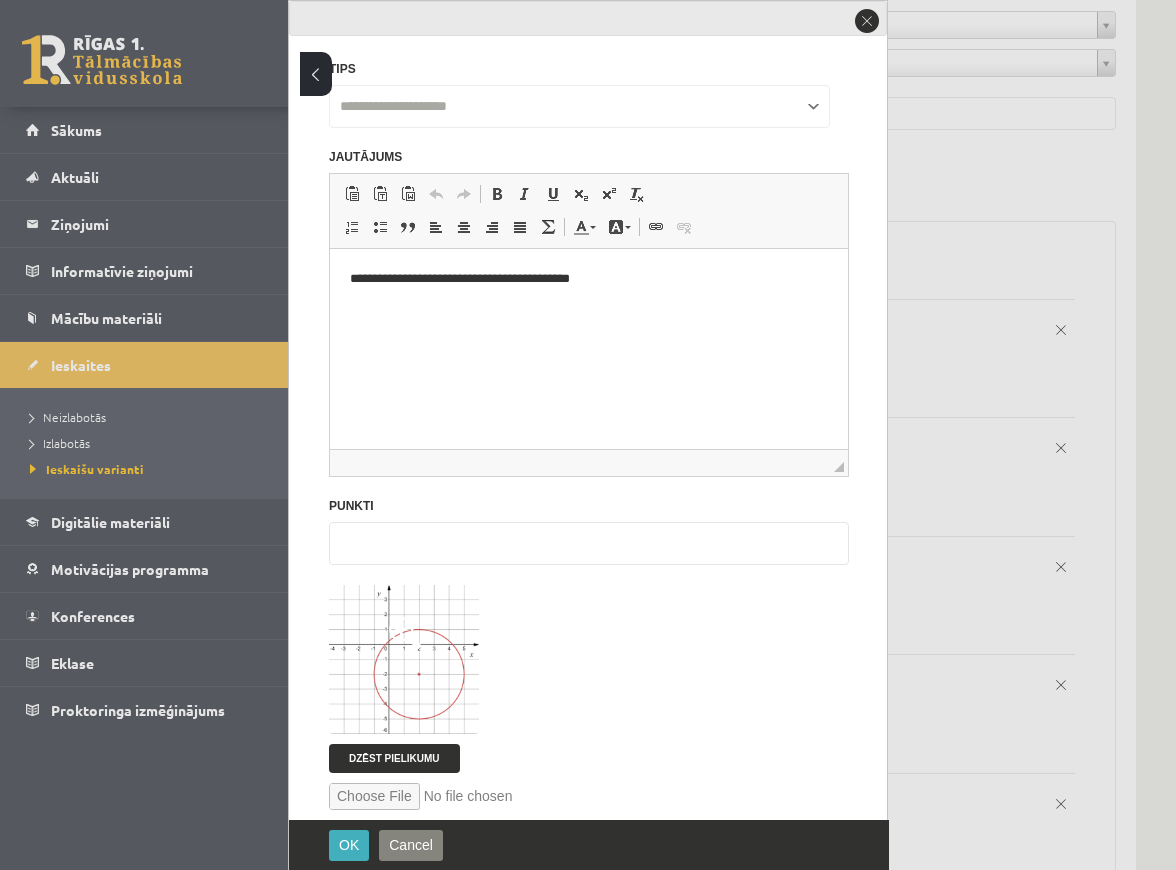 scroll, scrollTop: 0, scrollLeft: 0, axis: both 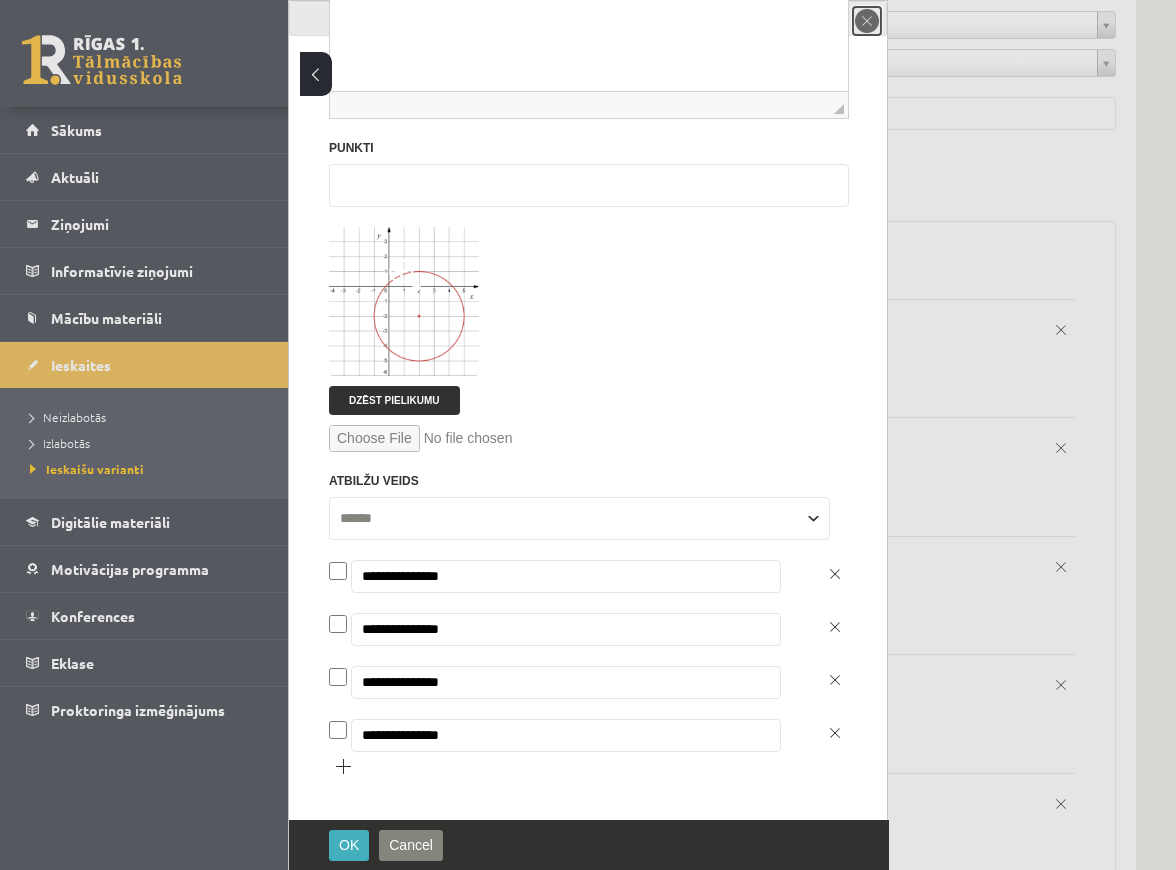 click on "close" at bounding box center [867, 21] 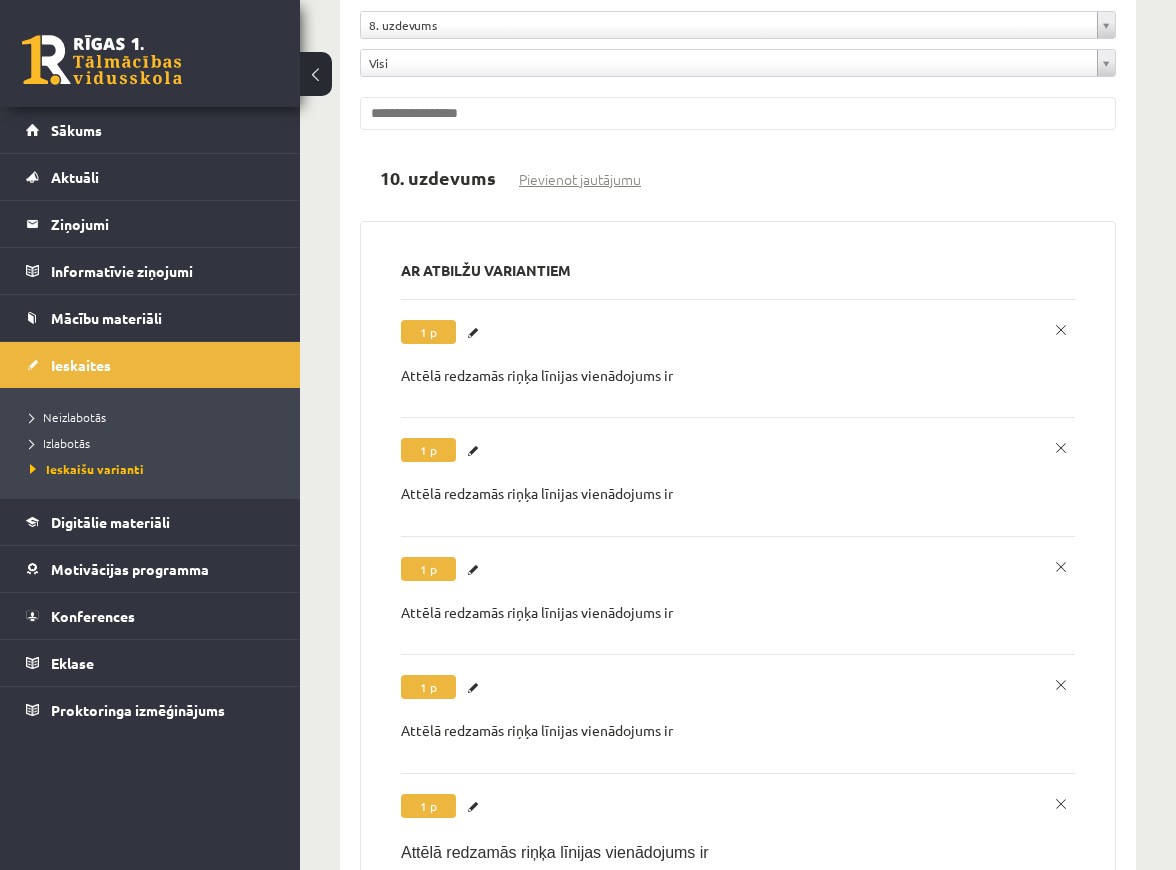 scroll, scrollTop: 0, scrollLeft: 0, axis: both 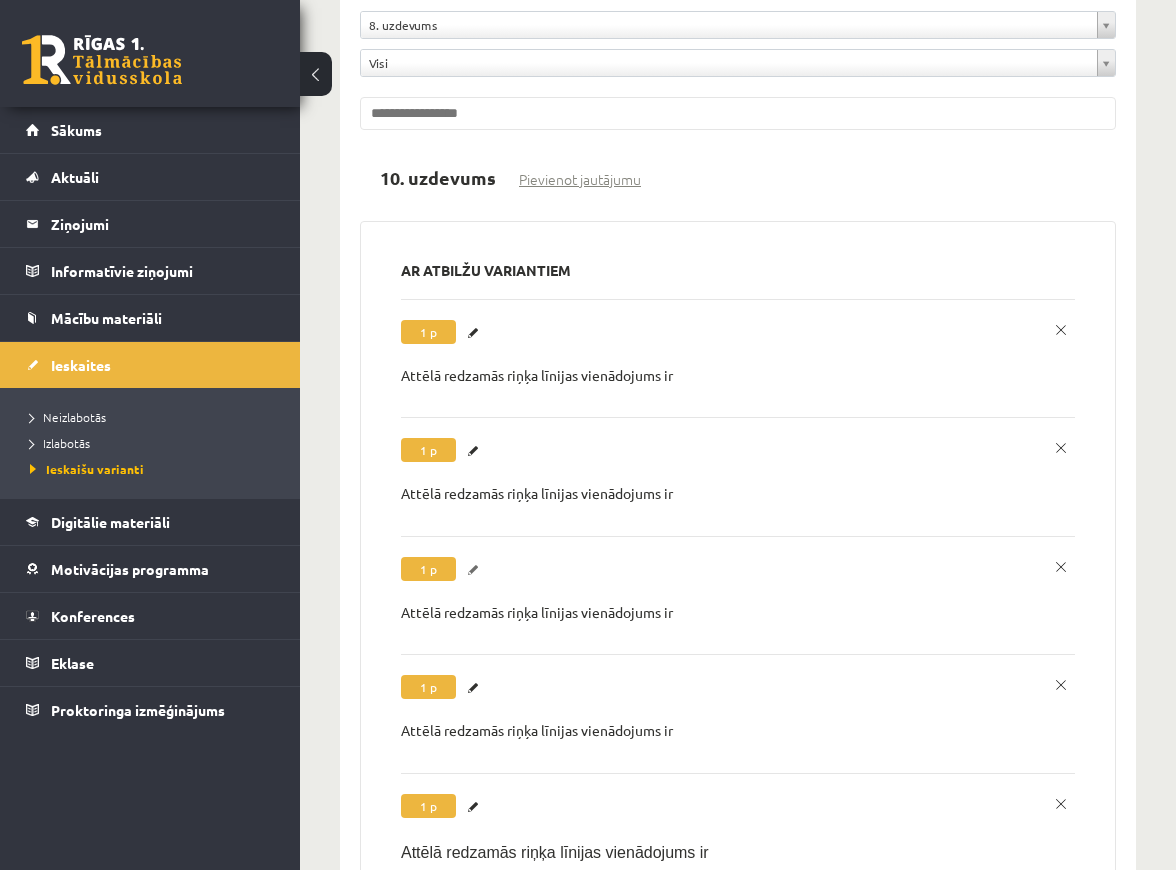 click on "Labot" at bounding box center [476, 570] 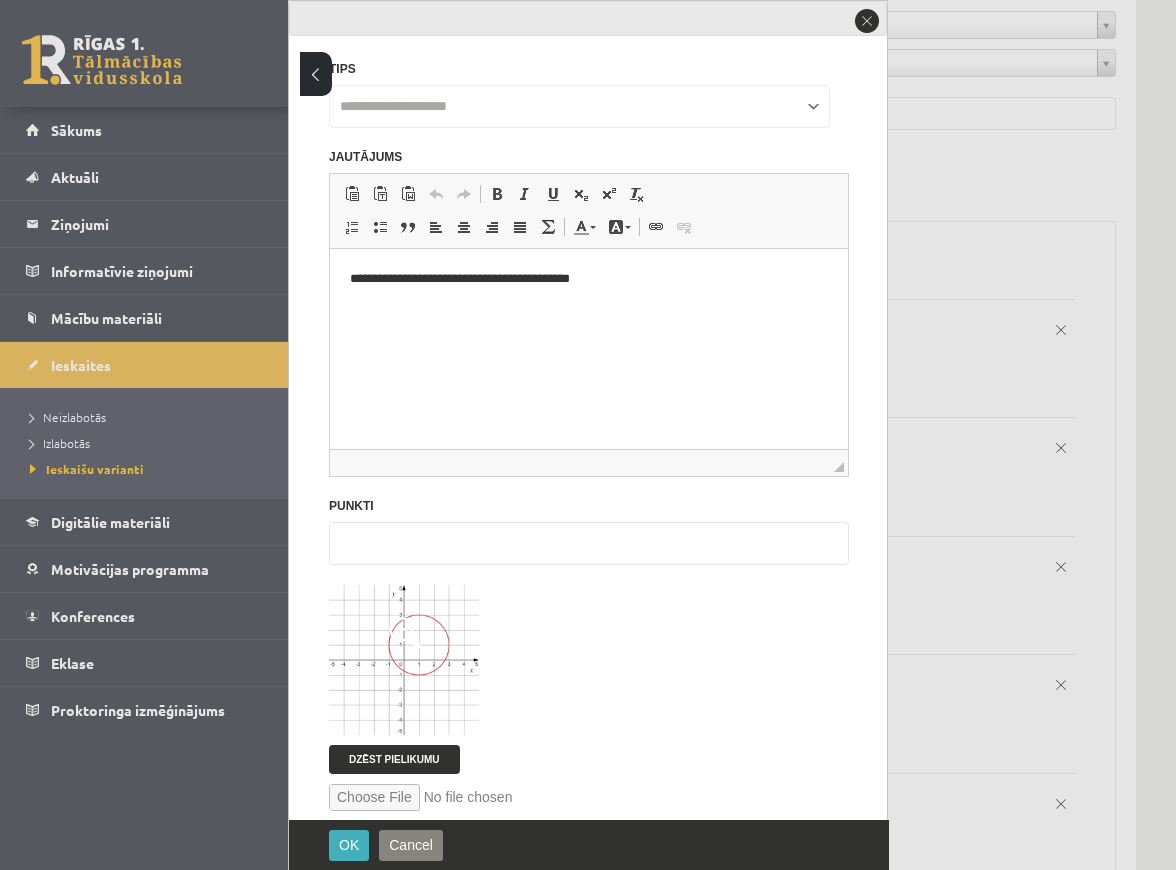 scroll, scrollTop: 0, scrollLeft: 0, axis: both 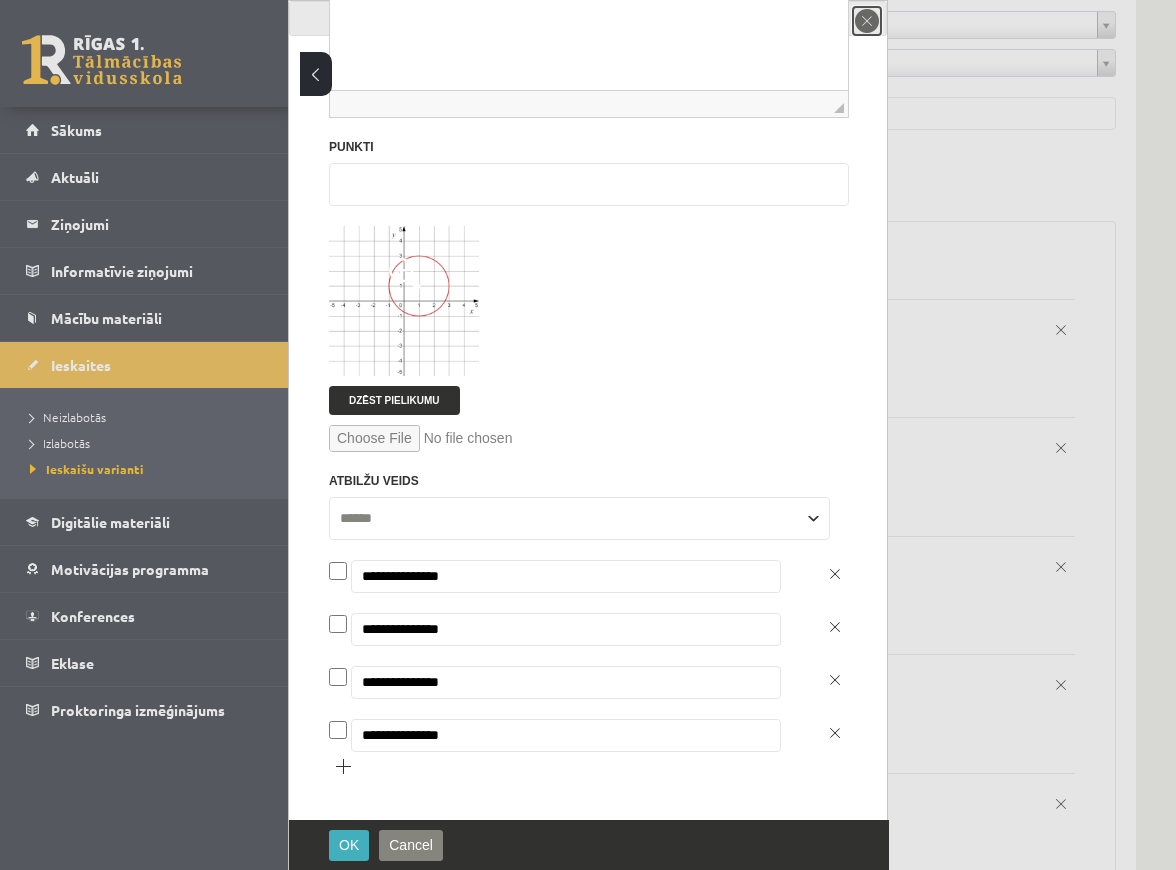 click on "close" at bounding box center (867, 21) 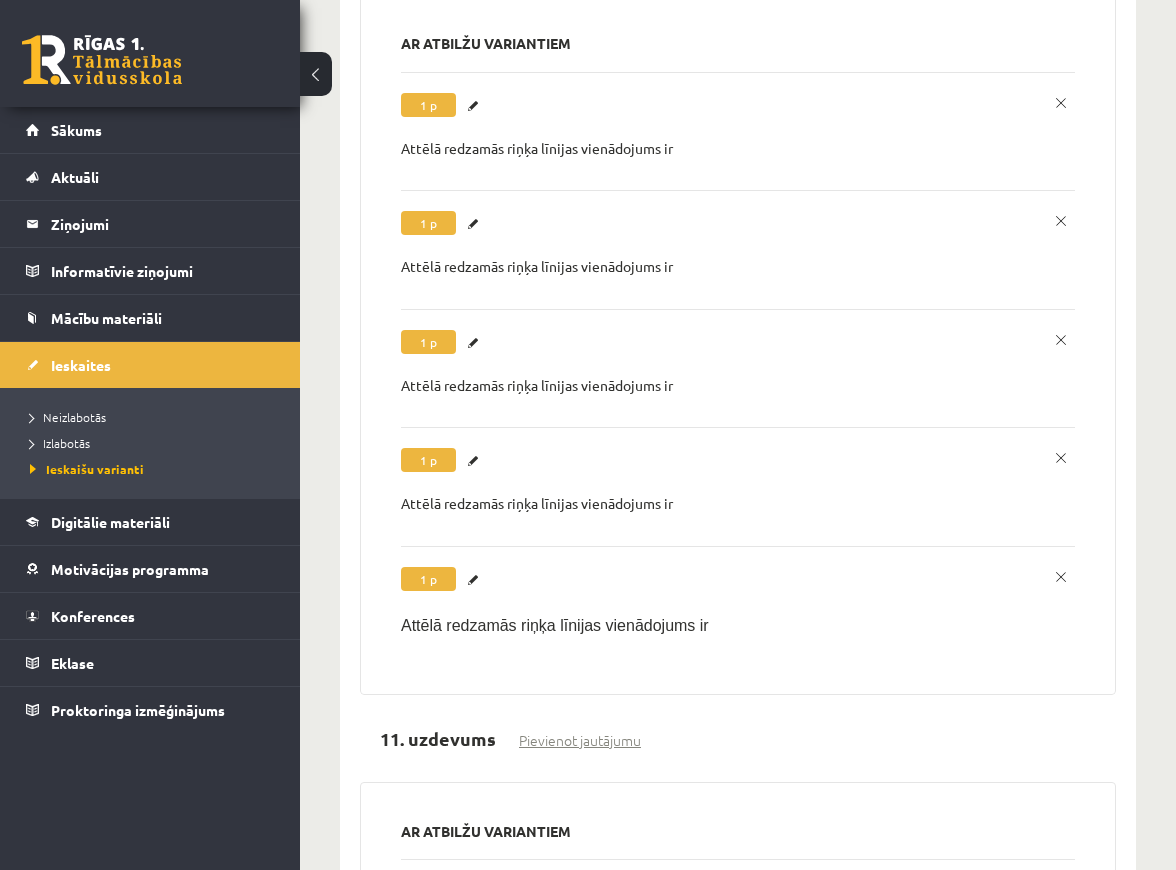 scroll, scrollTop: 750, scrollLeft: 0, axis: vertical 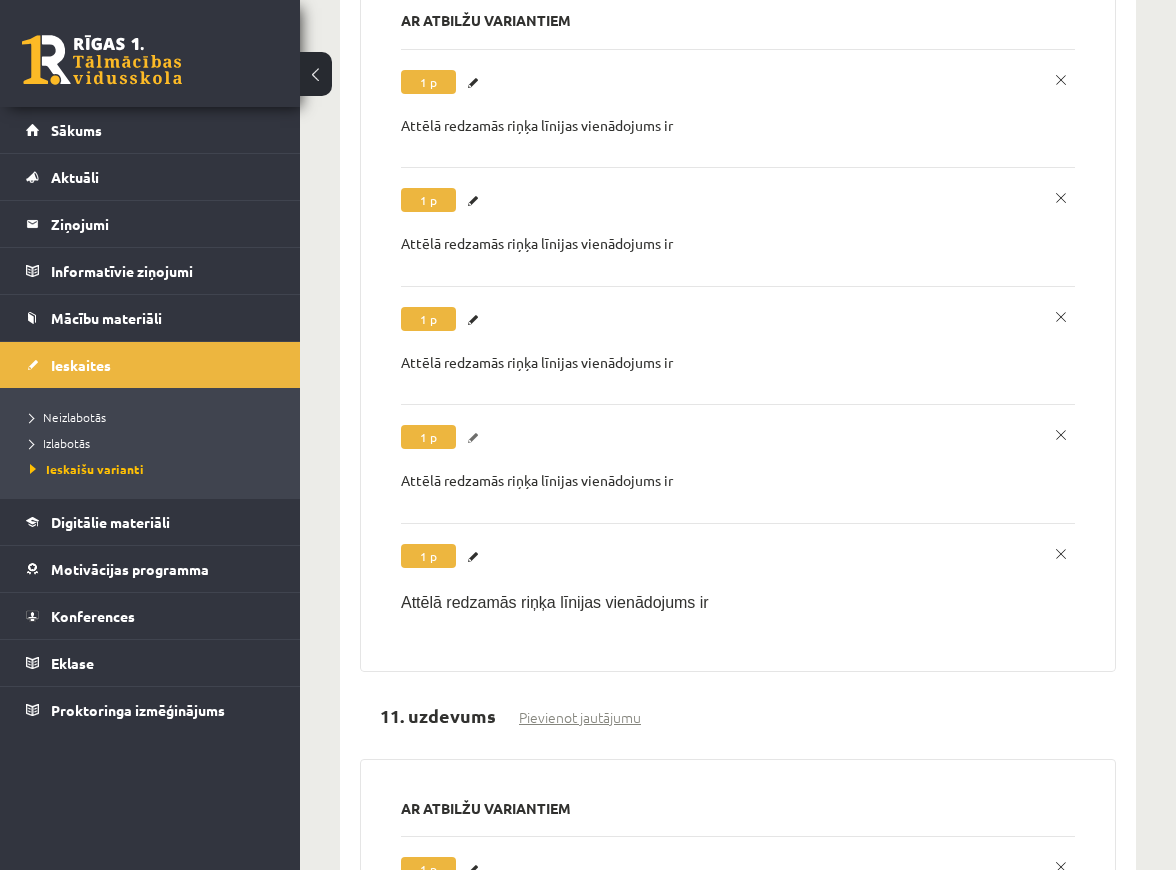 click on "Labot" at bounding box center (476, 438) 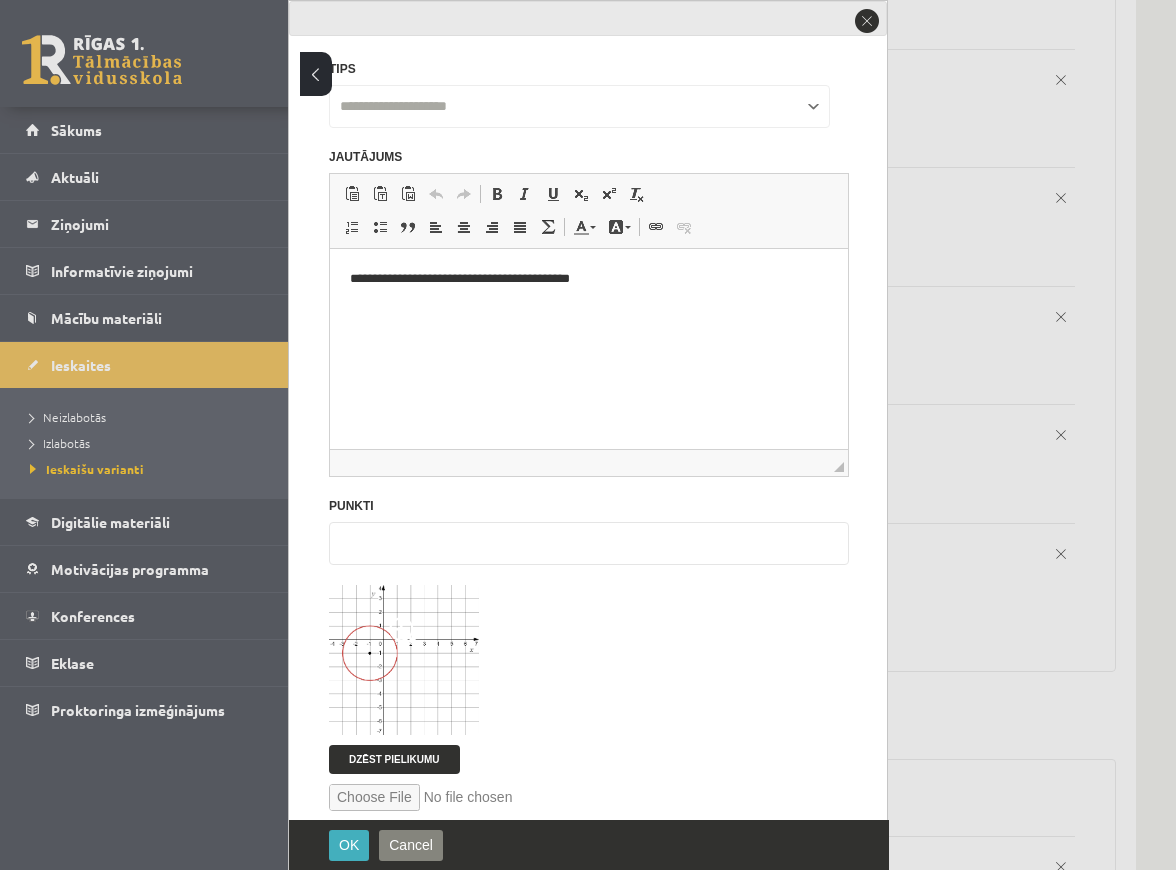 scroll, scrollTop: 0, scrollLeft: 0, axis: both 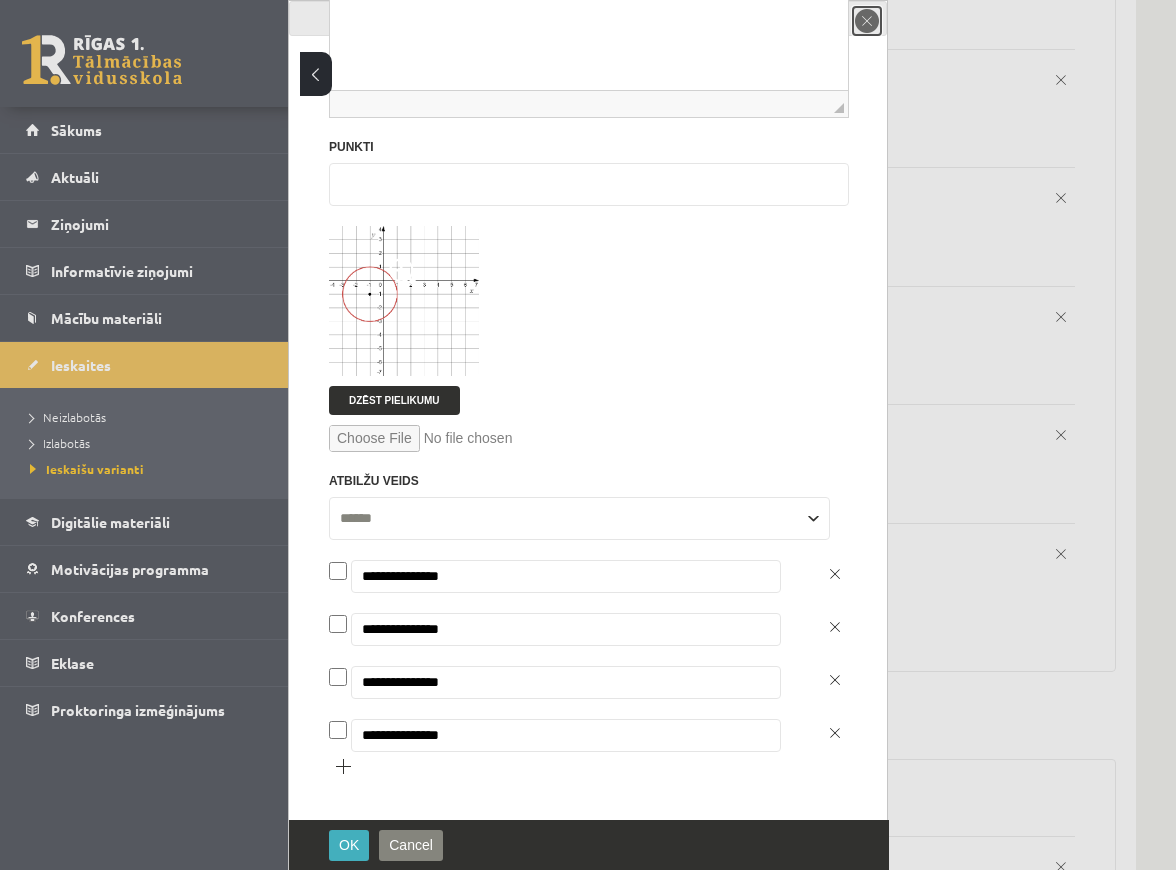 click on "close" at bounding box center [867, 21] 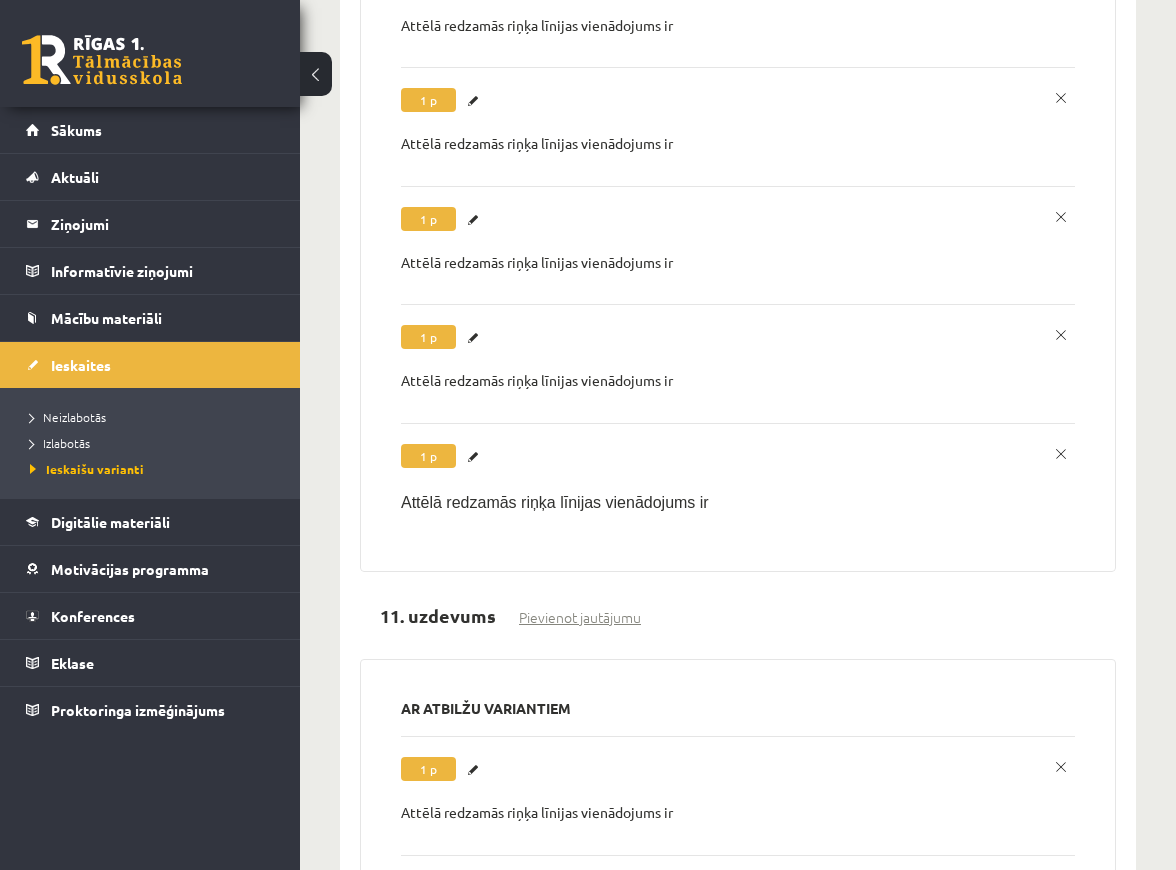 scroll, scrollTop: 1000, scrollLeft: 0, axis: vertical 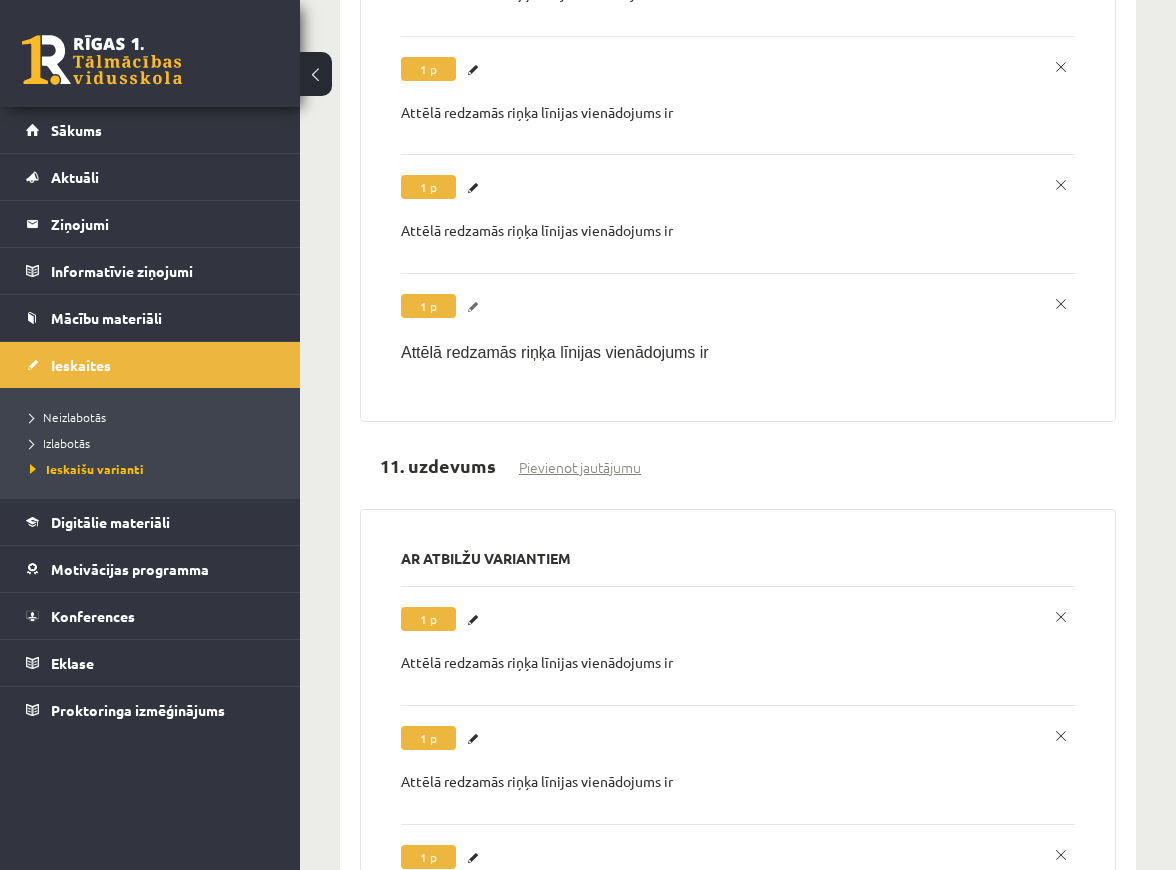 click on "Labot" at bounding box center [476, 307] 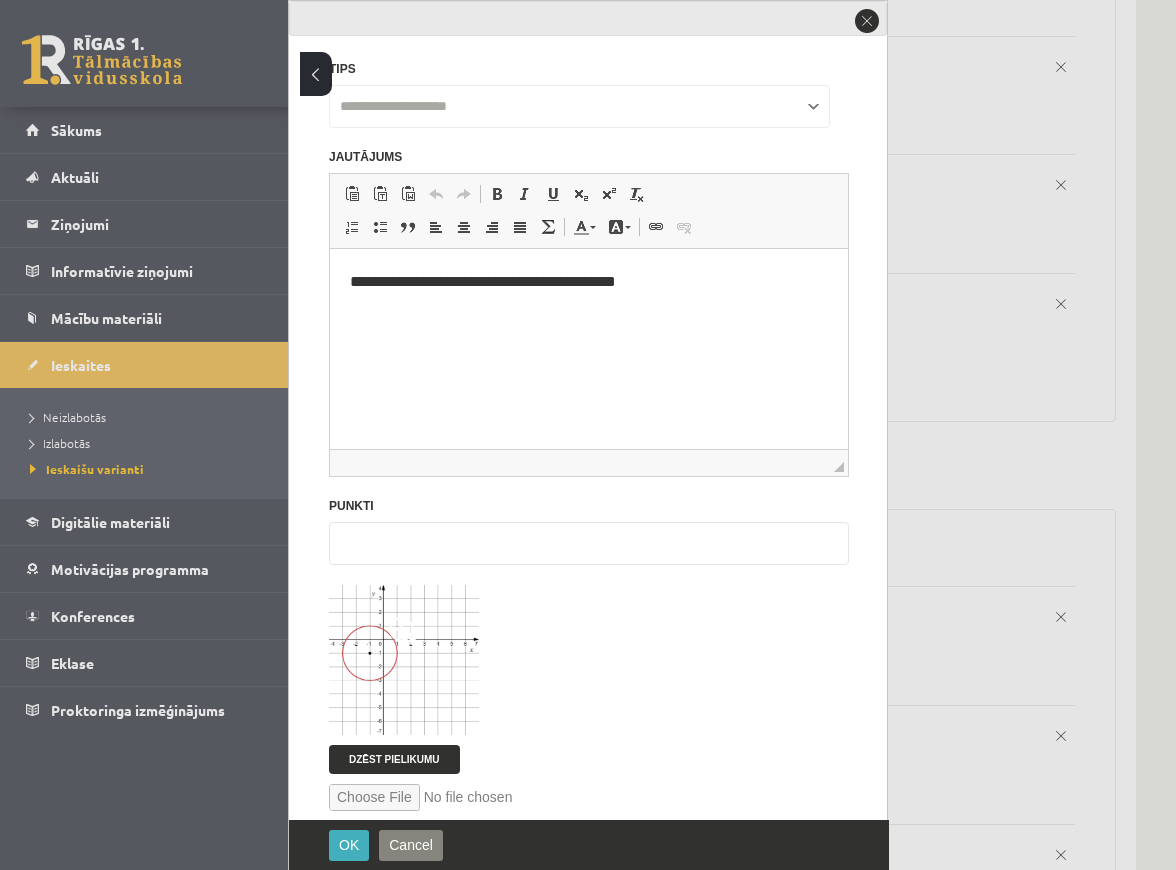 scroll, scrollTop: 0, scrollLeft: 0, axis: both 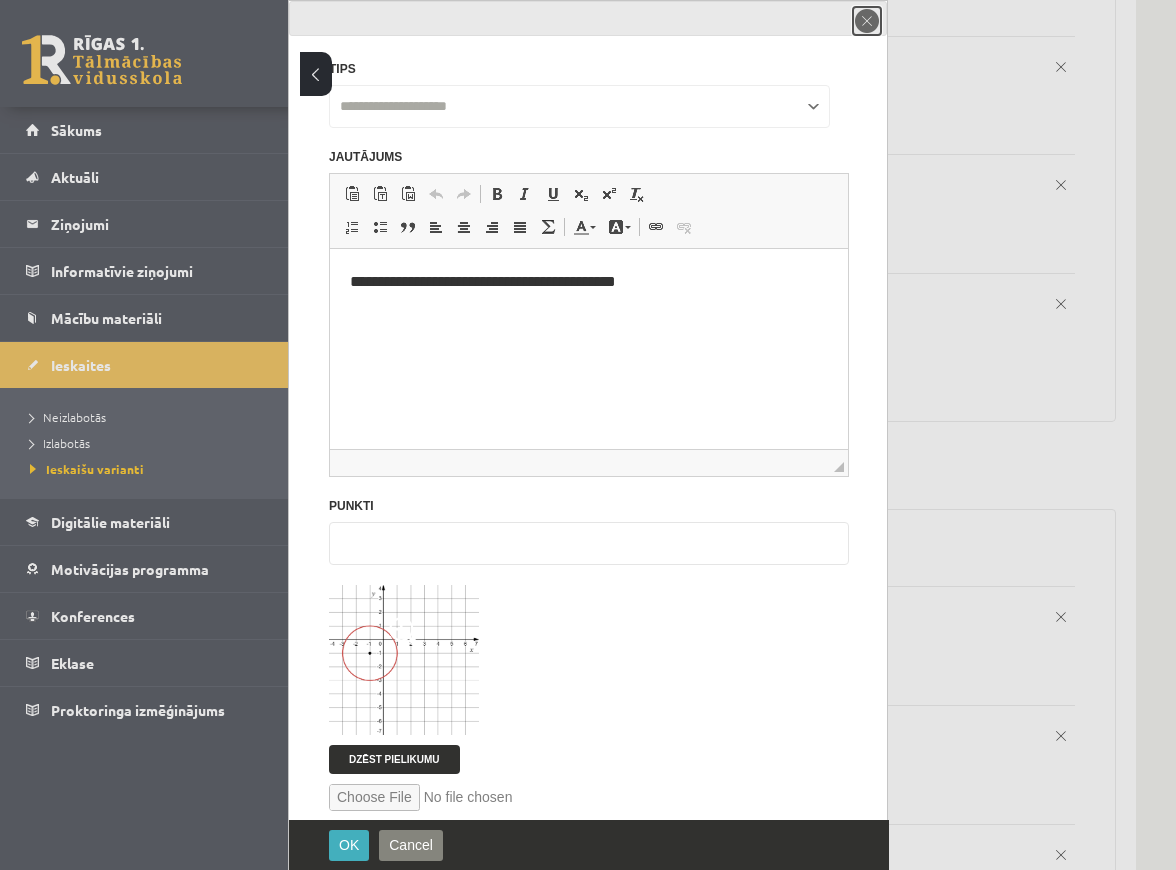 click on "close" at bounding box center (867, 21) 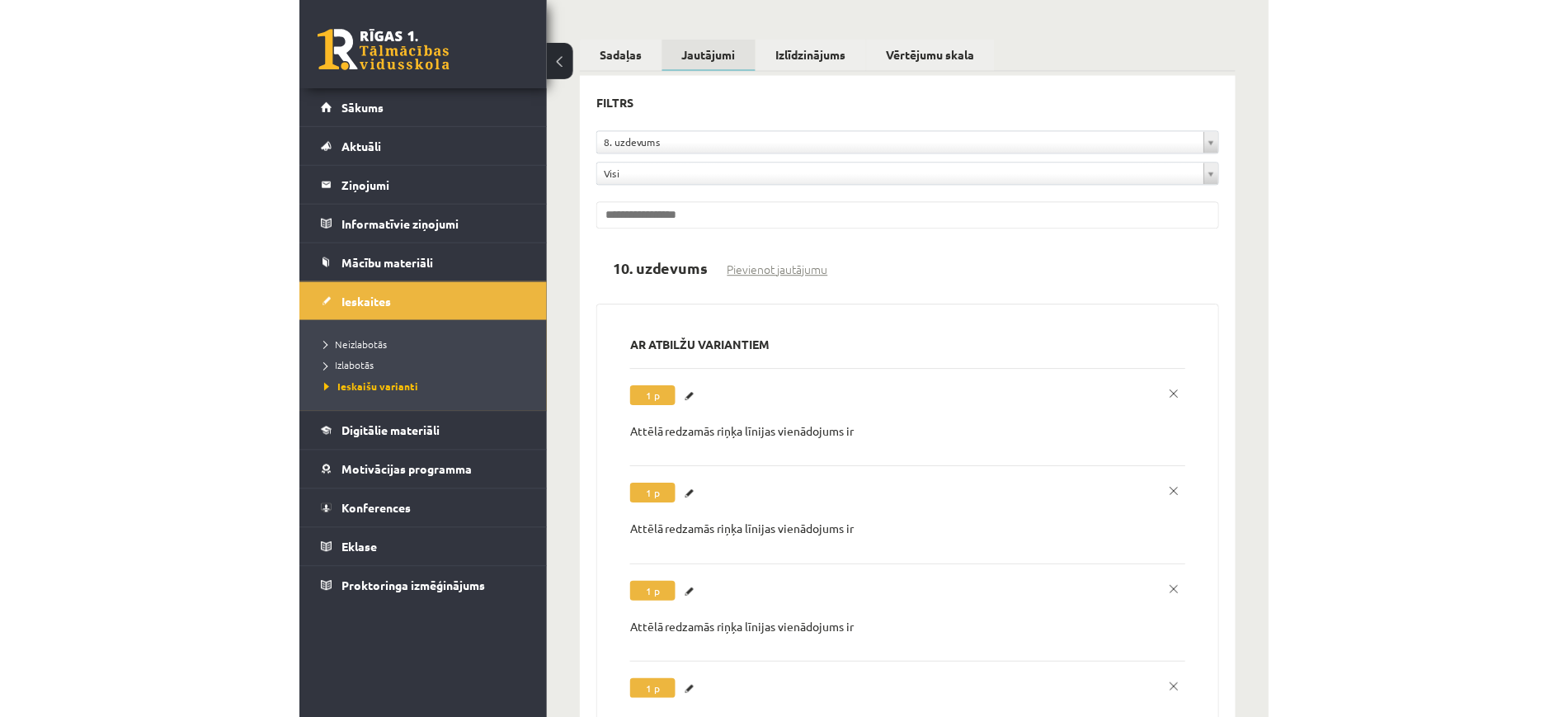scroll, scrollTop: 0, scrollLeft: 0, axis: both 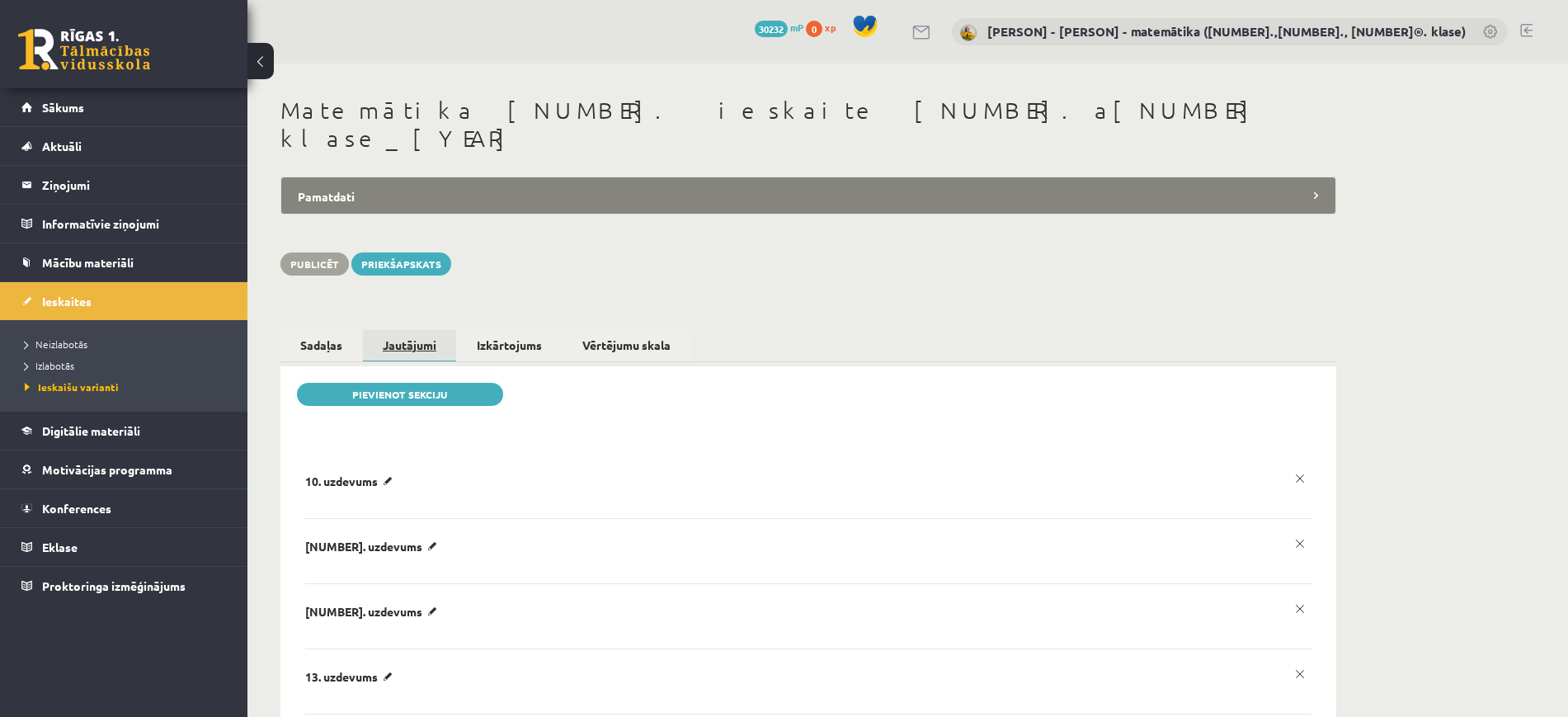 click on "Jautājumi" at bounding box center (409, 346) 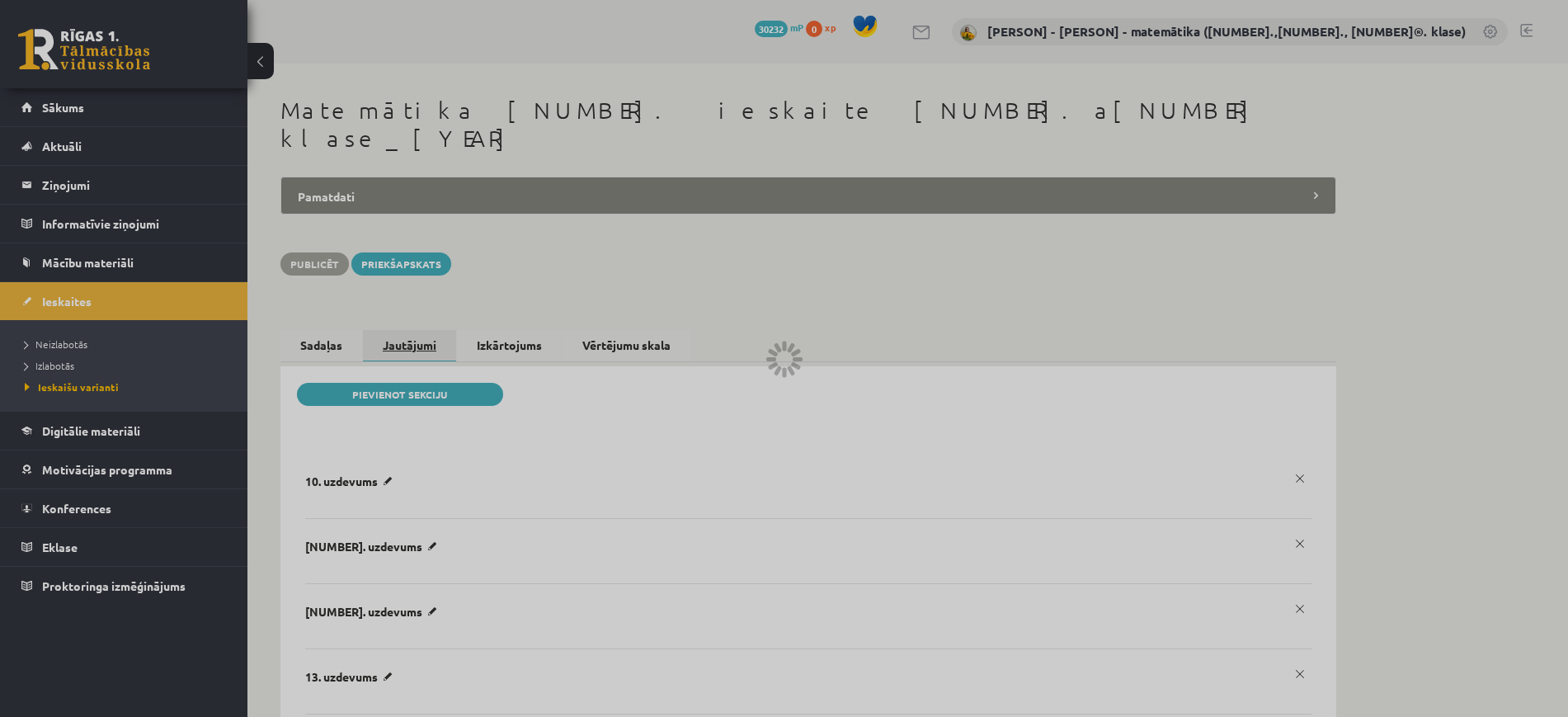 scroll, scrollTop: 0, scrollLeft: 0, axis: both 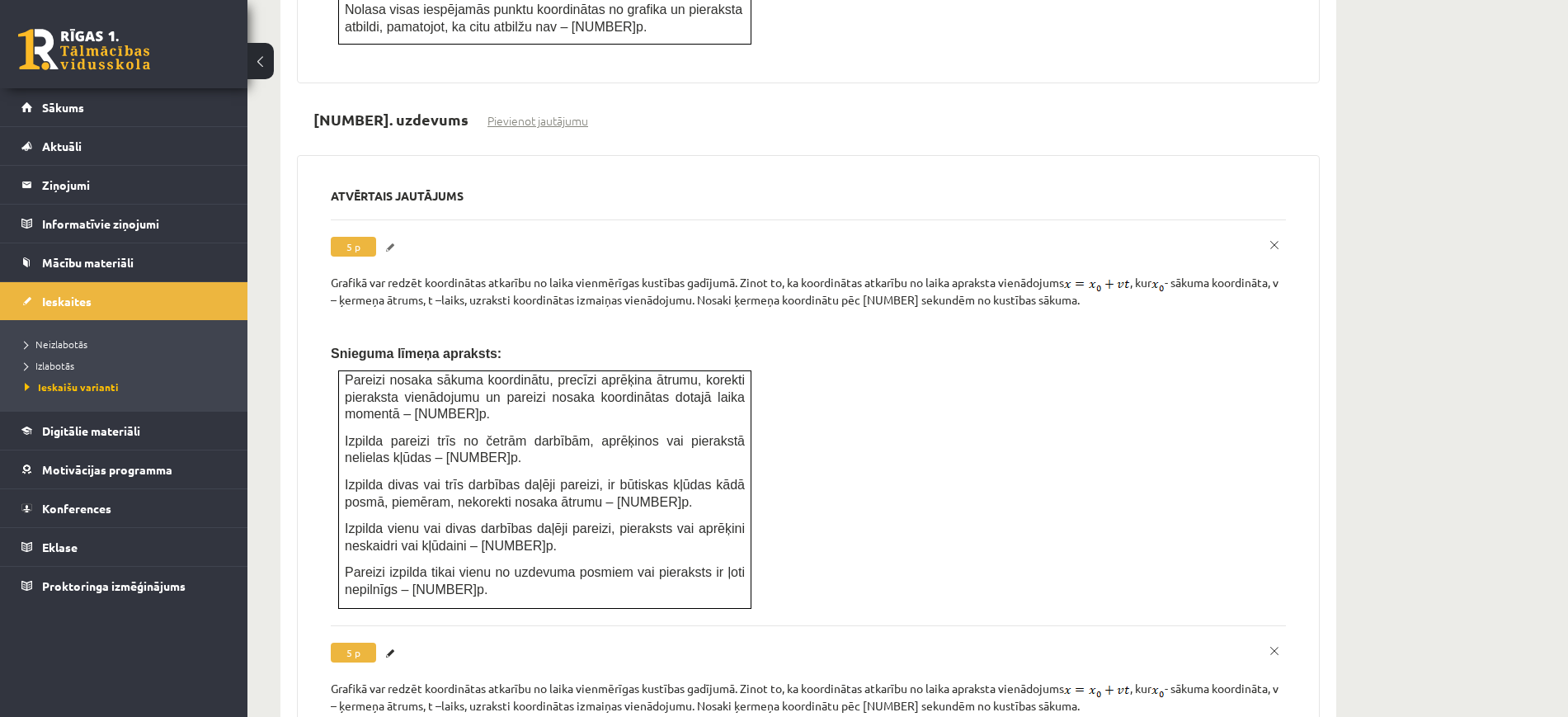 click on "Labot" at bounding box center (393, 248) 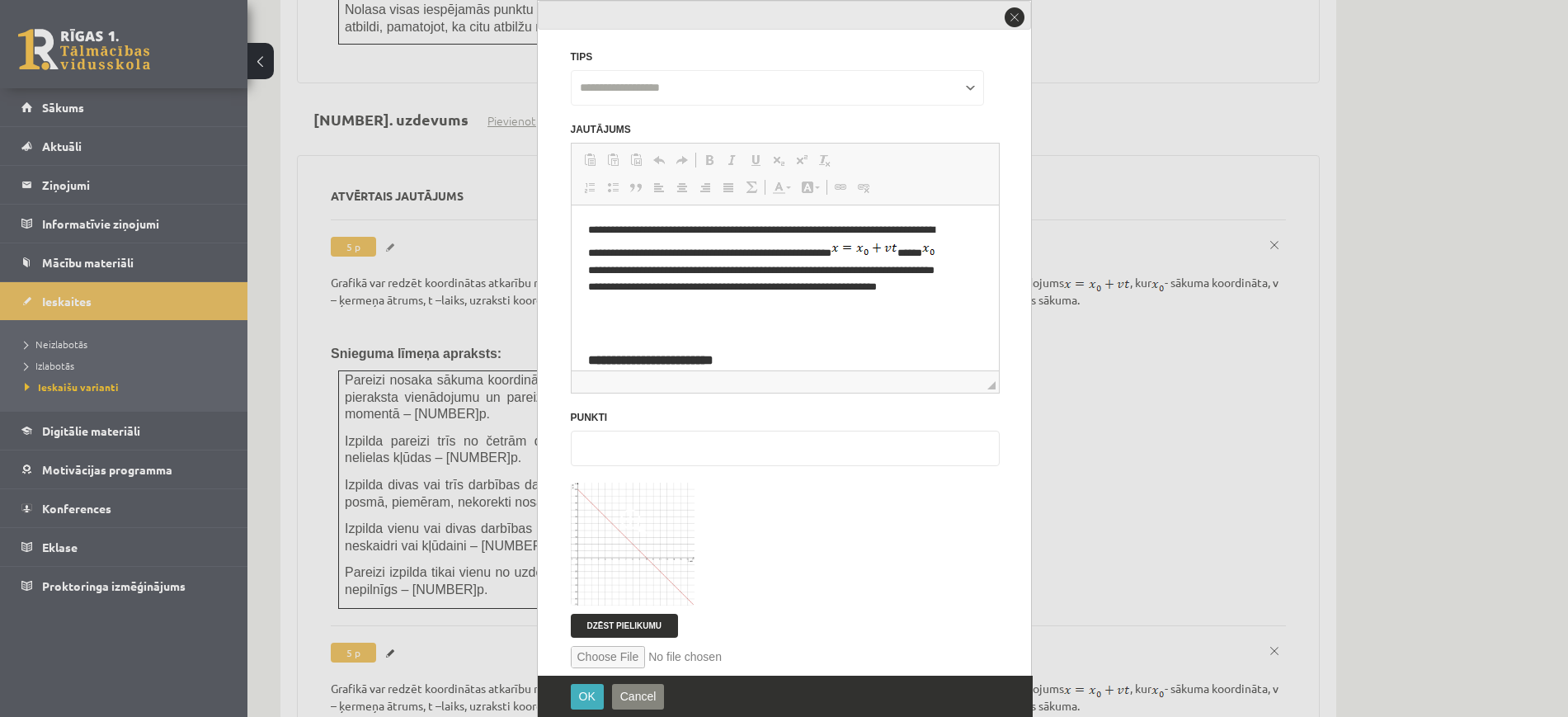 scroll, scrollTop: 0, scrollLeft: 0, axis: both 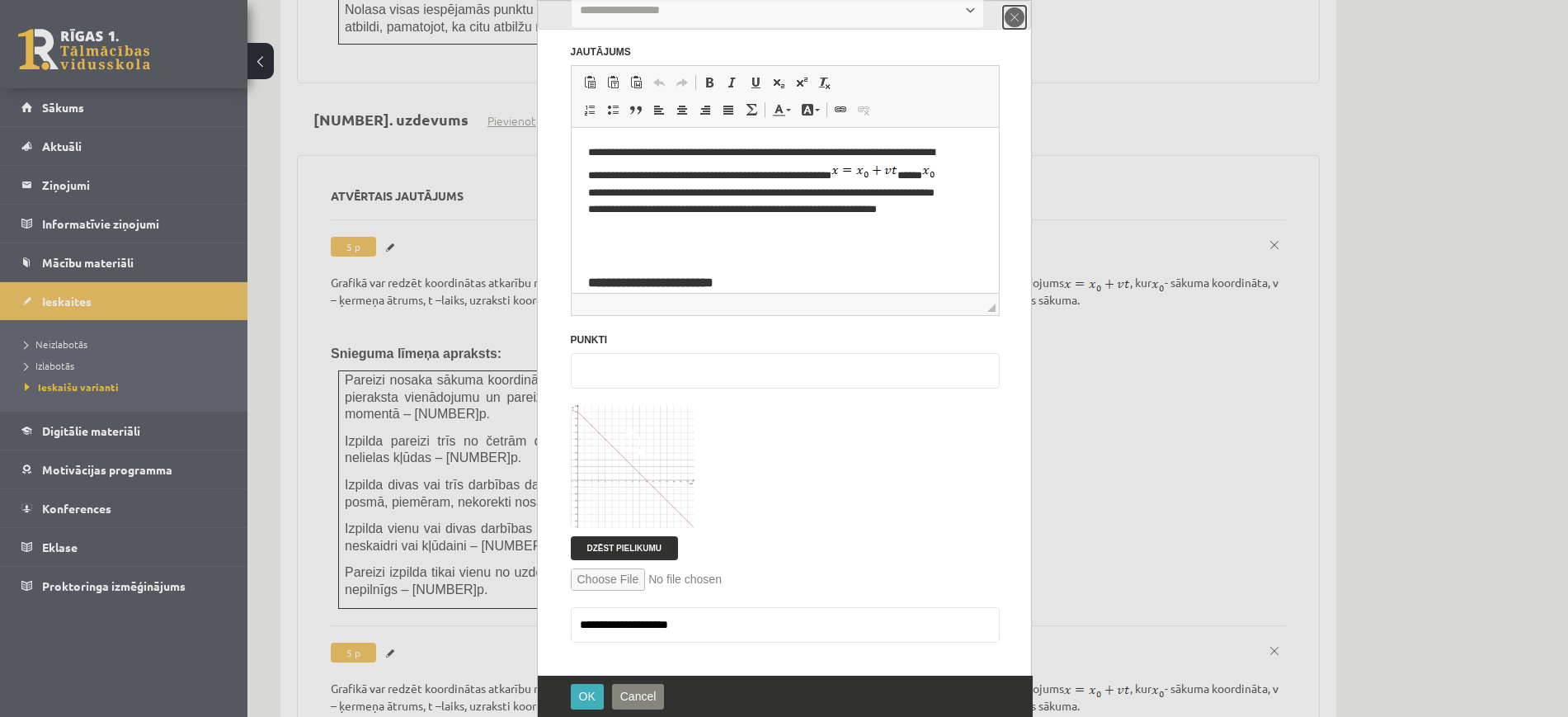 click on "close" at bounding box center [1015, 17] 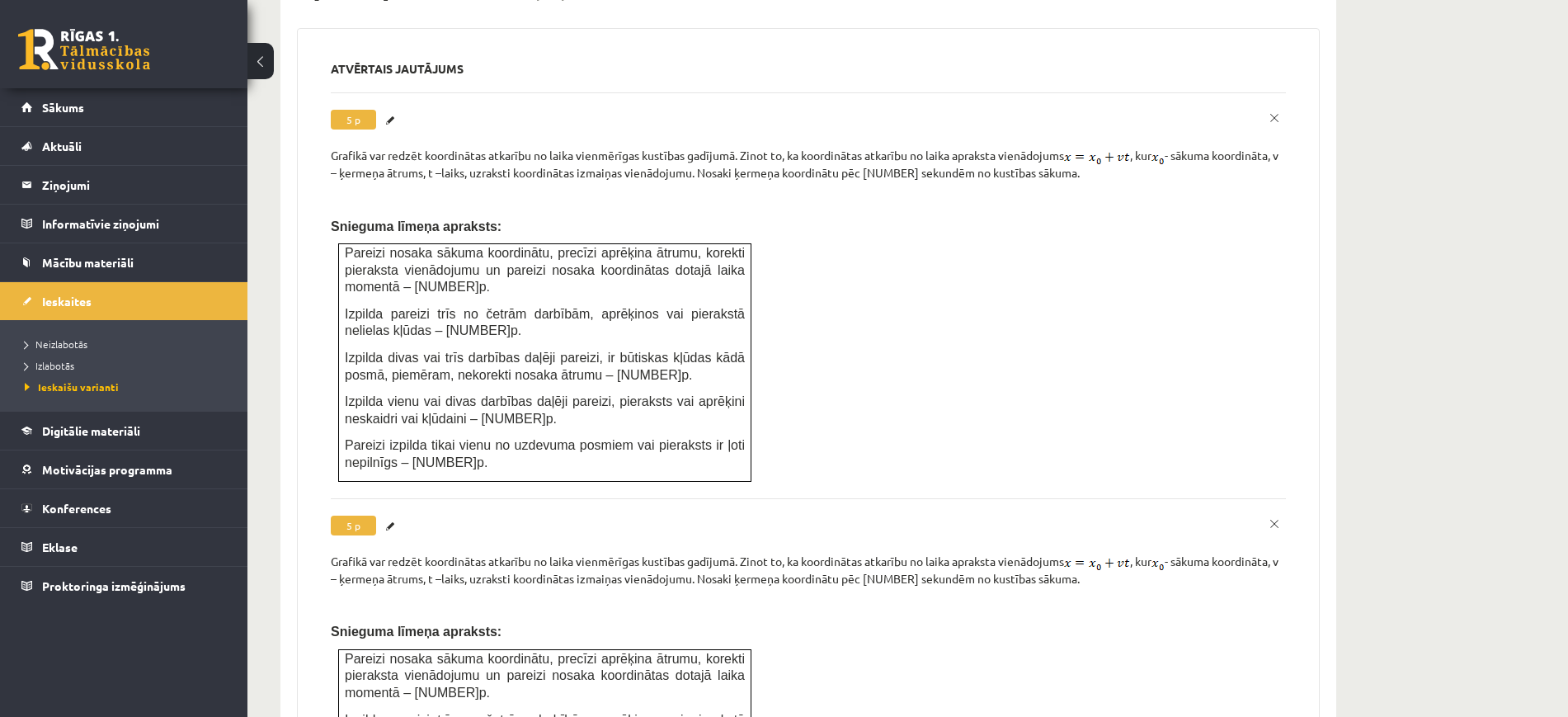 scroll, scrollTop: 4229, scrollLeft: 0, axis: vertical 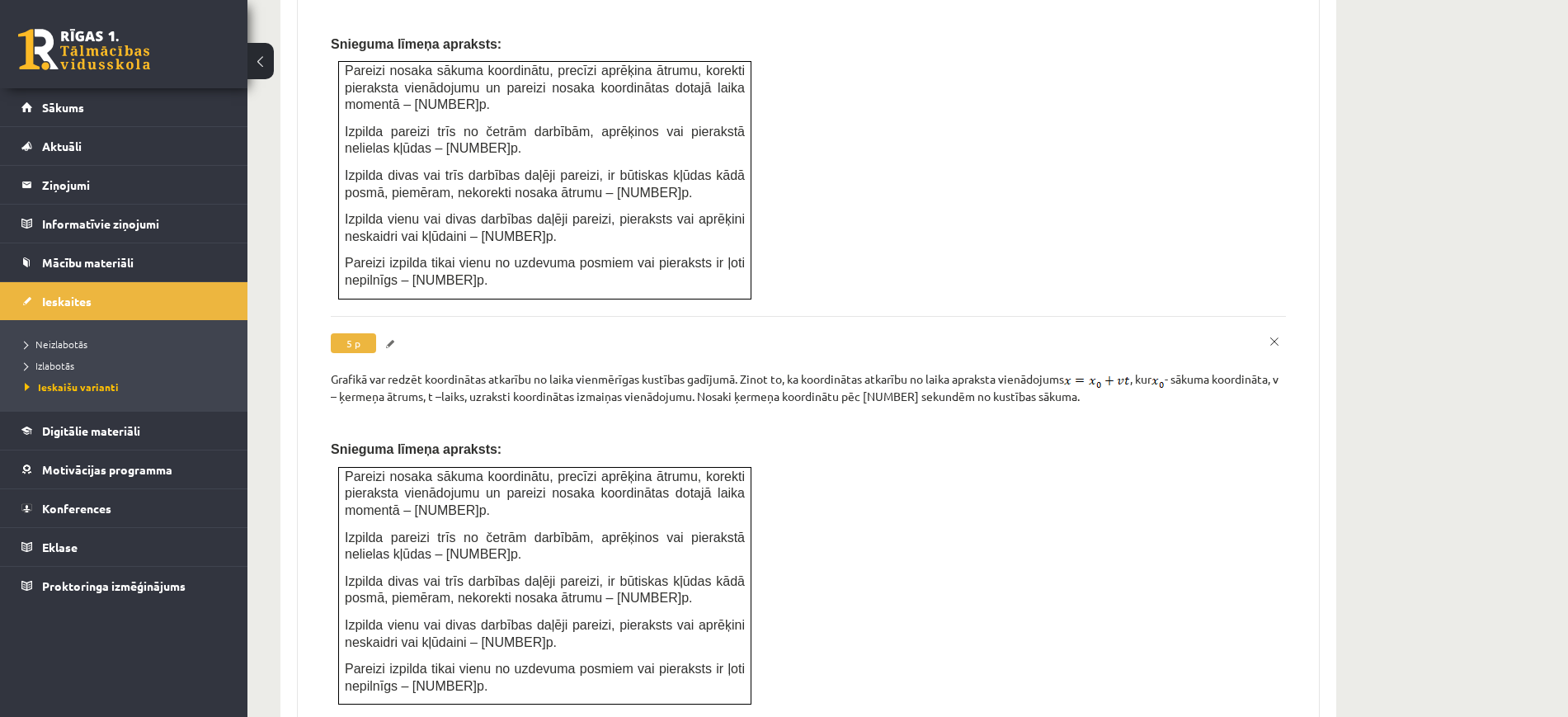 click on "Labot" at bounding box center [393, 344] 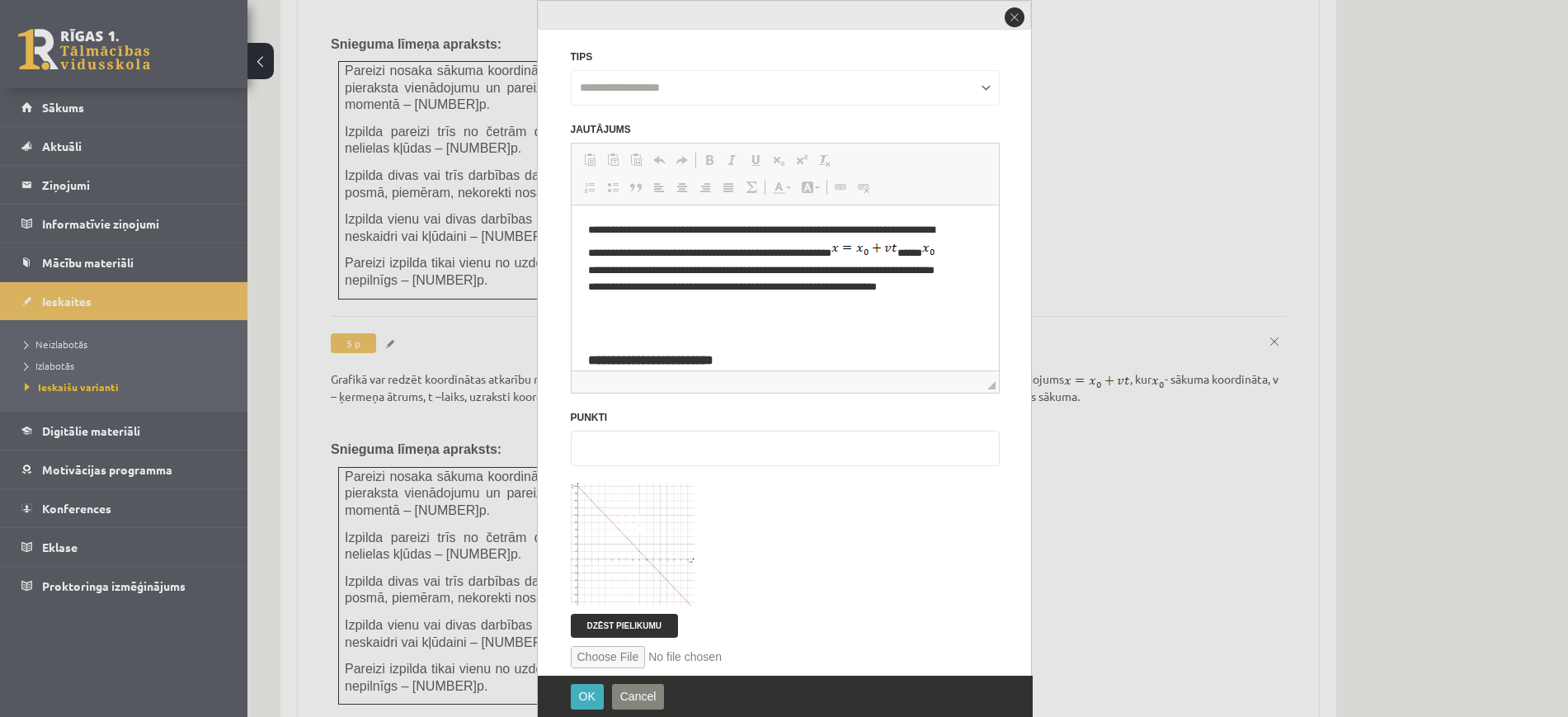 scroll, scrollTop: 0, scrollLeft: 0, axis: both 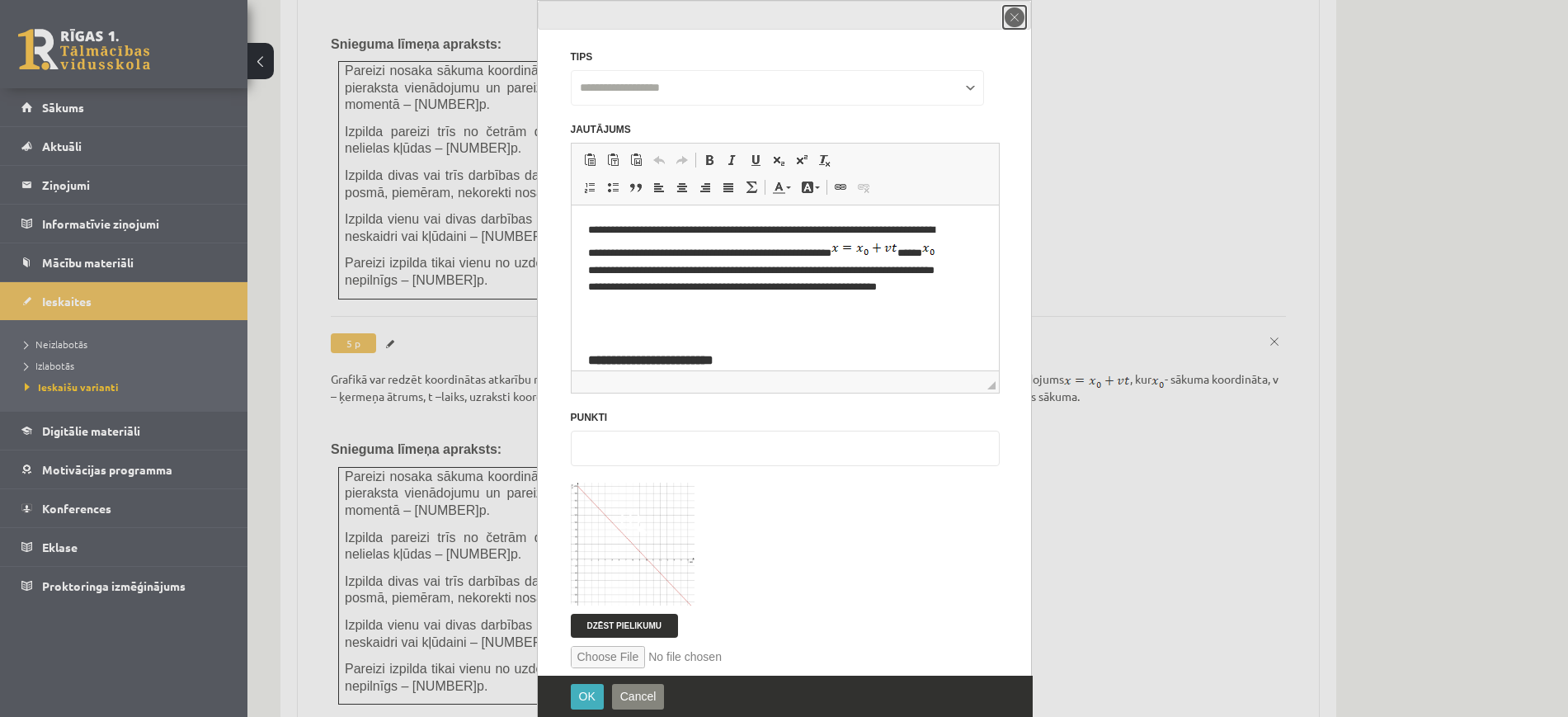 click on "close" at bounding box center (1015, 17) 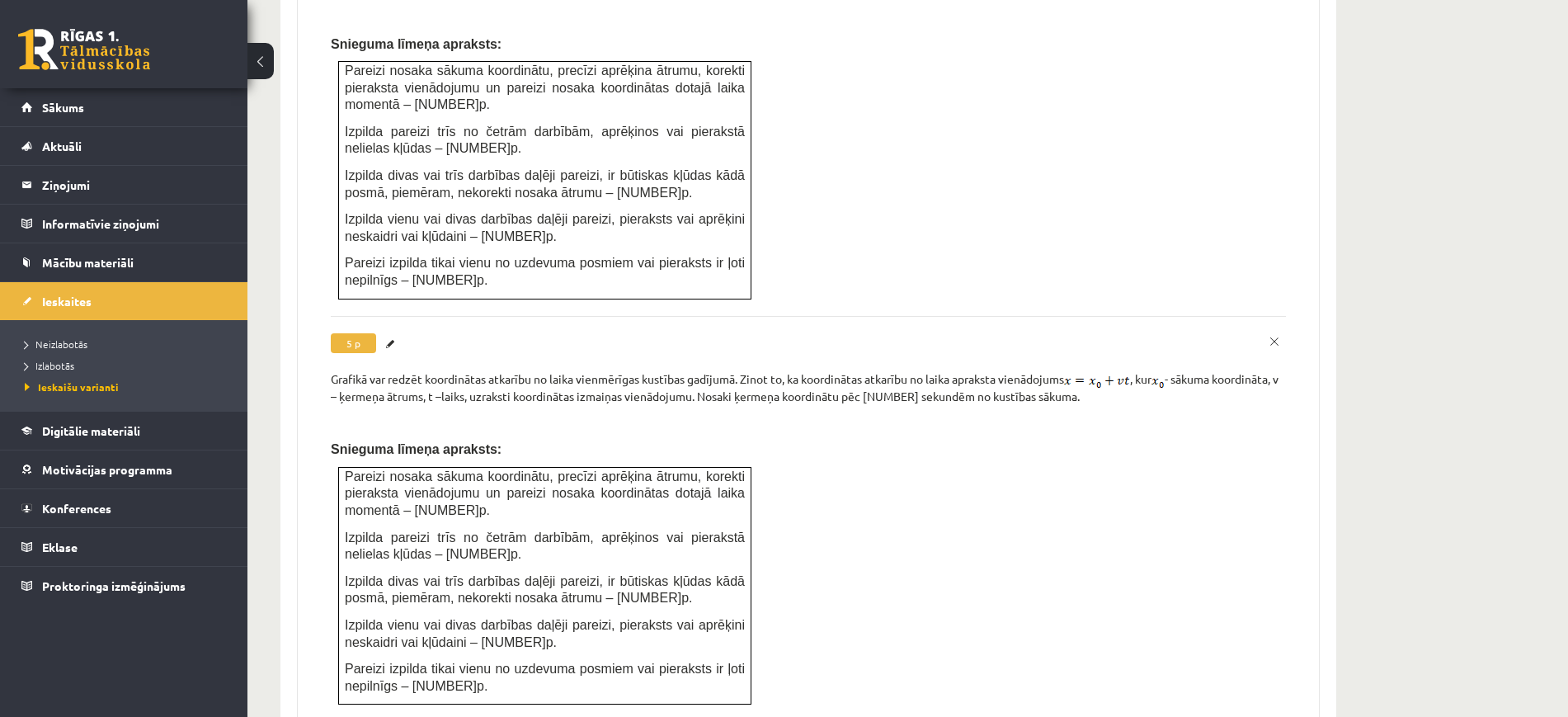 scroll, scrollTop: 4340, scrollLeft: 0, axis: vertical 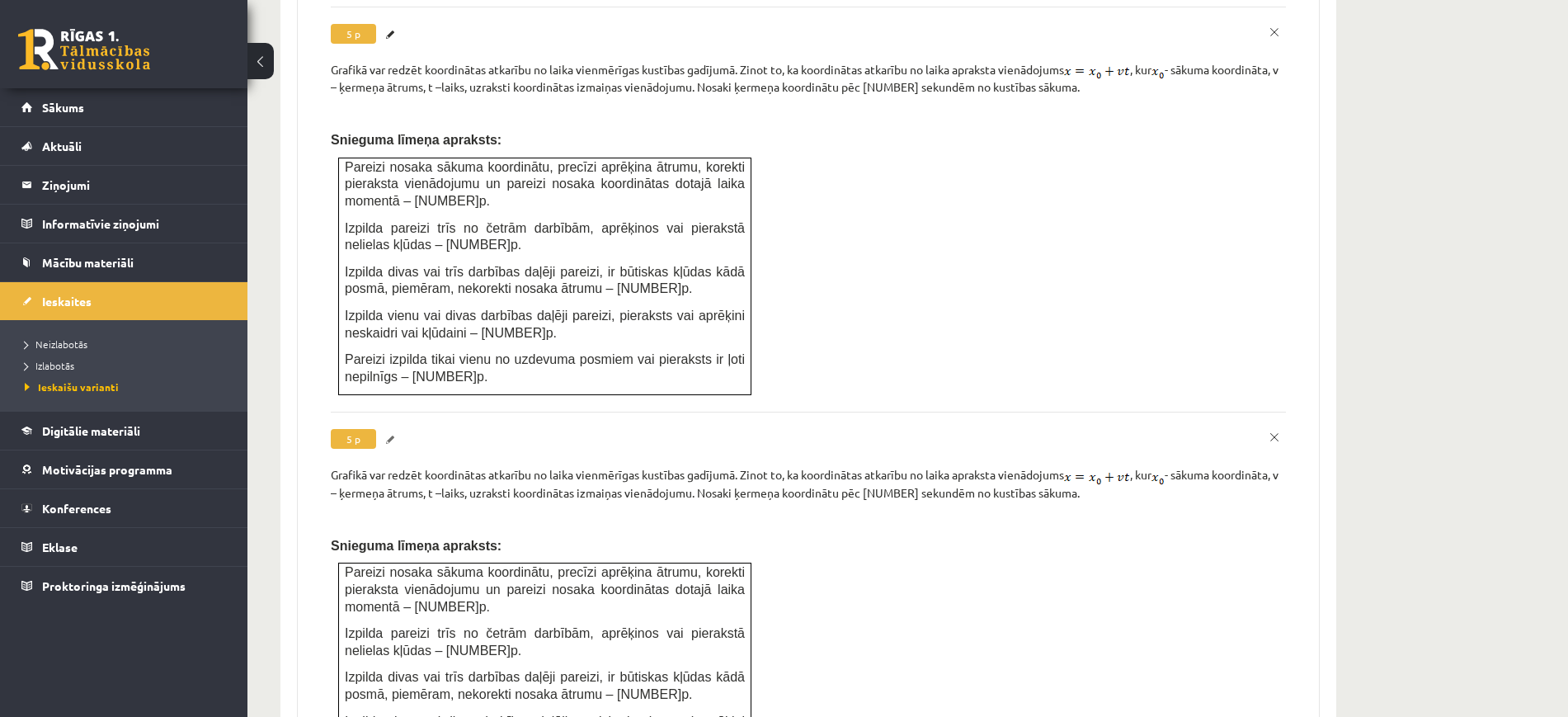click on "Labot" at bounding box center [393, 440] 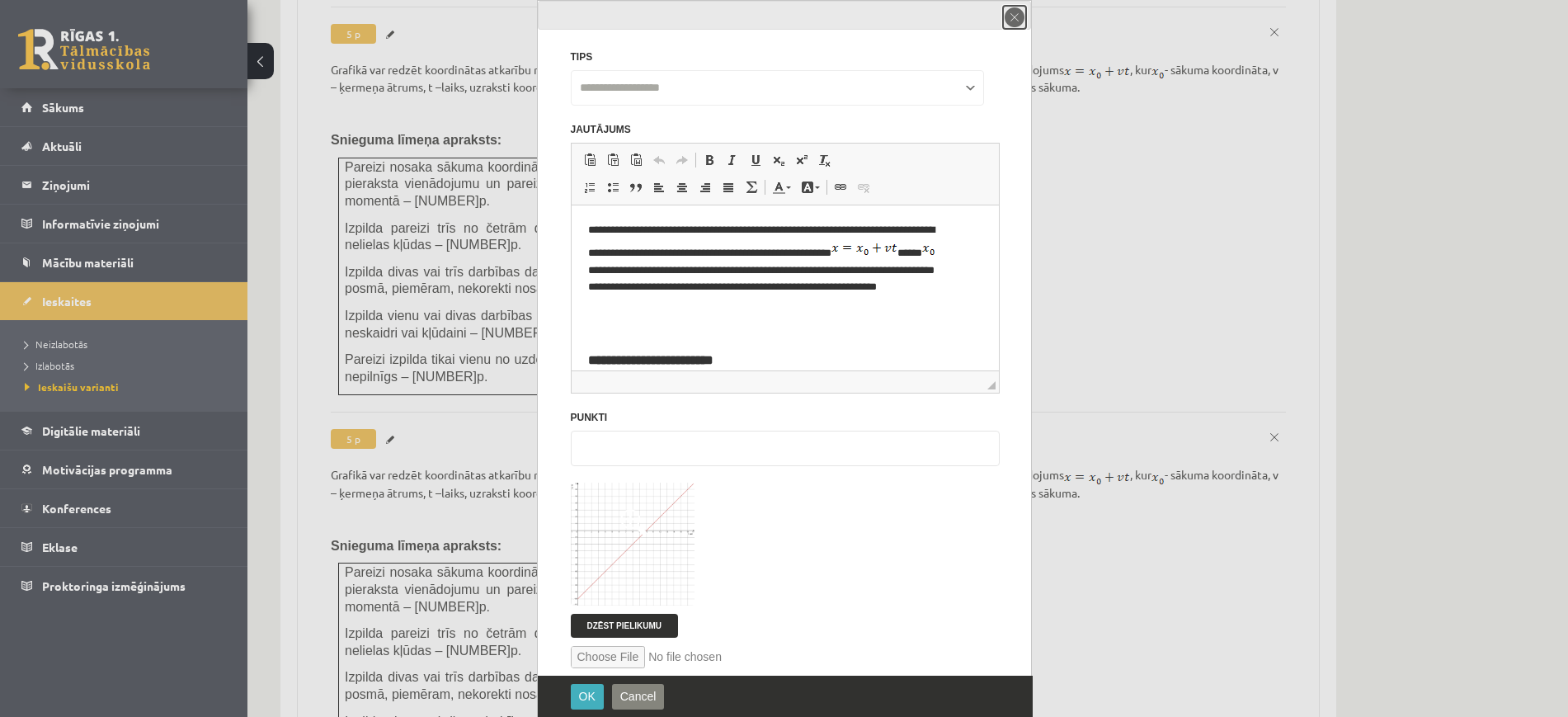 click on "close" at bounding box center [1015, 17] 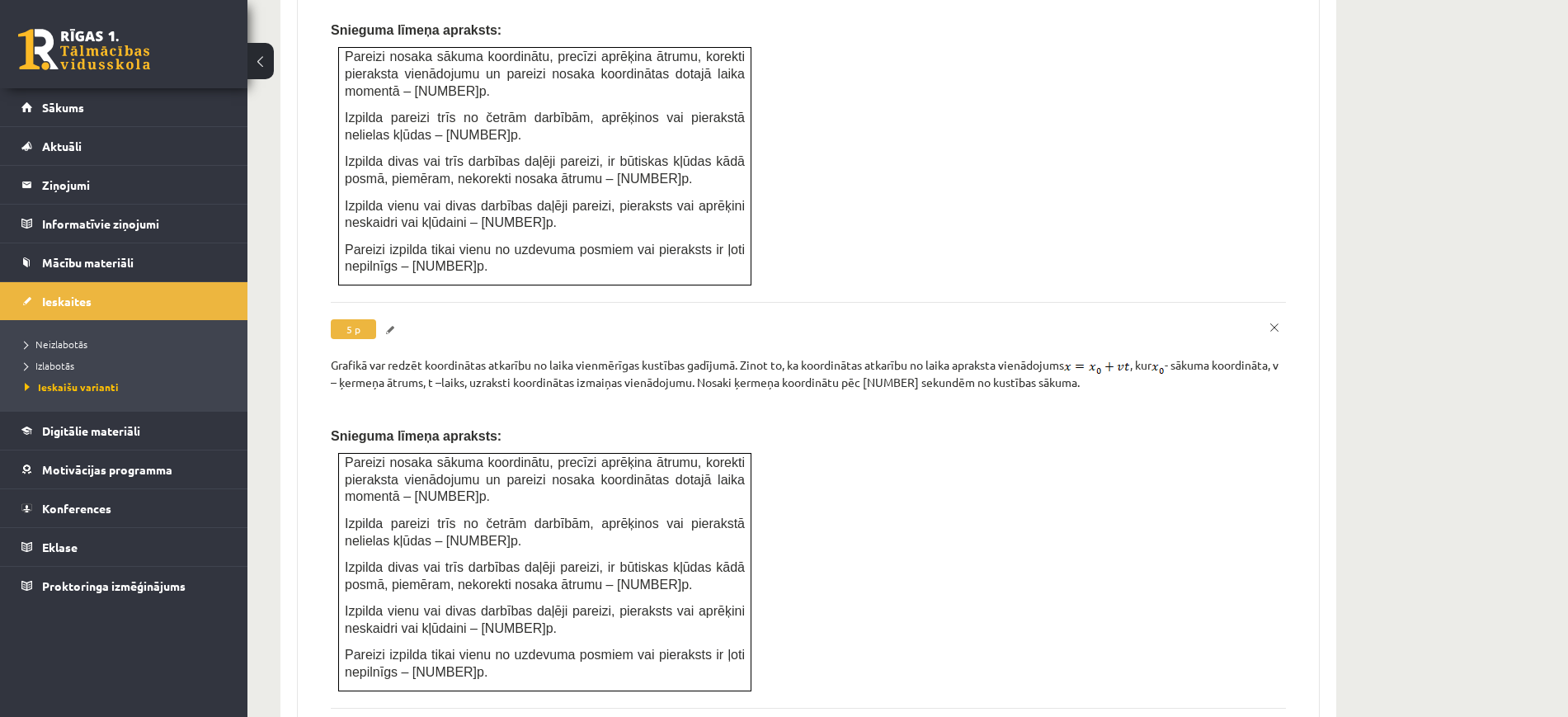 click on "Labot" at bounding box center (393, 330) 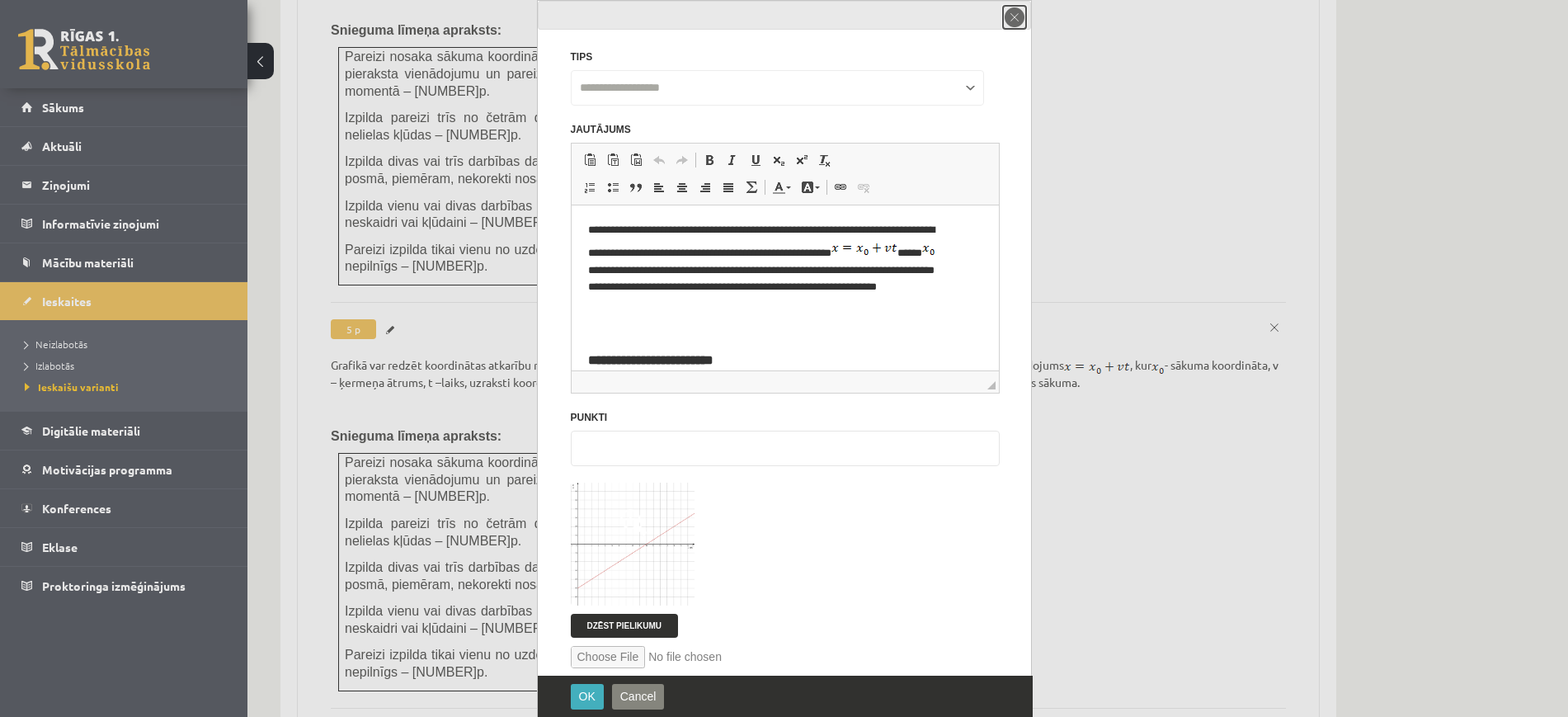 click on "close" at bounding box center (1015, 17) 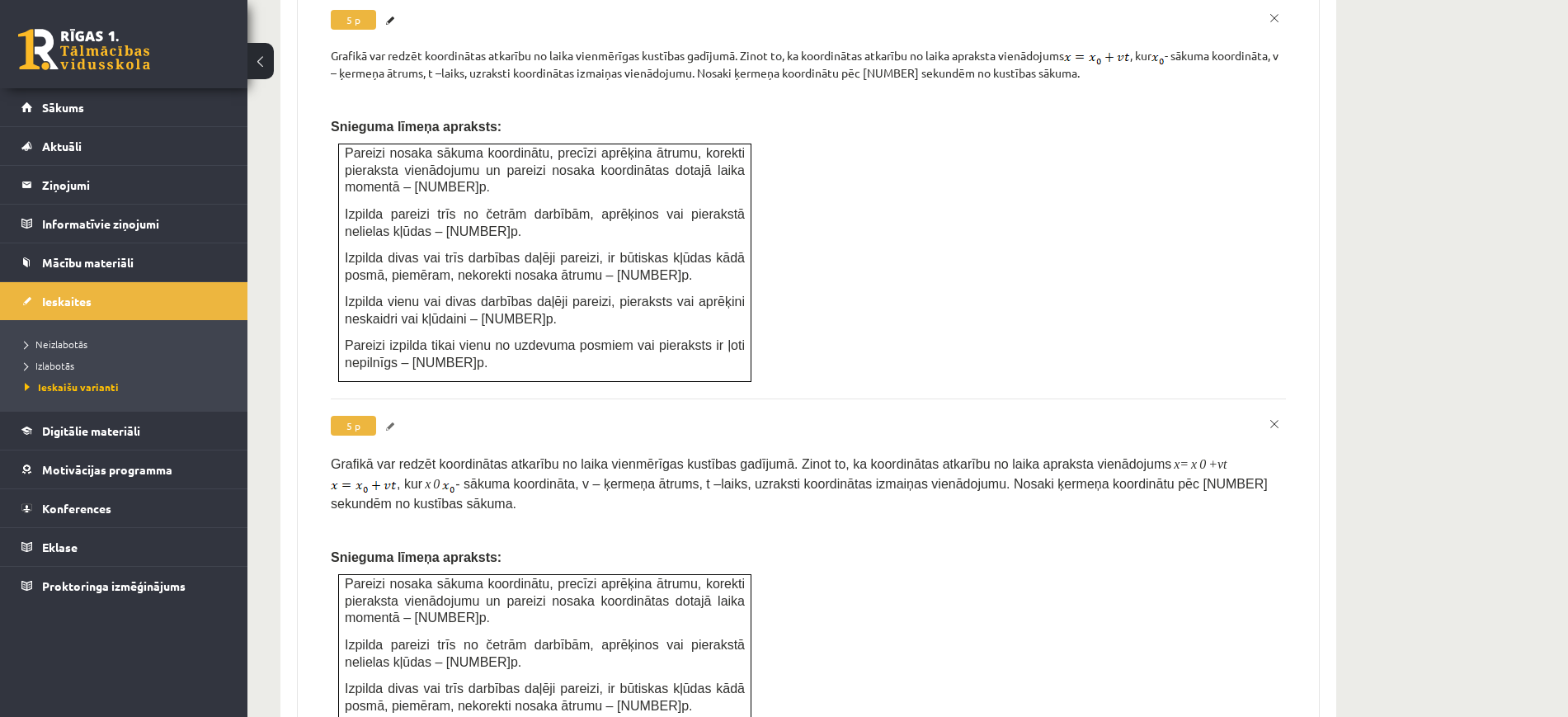 click on "Labot" at bounding box center [393, 427] 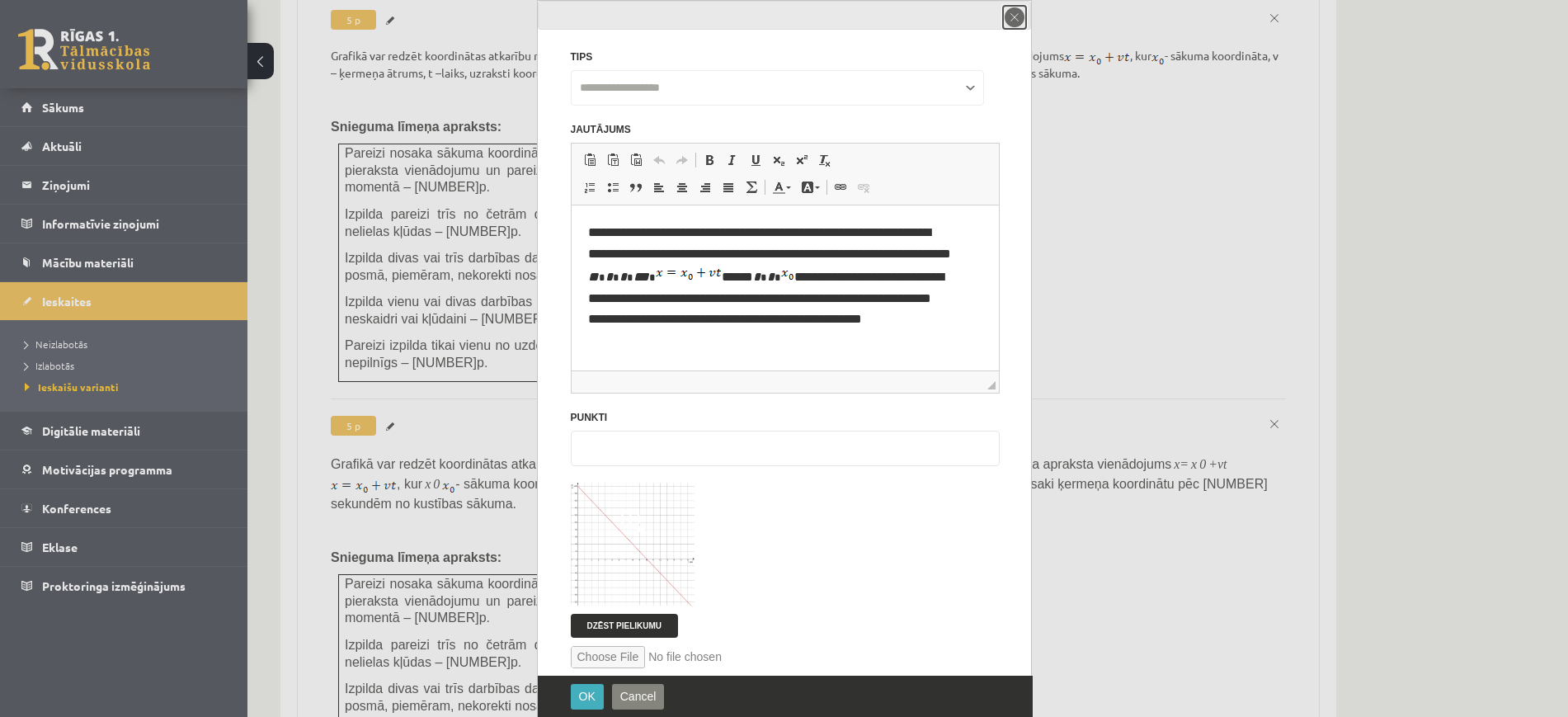 click on "close" at bounding box center [1015, 17] 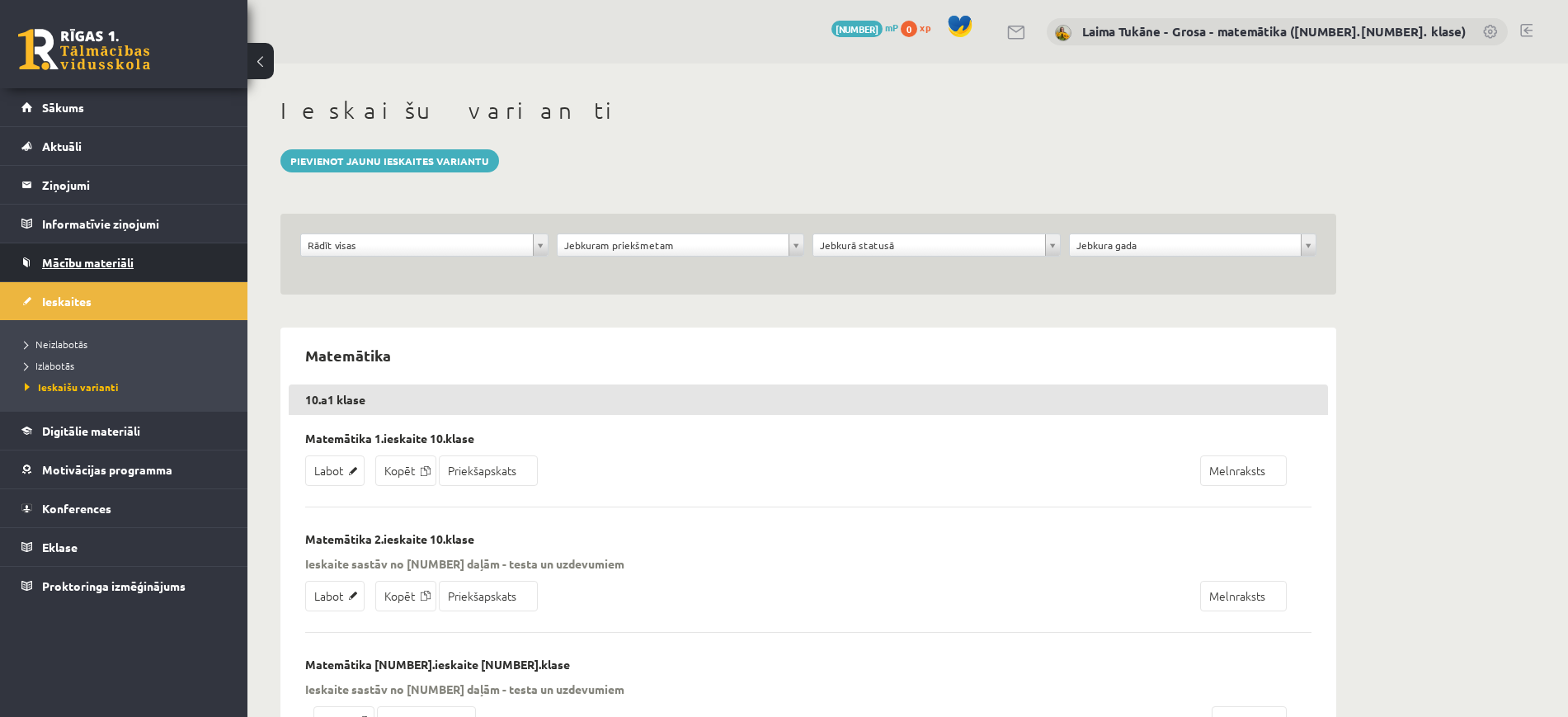 click on "Mācību materiāli" at bounding box center [87, 262] 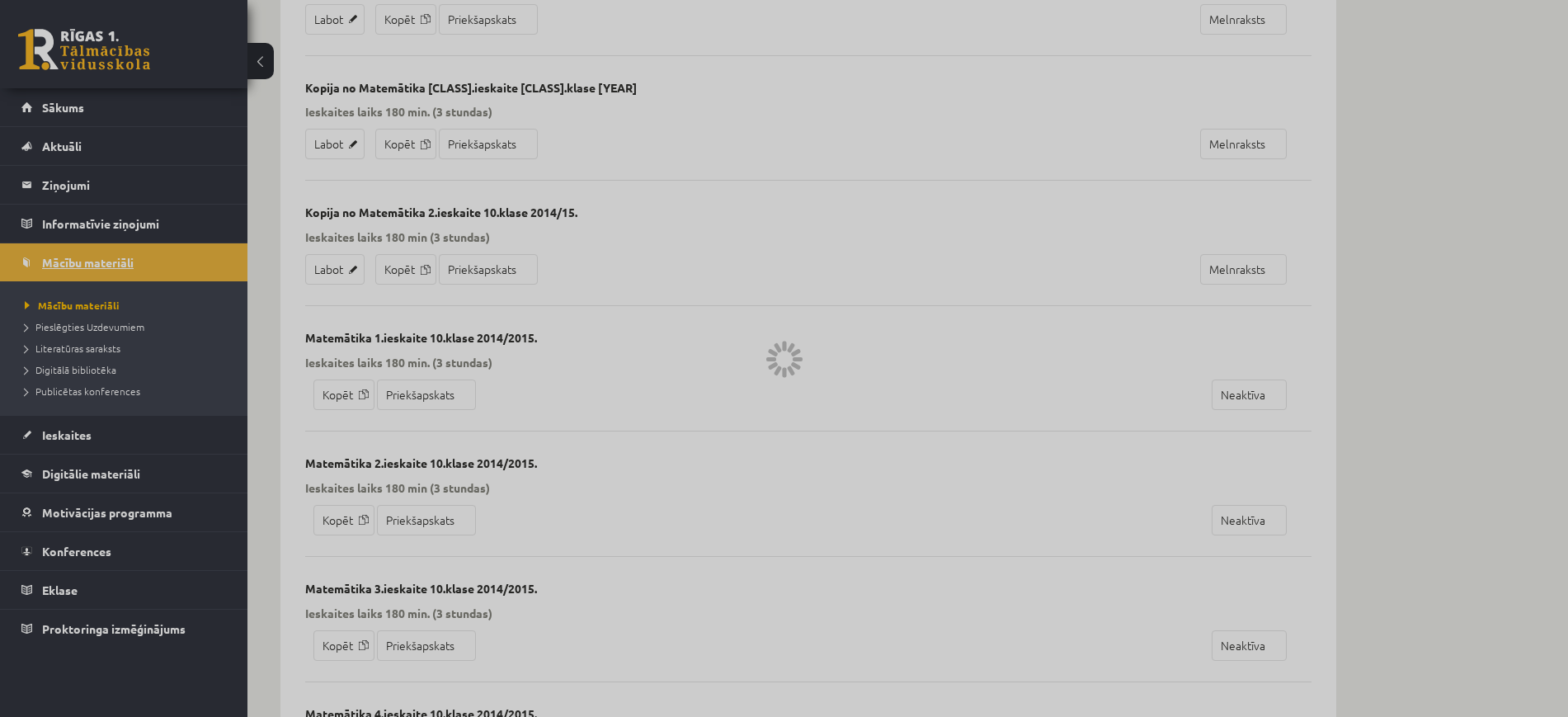 scroll, scrollTop: 1444, scrollLeft: 0, axis: vertical 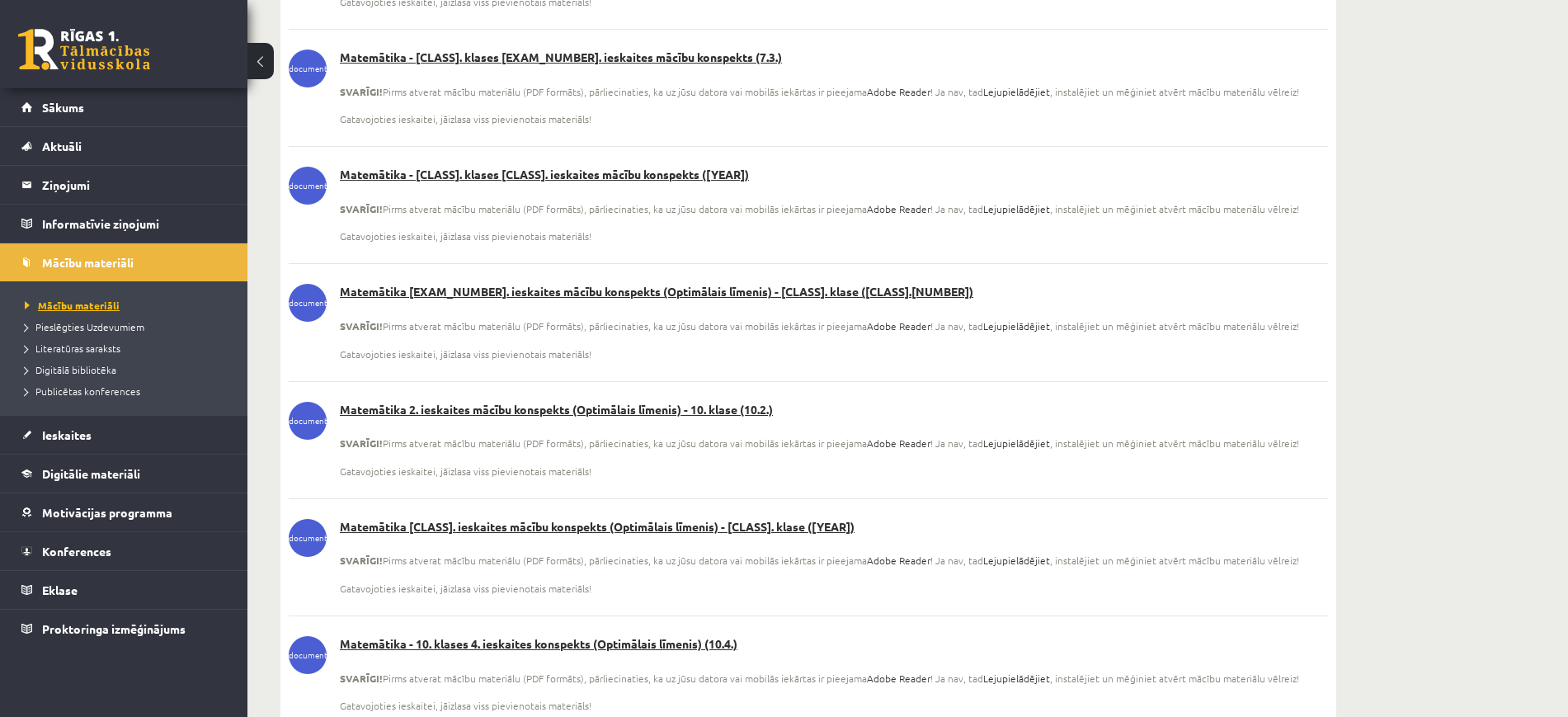 click on "Mācību materiāli" at bounding box center (72, 305) 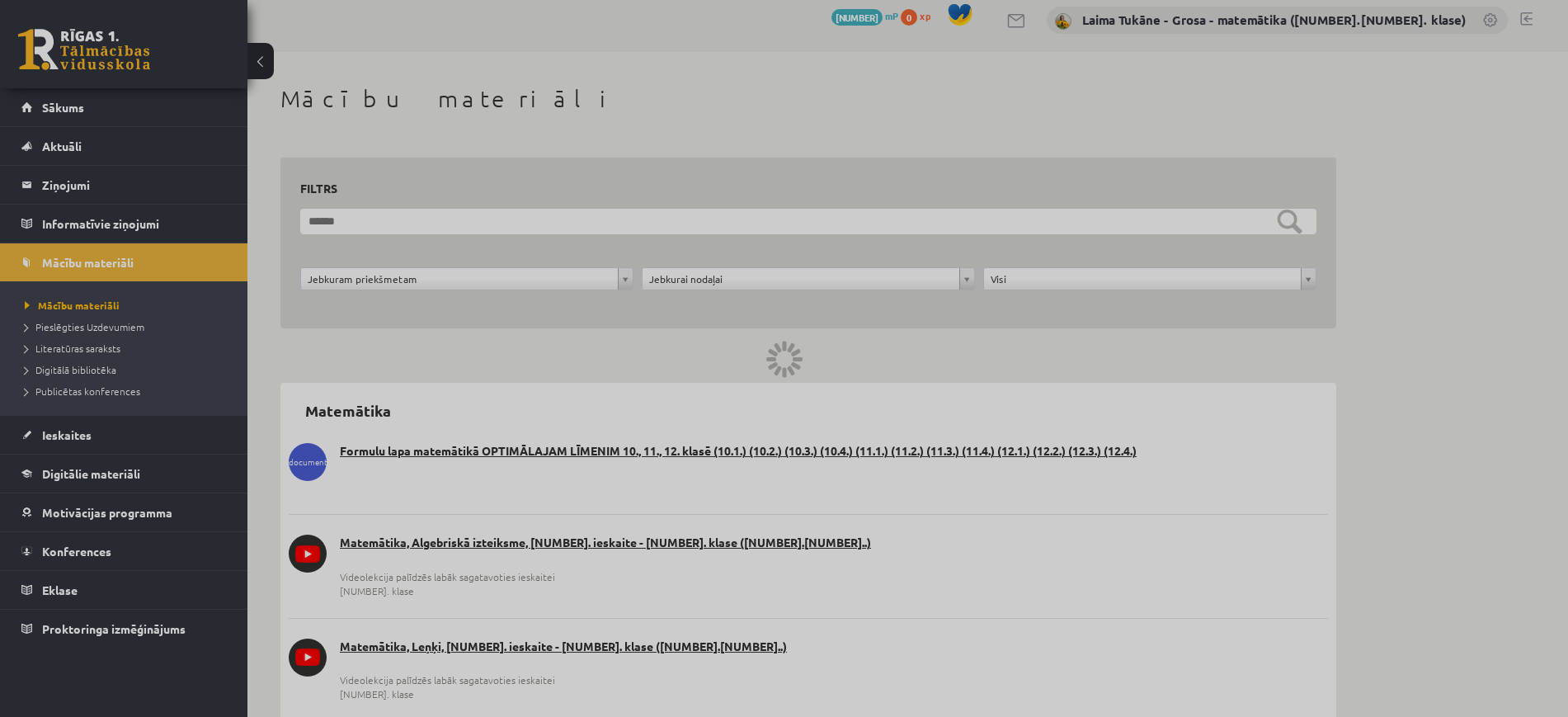 scroll, scrollTop: 0, scrollLeft: 0, axis: both 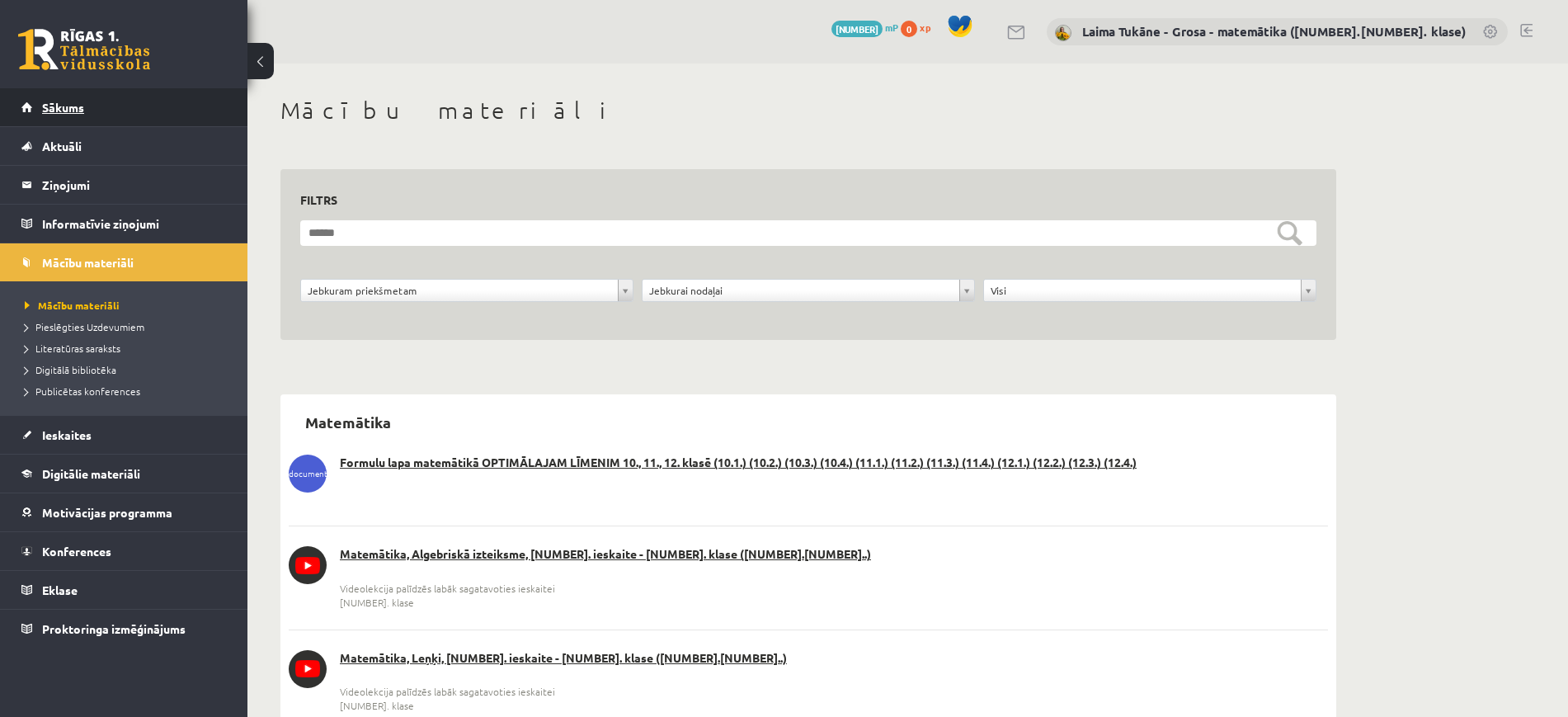 click on "Sākums" at bounding box center (124, 107) 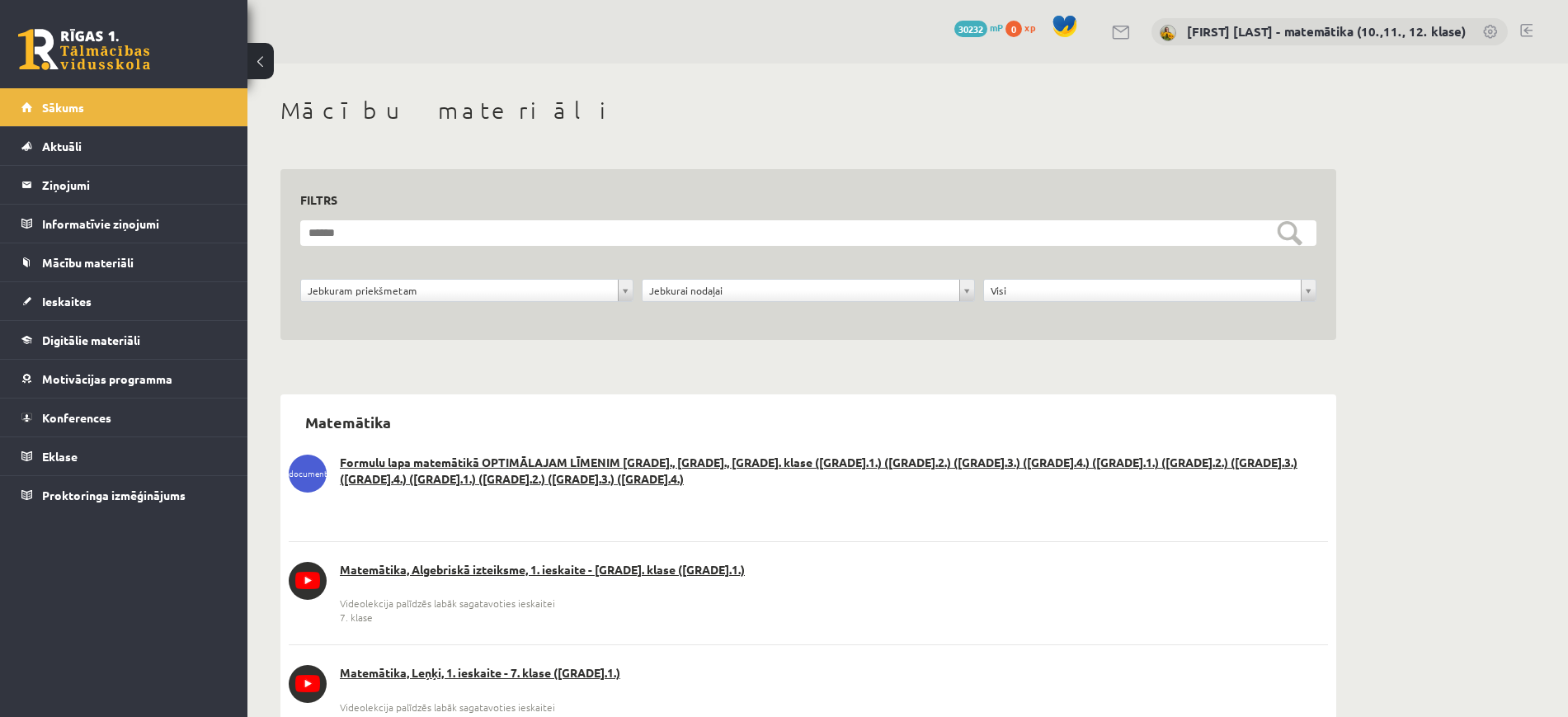 scroll, scrollTop: 0, scrollLeft: 0, axis: both 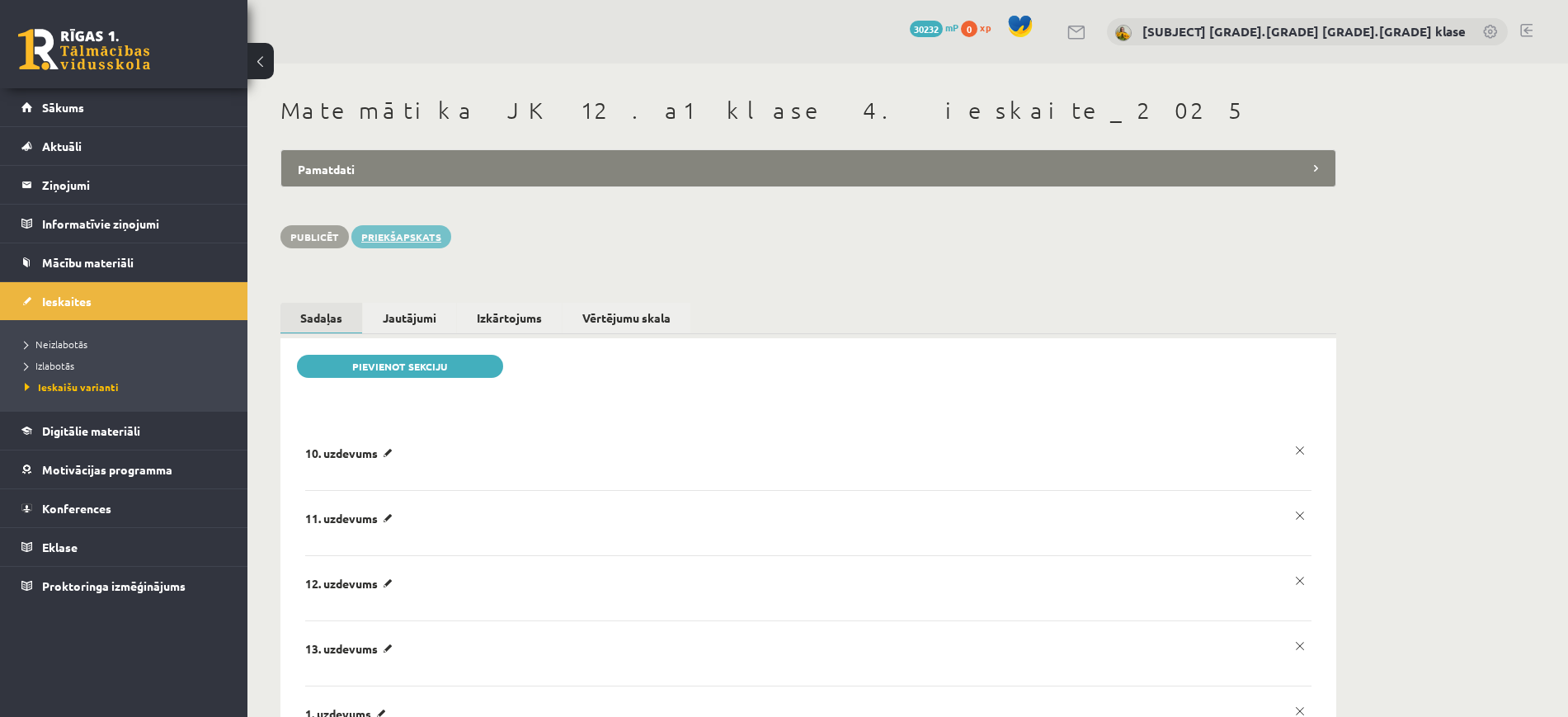 click on "Priekšapskats" at bounding box center (401, 237) 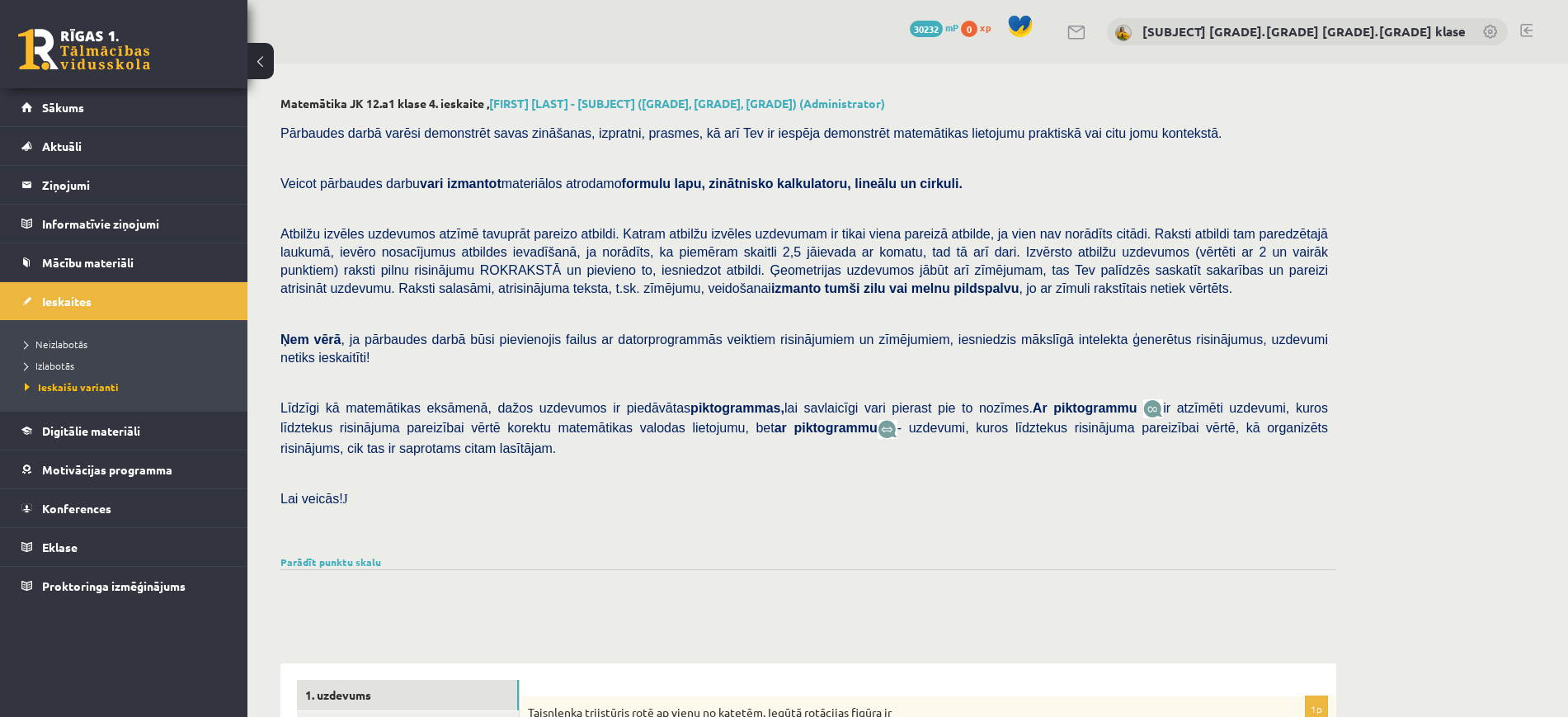 scroll, scrollTop: 399, scrollLeft: 0, axis: vertical 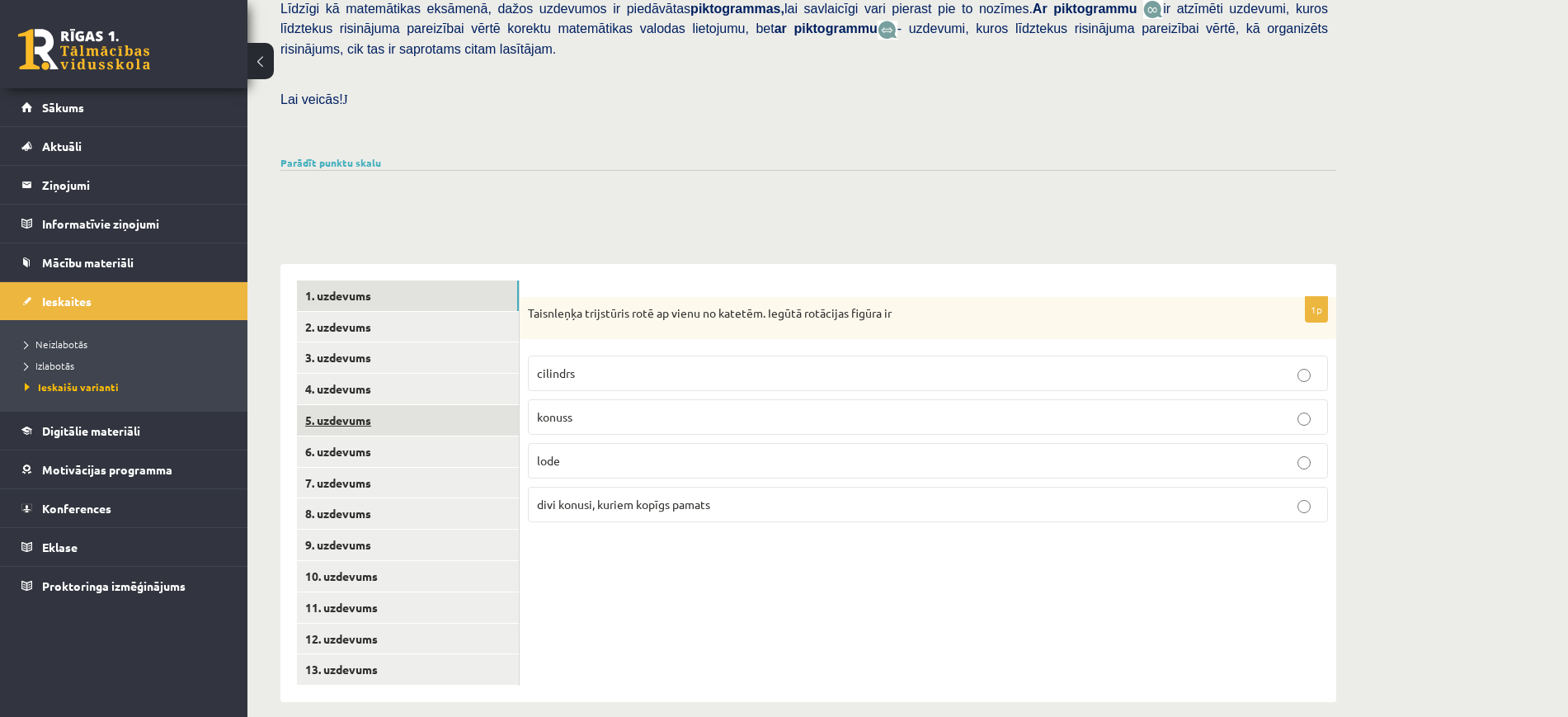 click on "5. uzdevums" at bounding box center [407, 420] 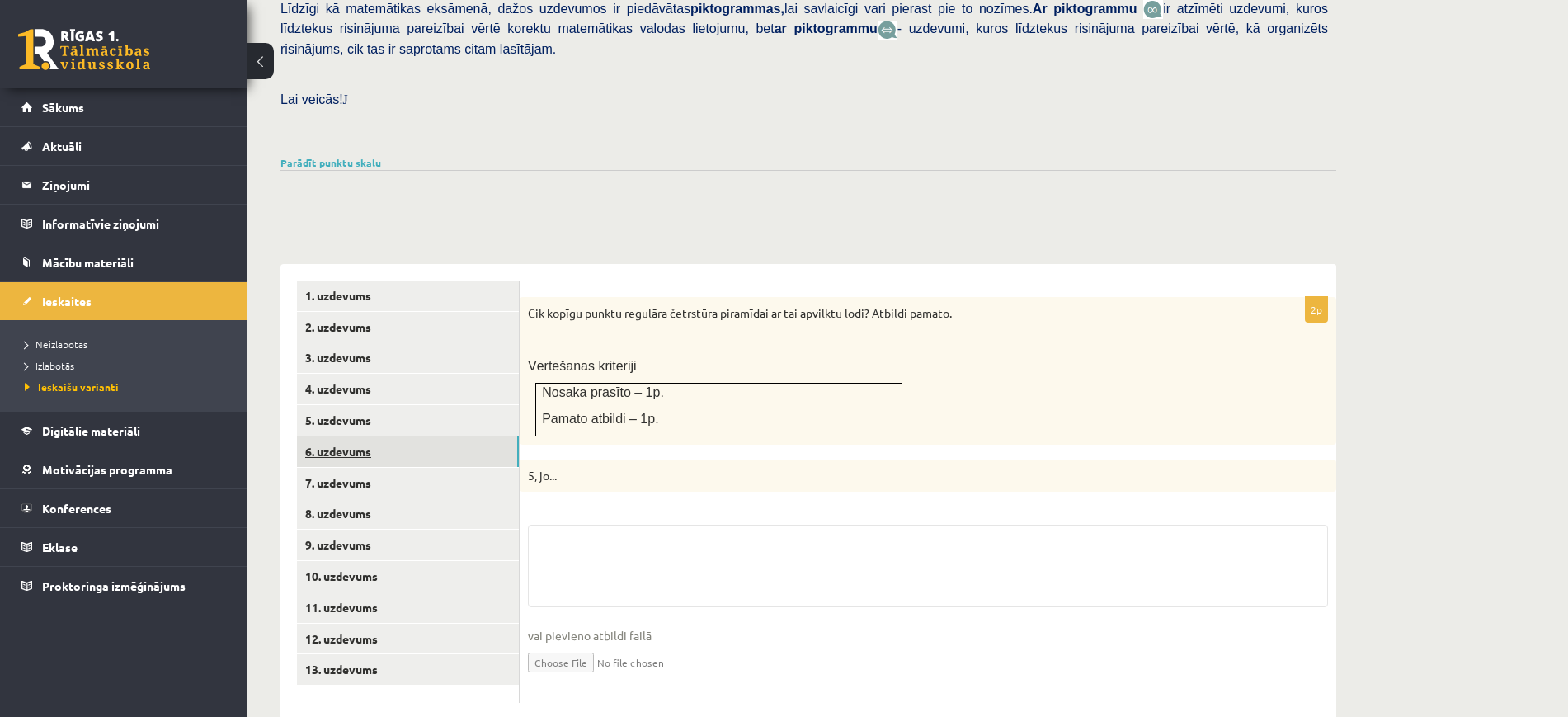 click on "6. uzdevums" at bounding box center (407, 451) 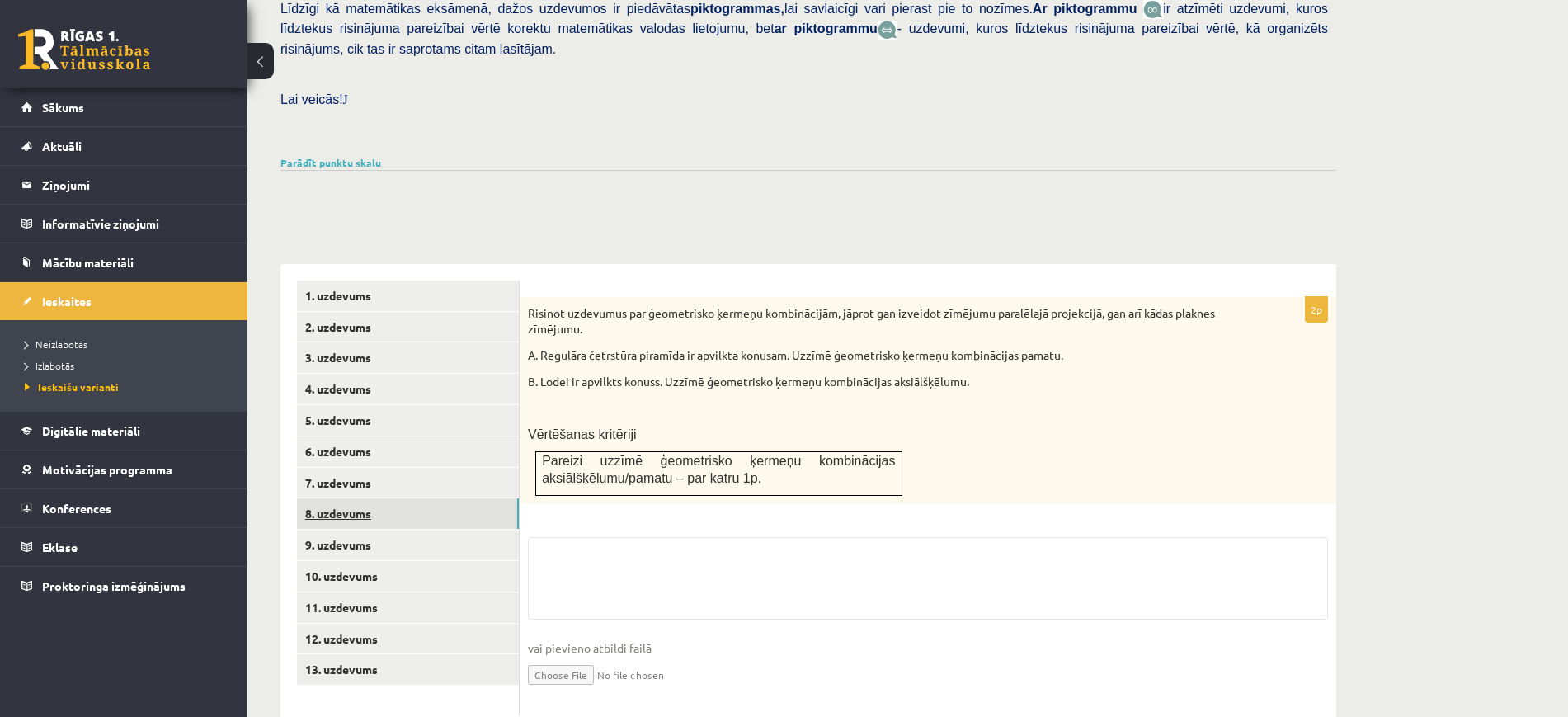 click on "8. uzdevums" at bounding box center [407, 513] 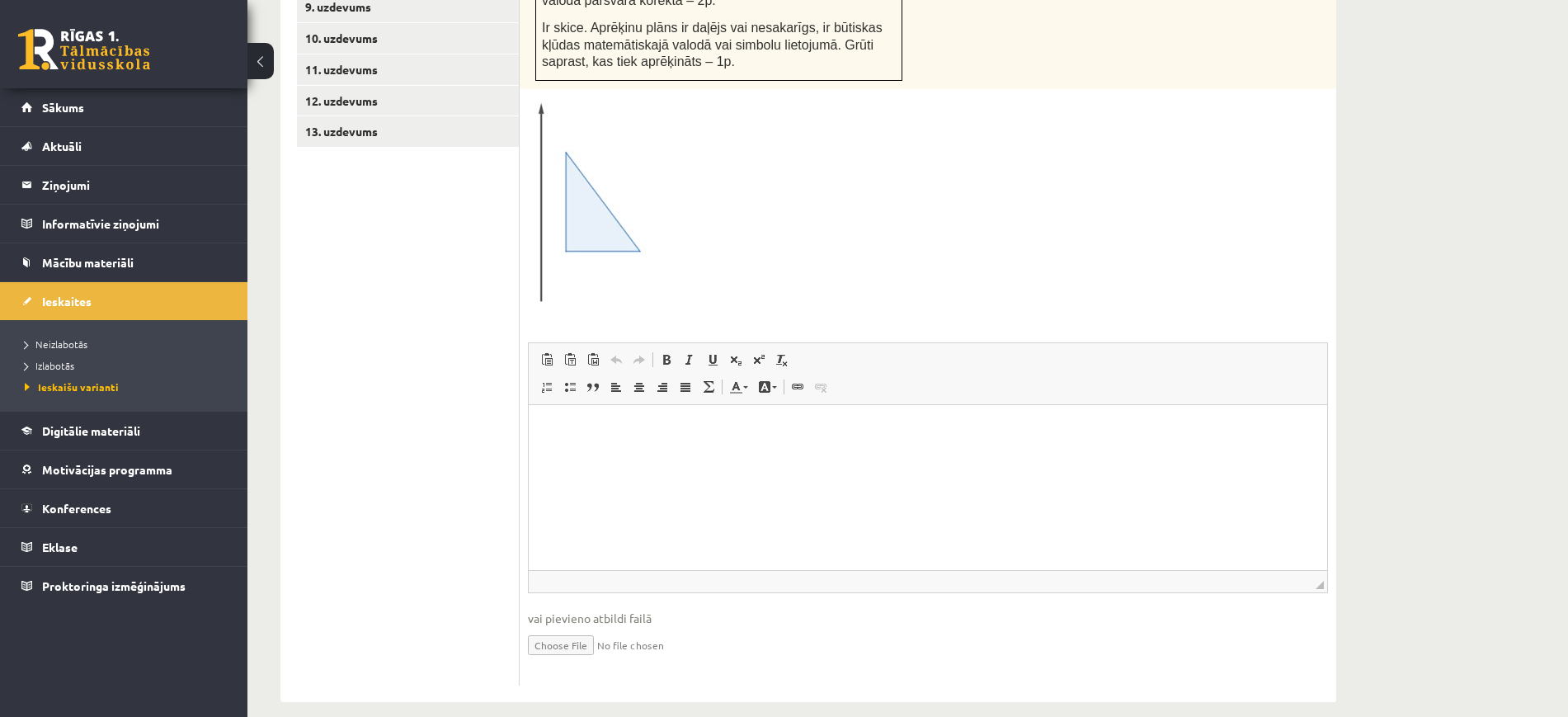 scroll, scrollTop: 0, scrollLeft: 0, axis: both 